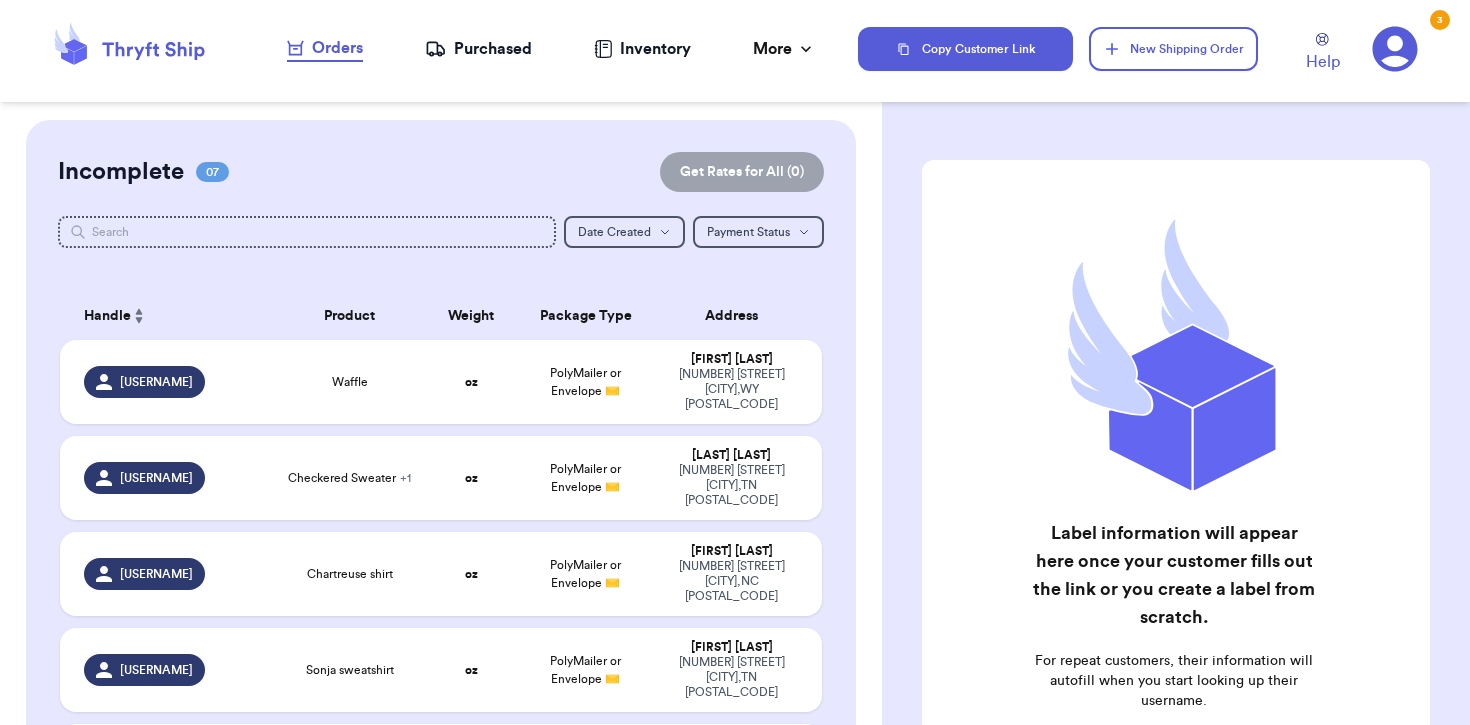 scroll, scrollTop: 0, scrollLeft: 0, axis: both 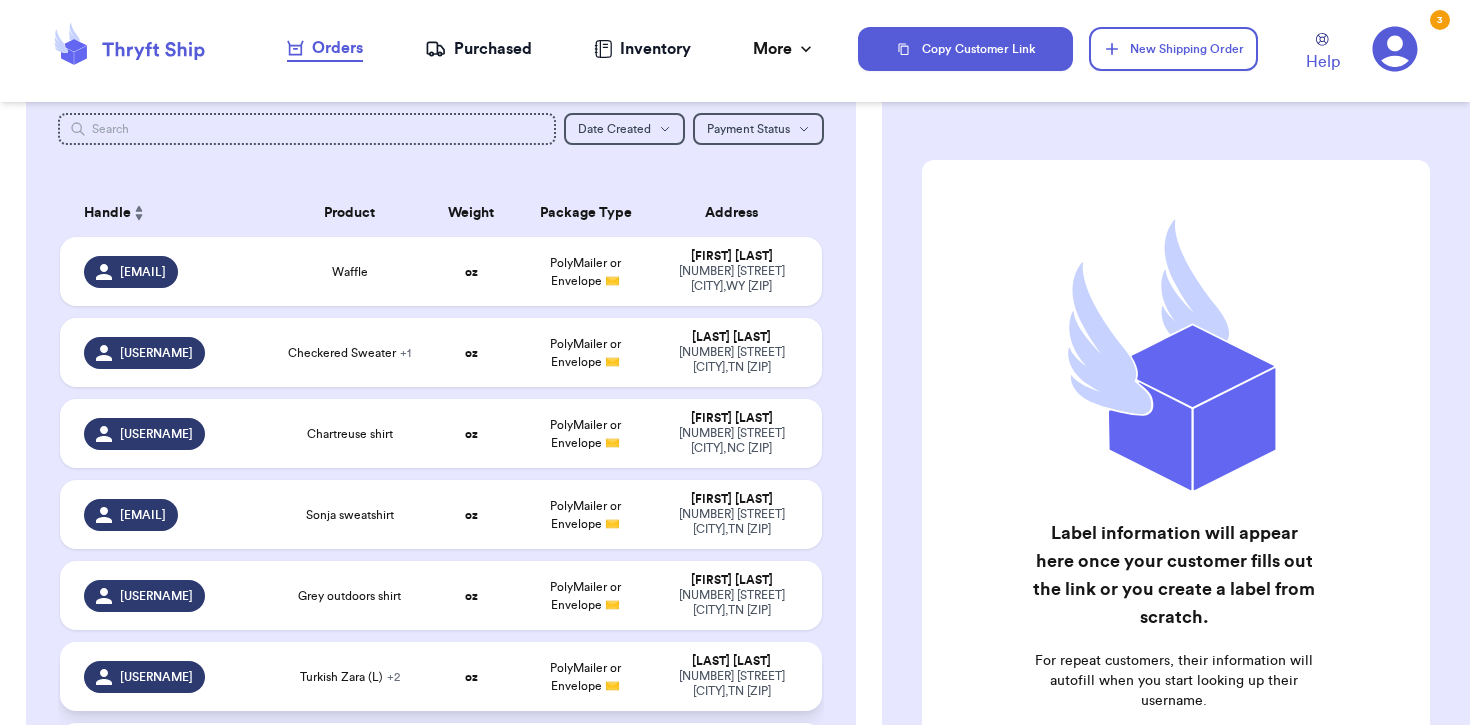 click on "oz" at bounding box center (471, 676) 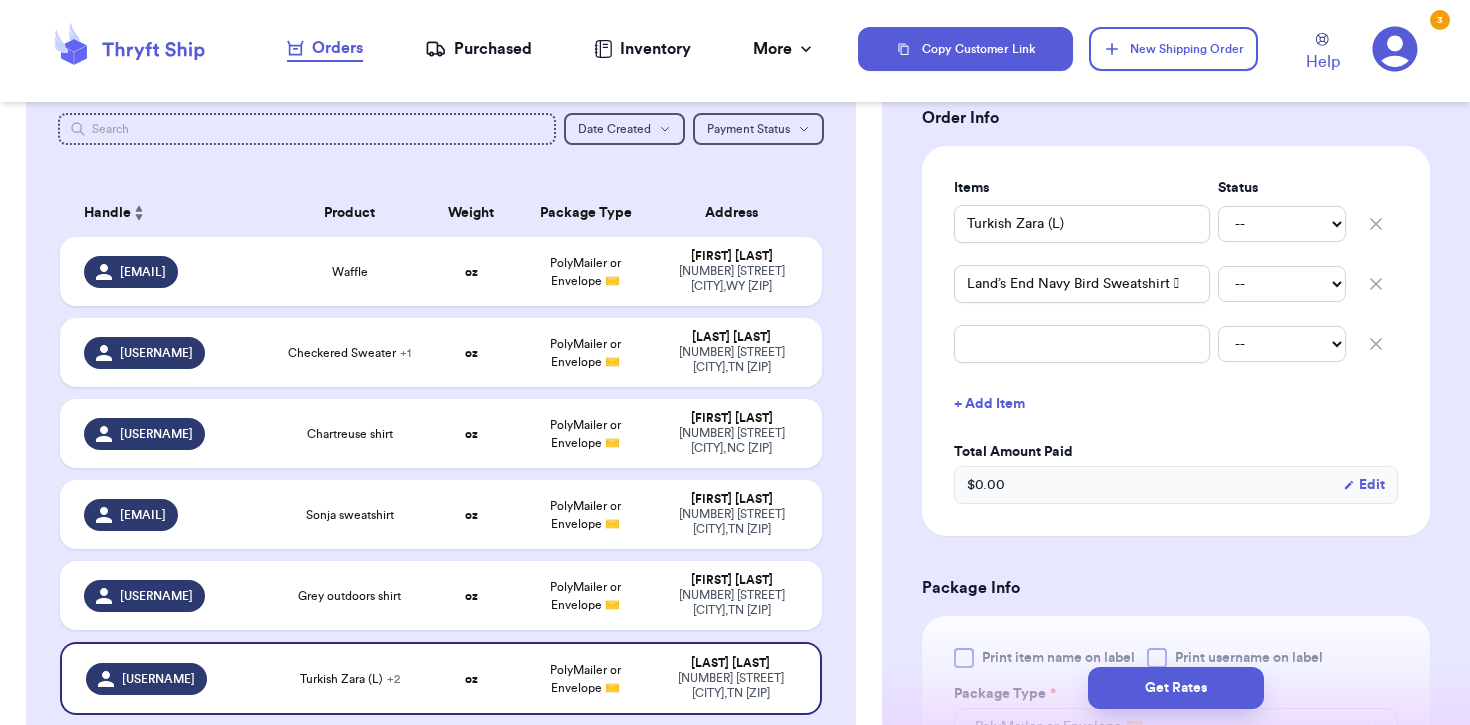 scroll, scrollTop: 428, scrollLeft: 0, axis: vertical 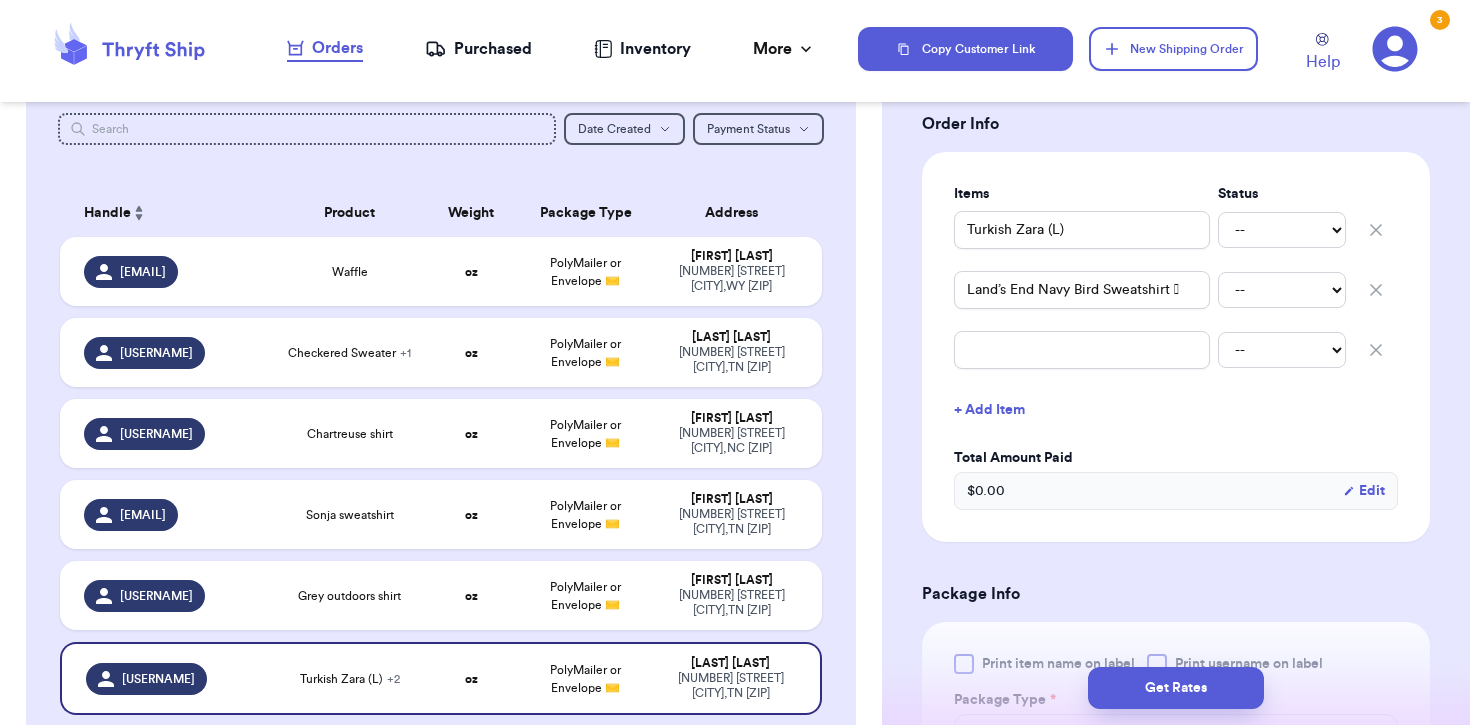 click 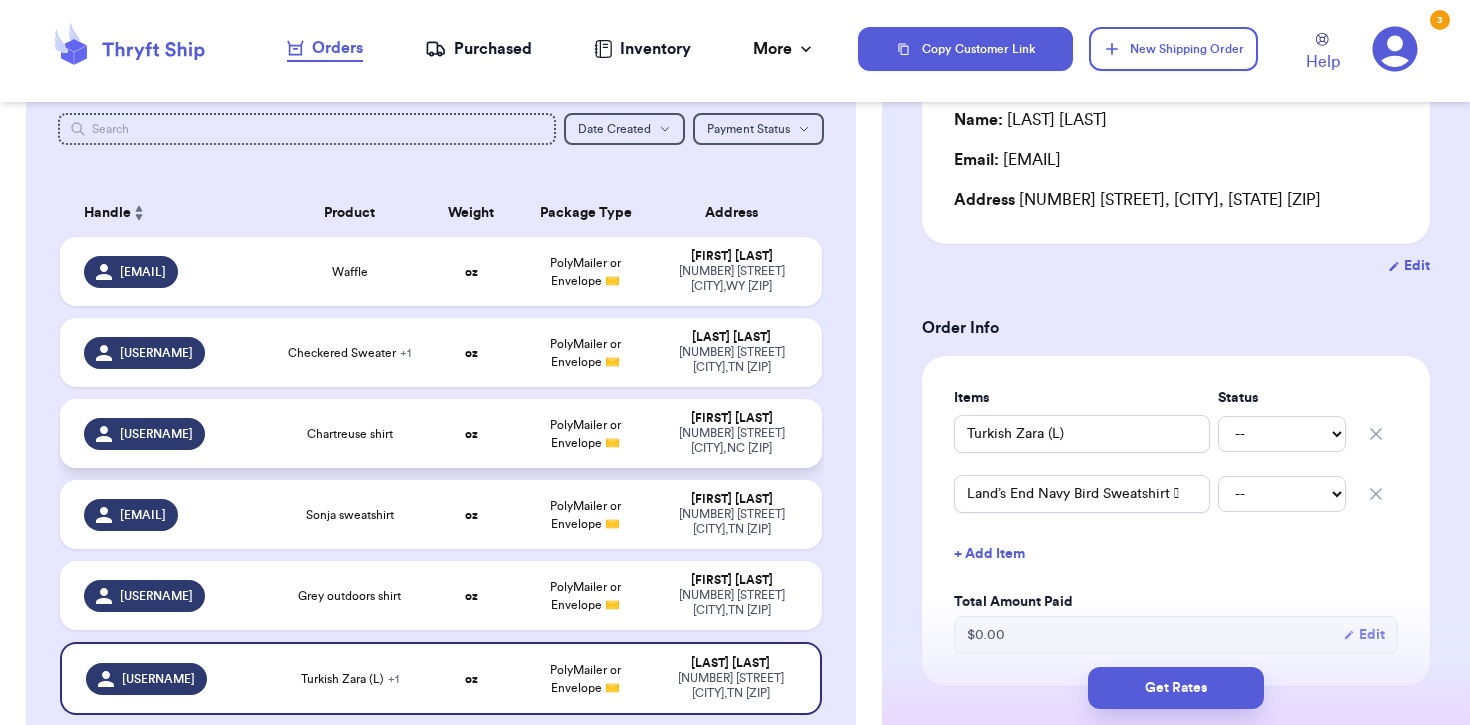 scroll, scrollTop: 214, scrollLeft: 0, axis: vertical 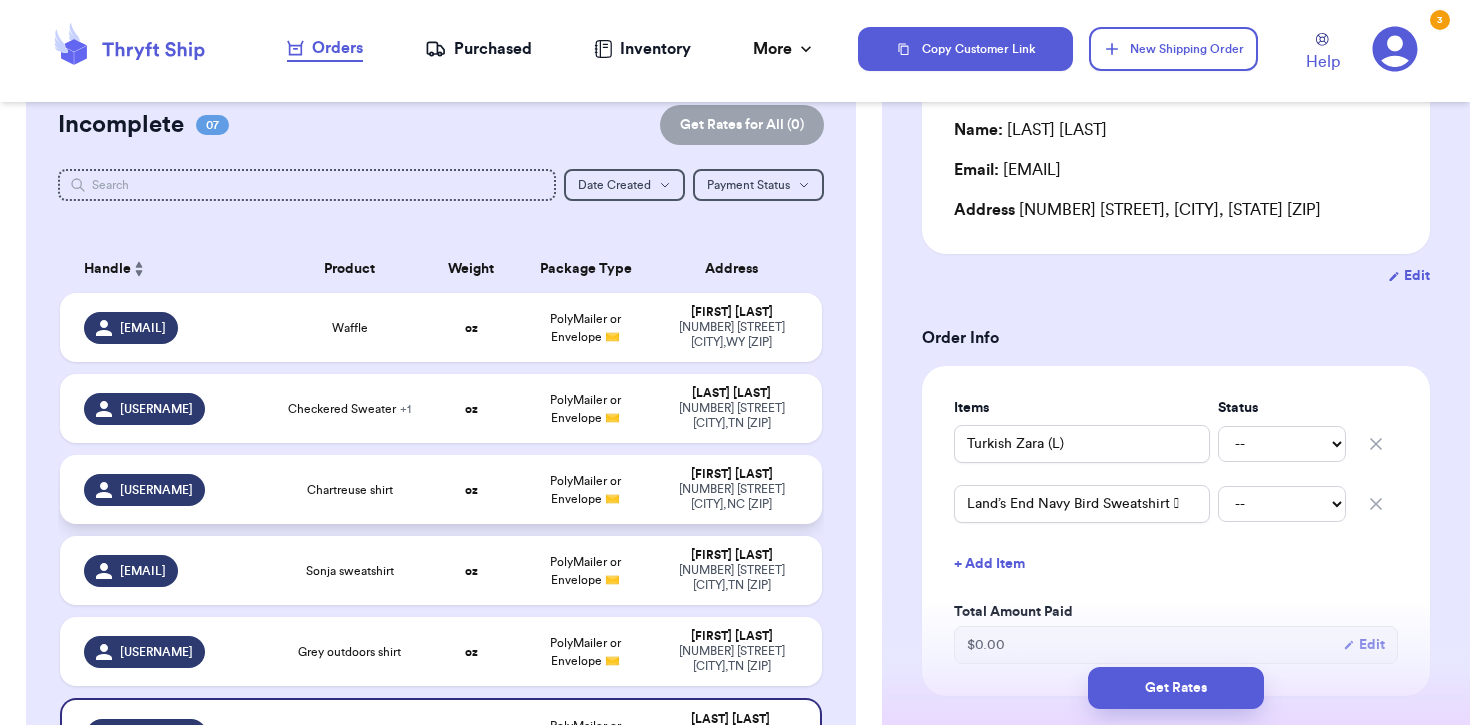 type 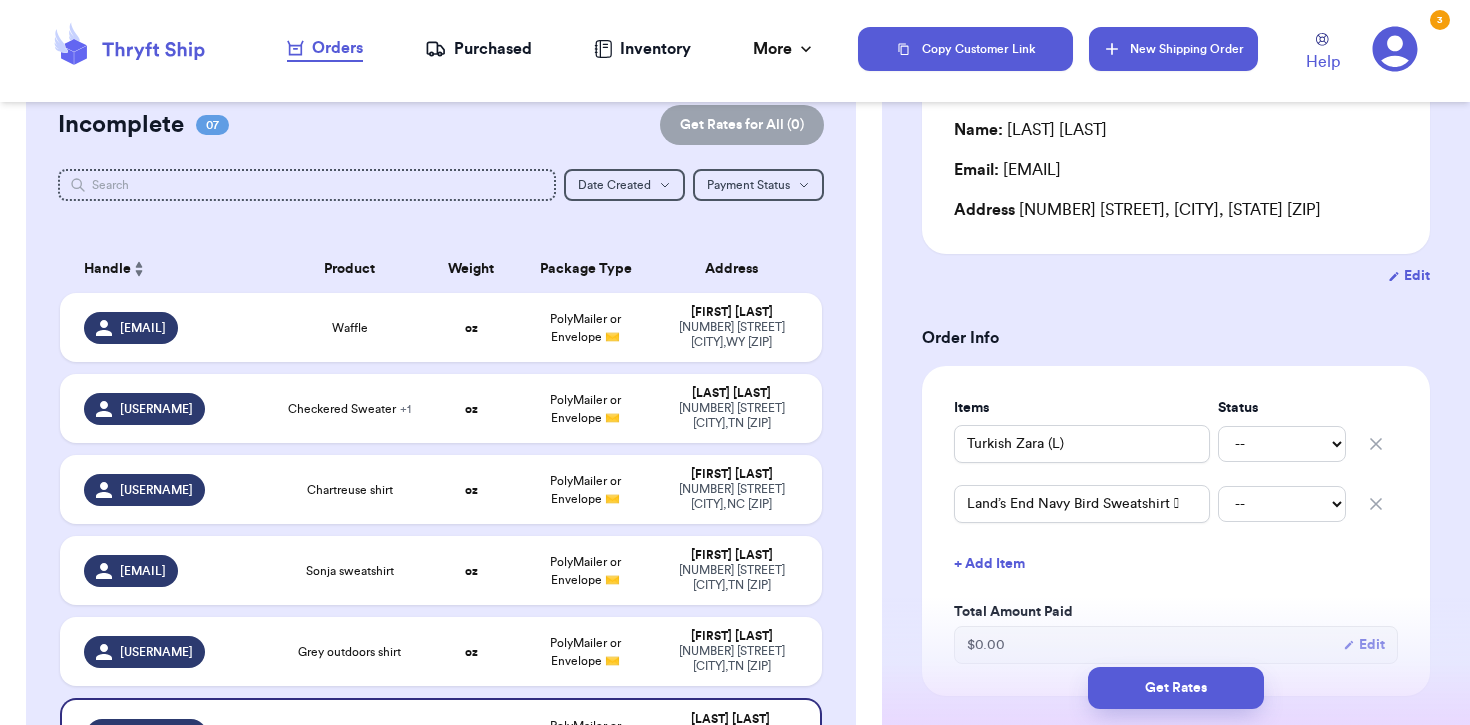 click on "New Shipping Order" at bounding box center [1173, 49] 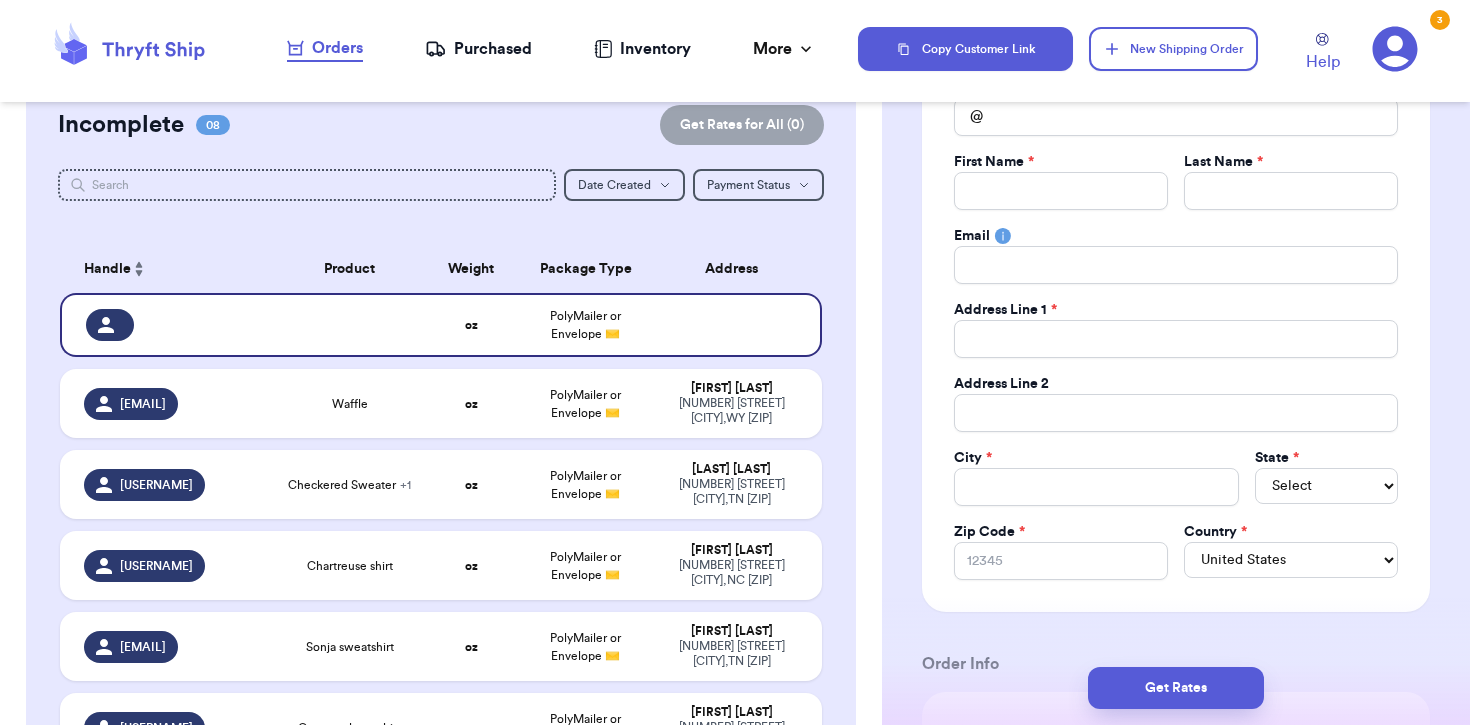 scroll, scrollTop: 0, scrollLeft: 0, axis: both 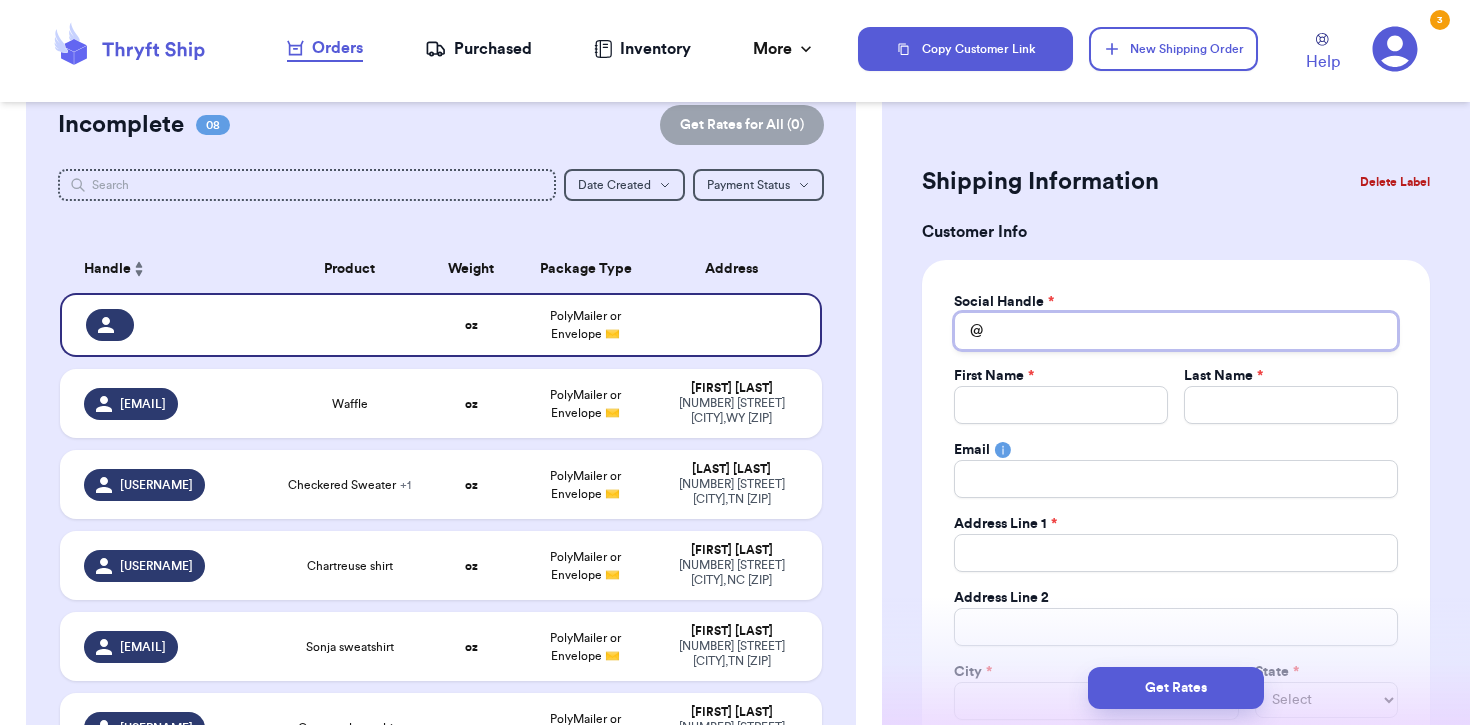 click on "Total Amount Paid" at bounding box center [1176, 331] 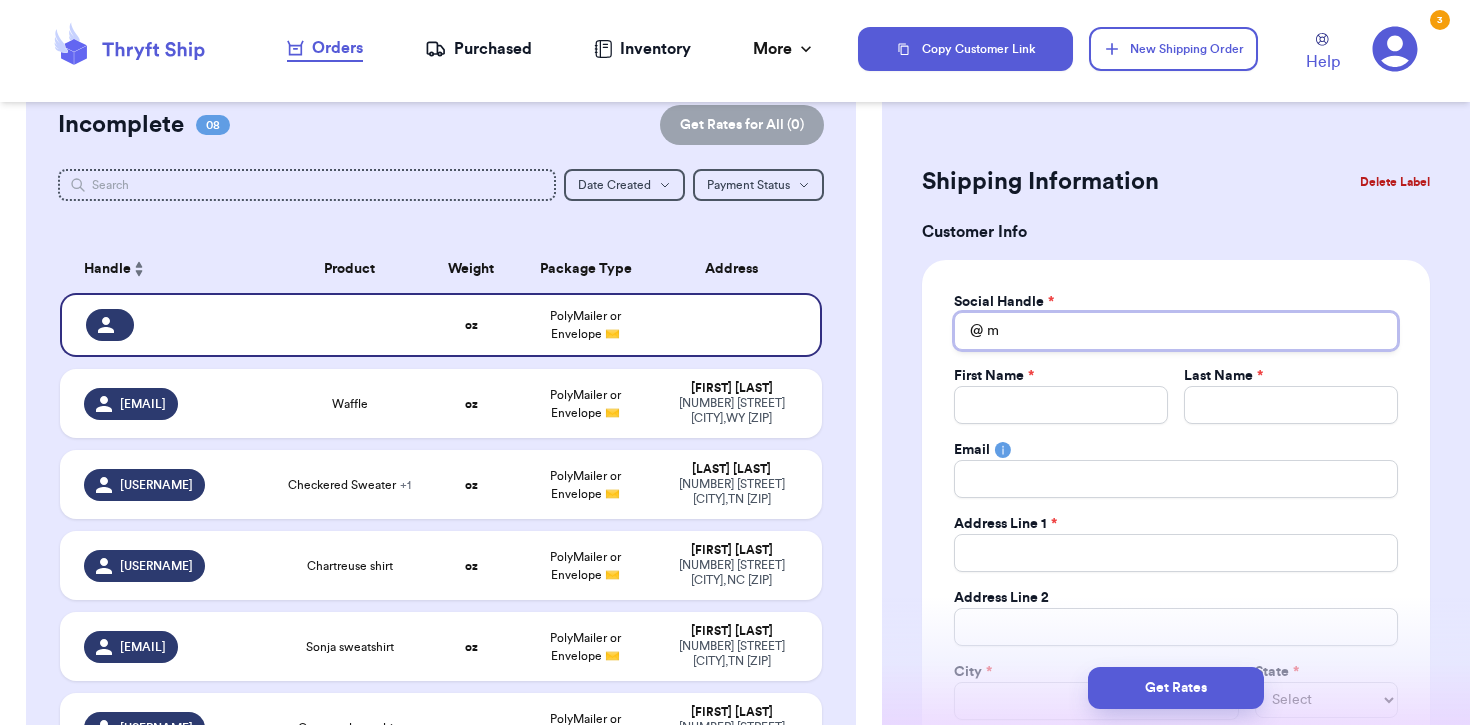 type 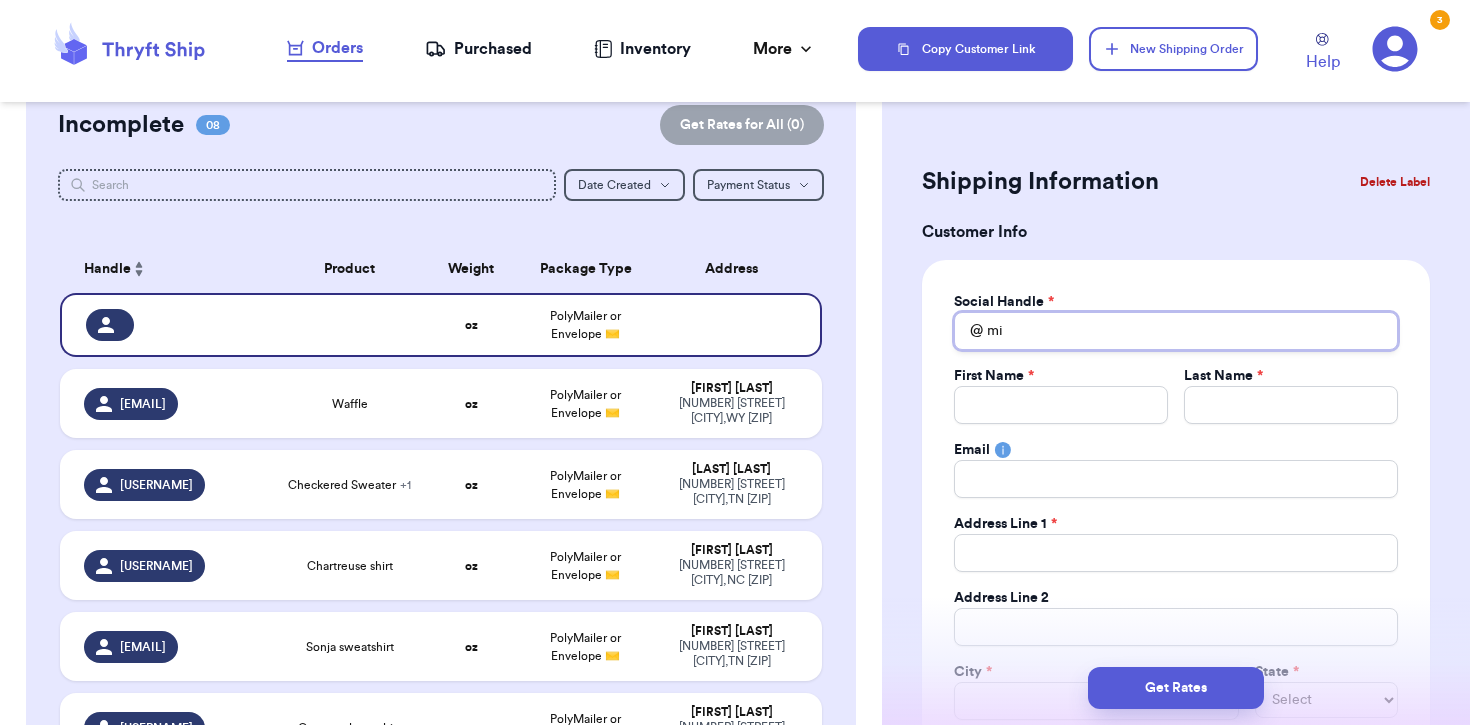 type 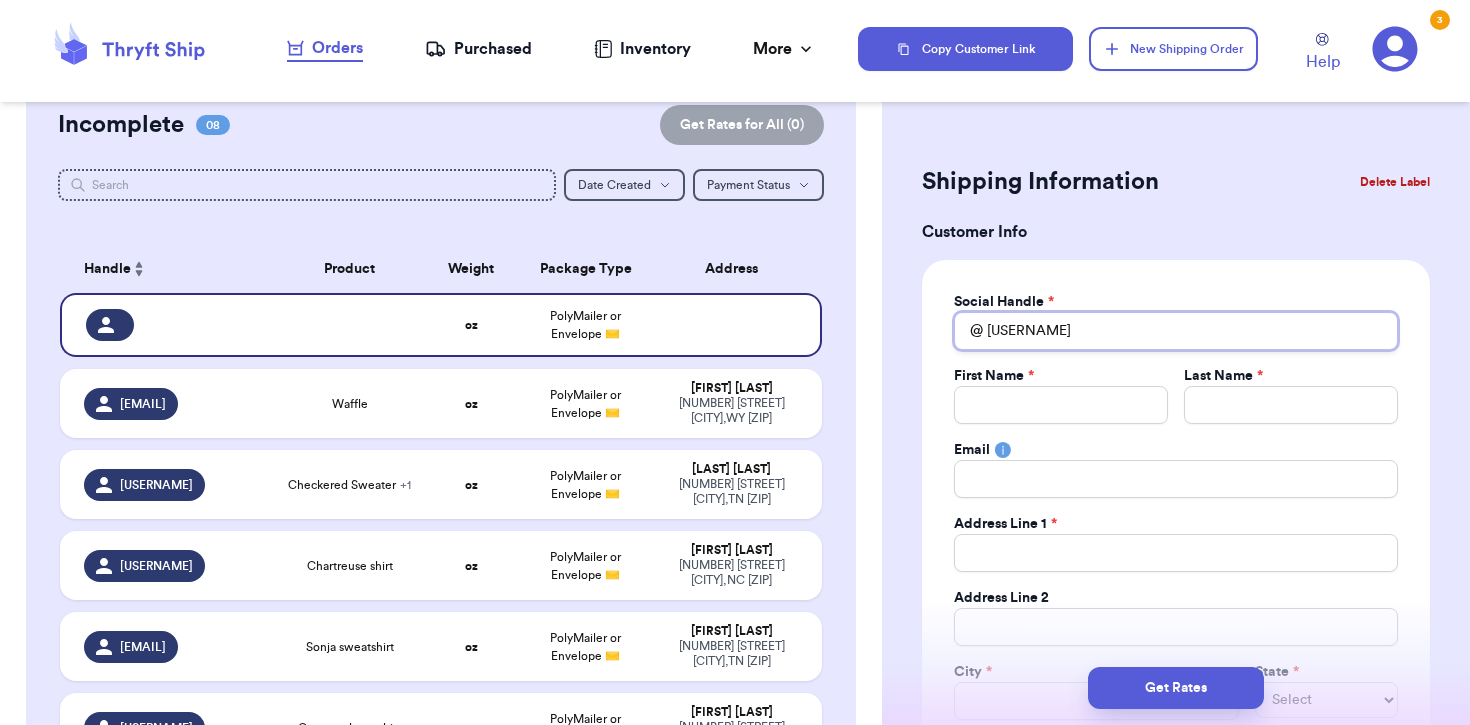 type on "[USERNAME]" 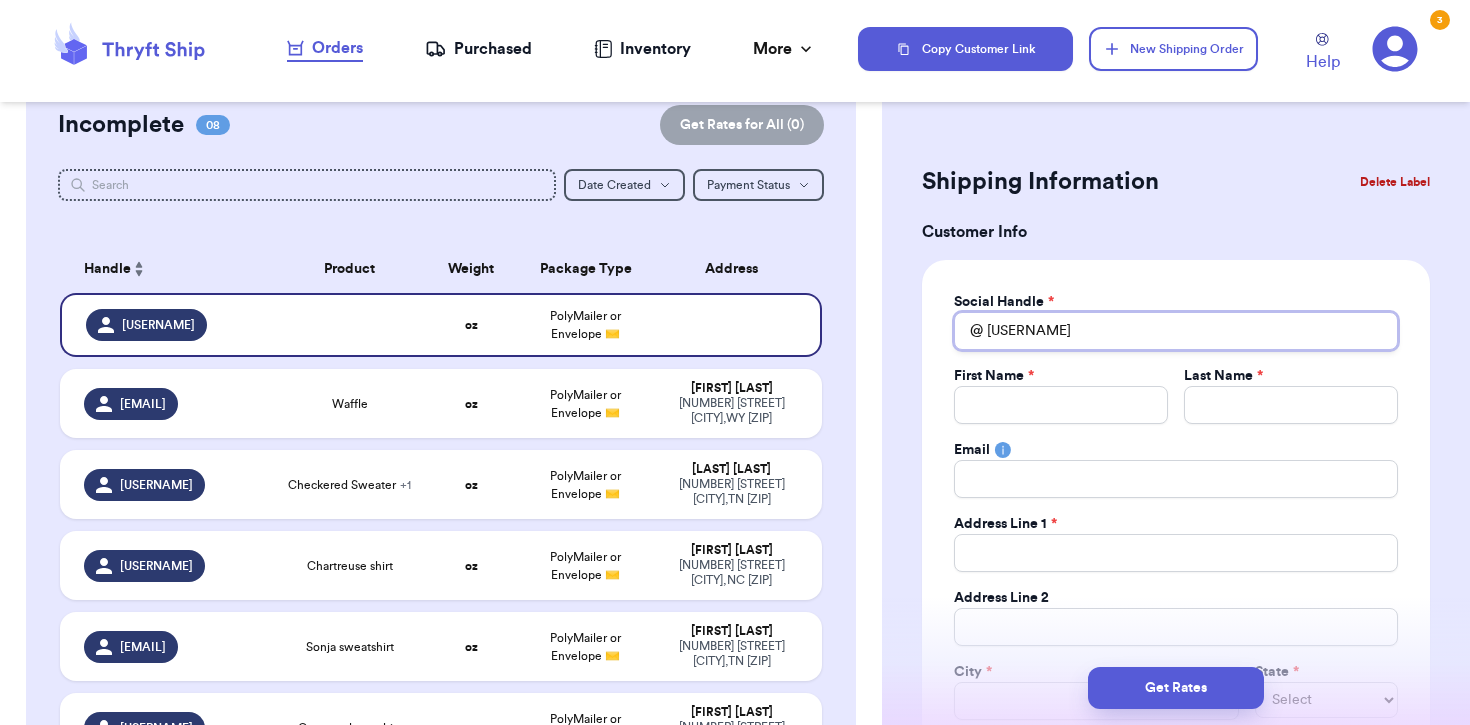 type 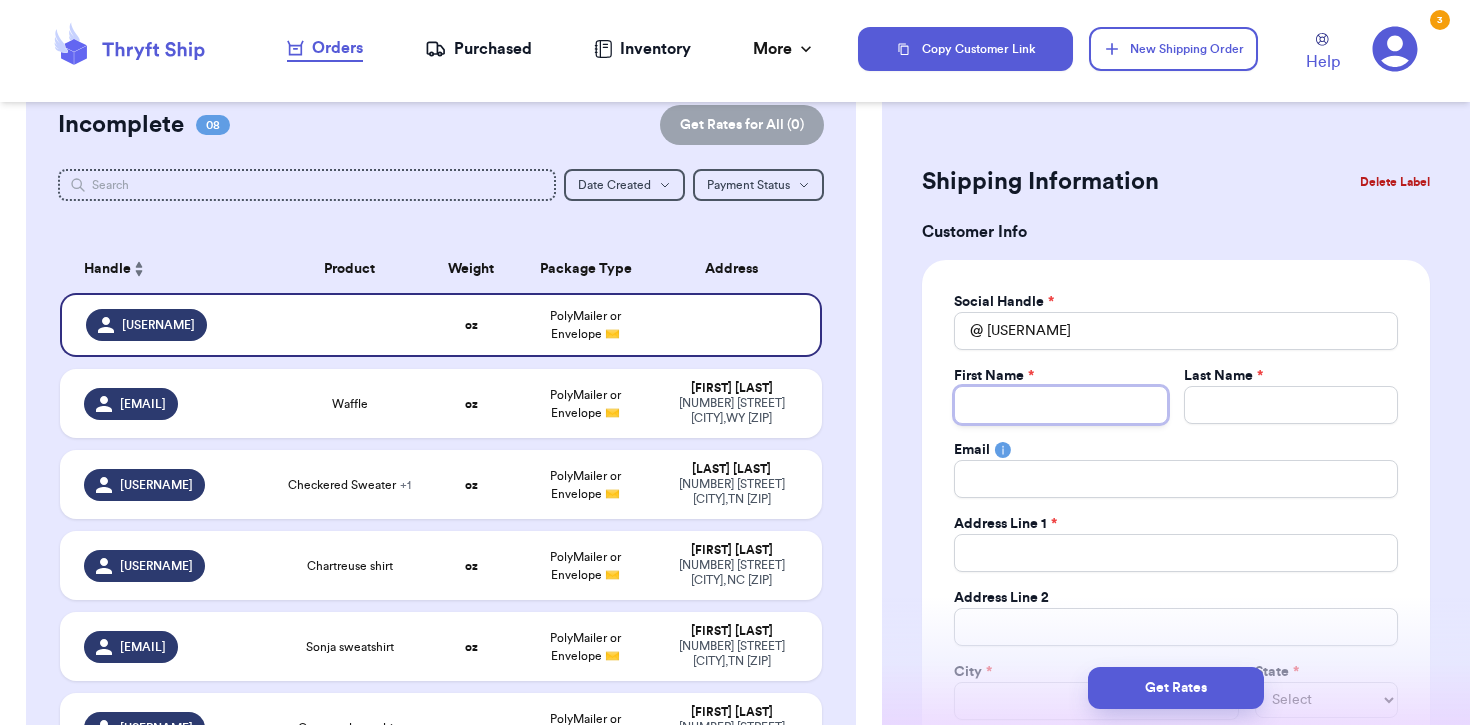 click on "Total Amount Paid" at bounding box center [1061, 405] 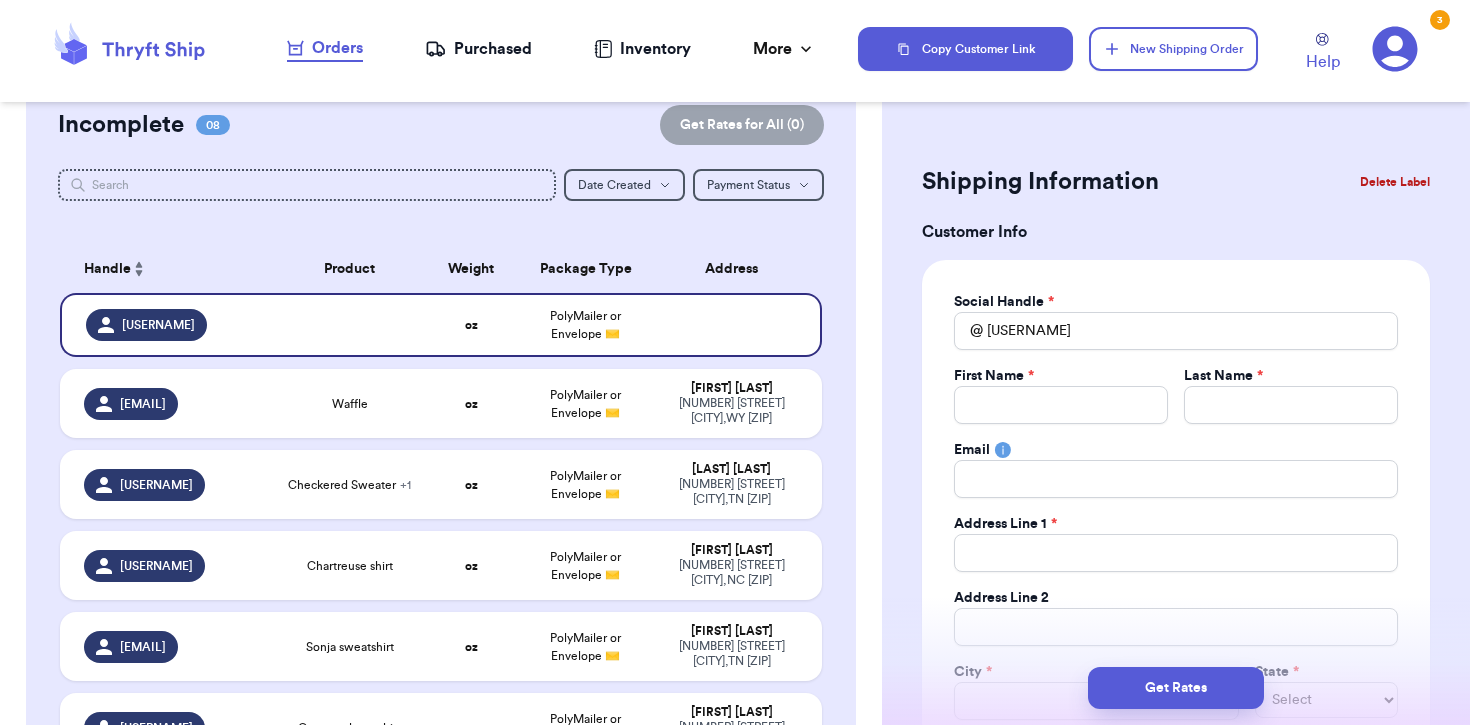 click on "[AGENCY] [AGENCY_SECTION] * @ [EMAIL] [FIRST] * [LAST] * [EMAIL] [ADDRESS_LINE_1] * [ADDRESS_LINE_2] [CITY] * [STATE] [COUNTRY] * [COUNTRY] [ZIP] * [COUNTRY] [COUNTRY_NAME]" at bounding box center [1176, 543] 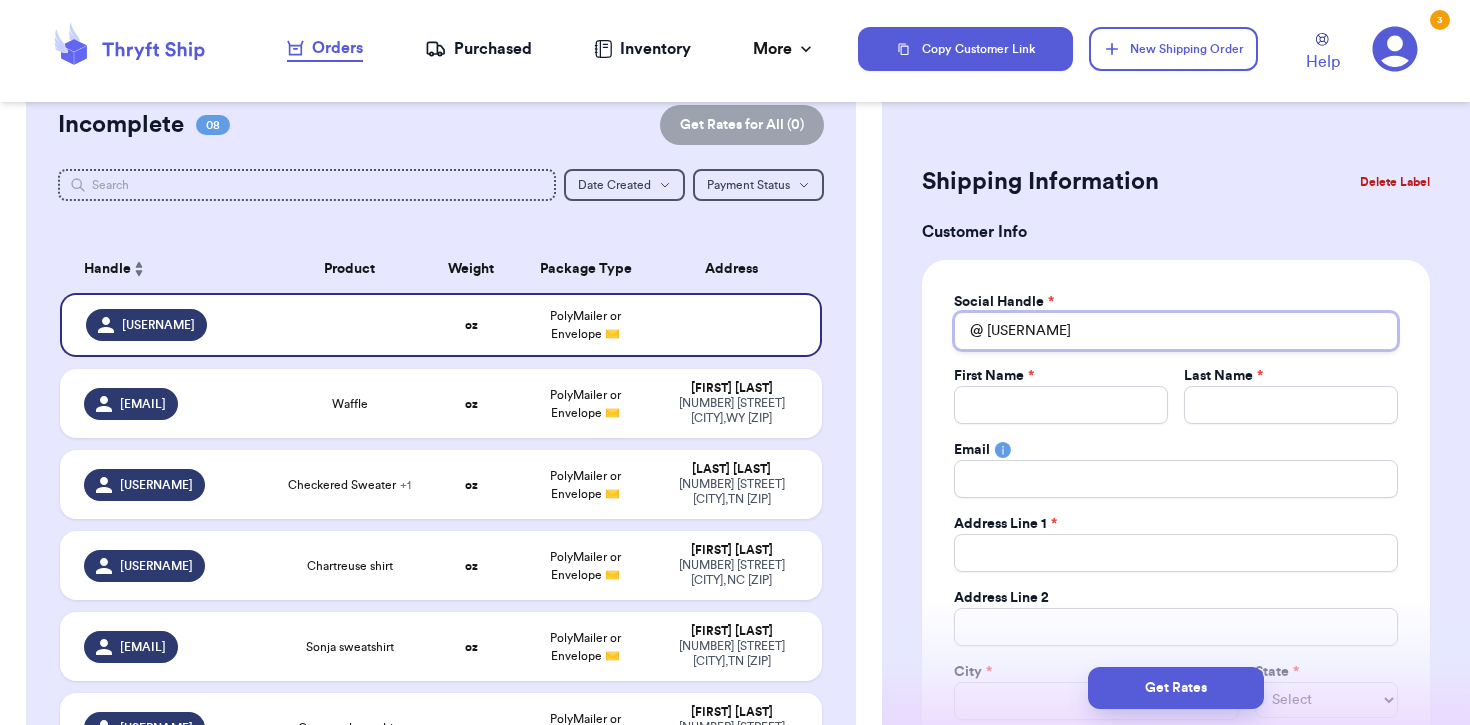click on "[USERNAME]" at bounding box center (1176, 331) 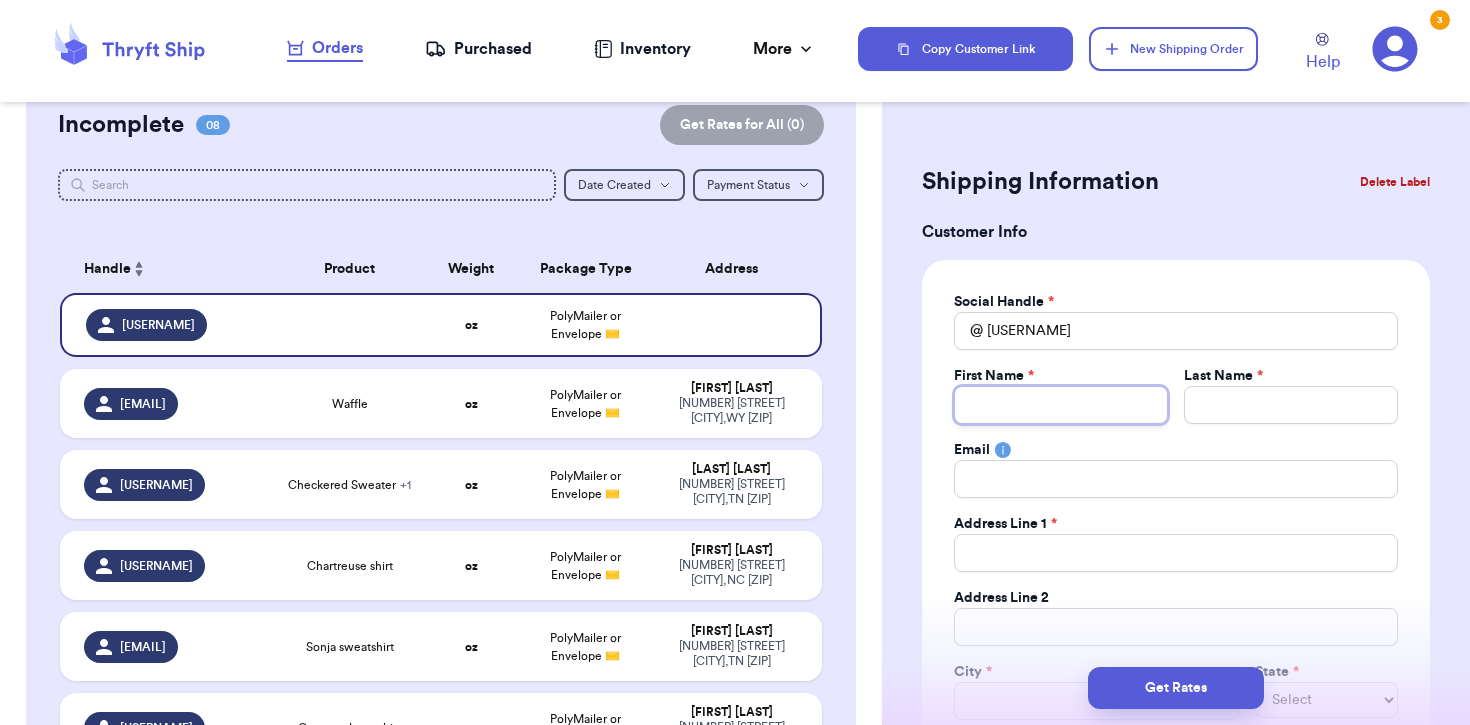 click on "Total Amount Paid" at bounding box center [1061, 405] 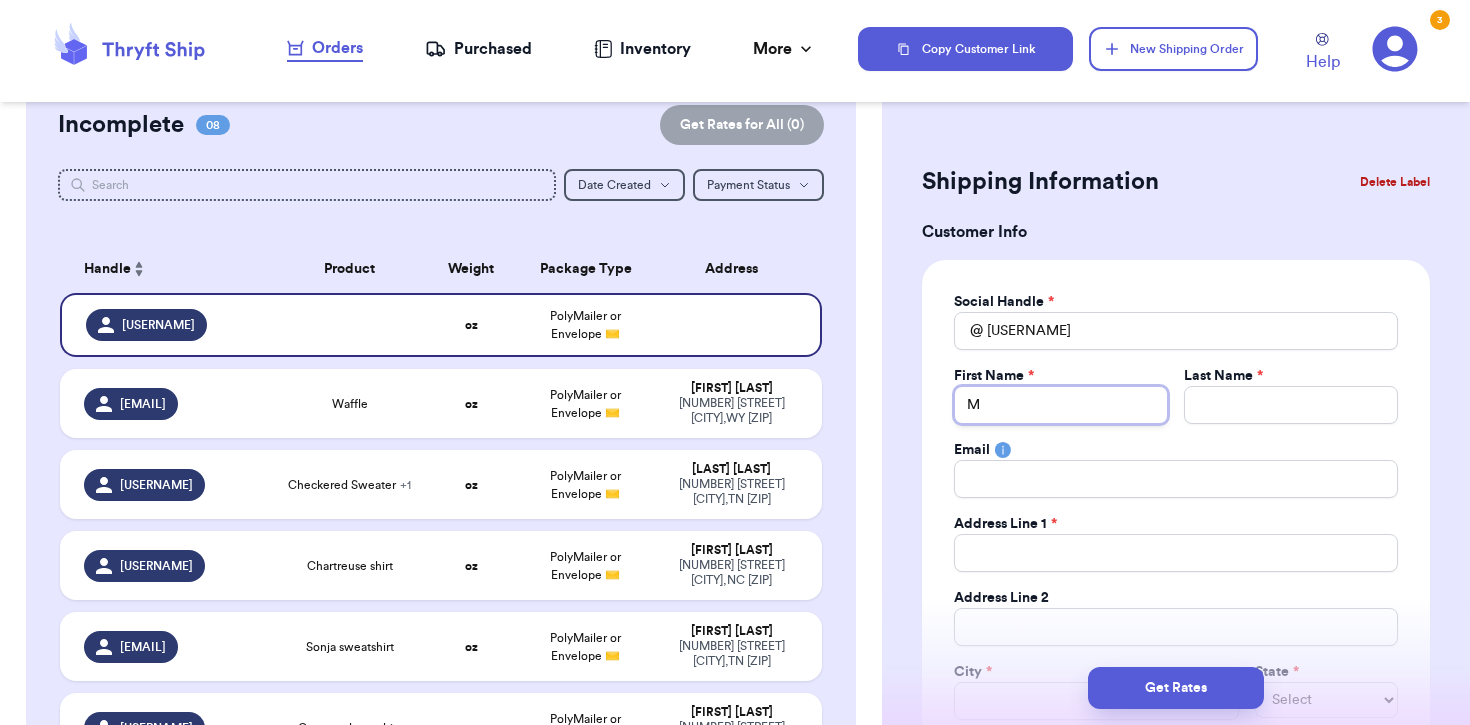 type 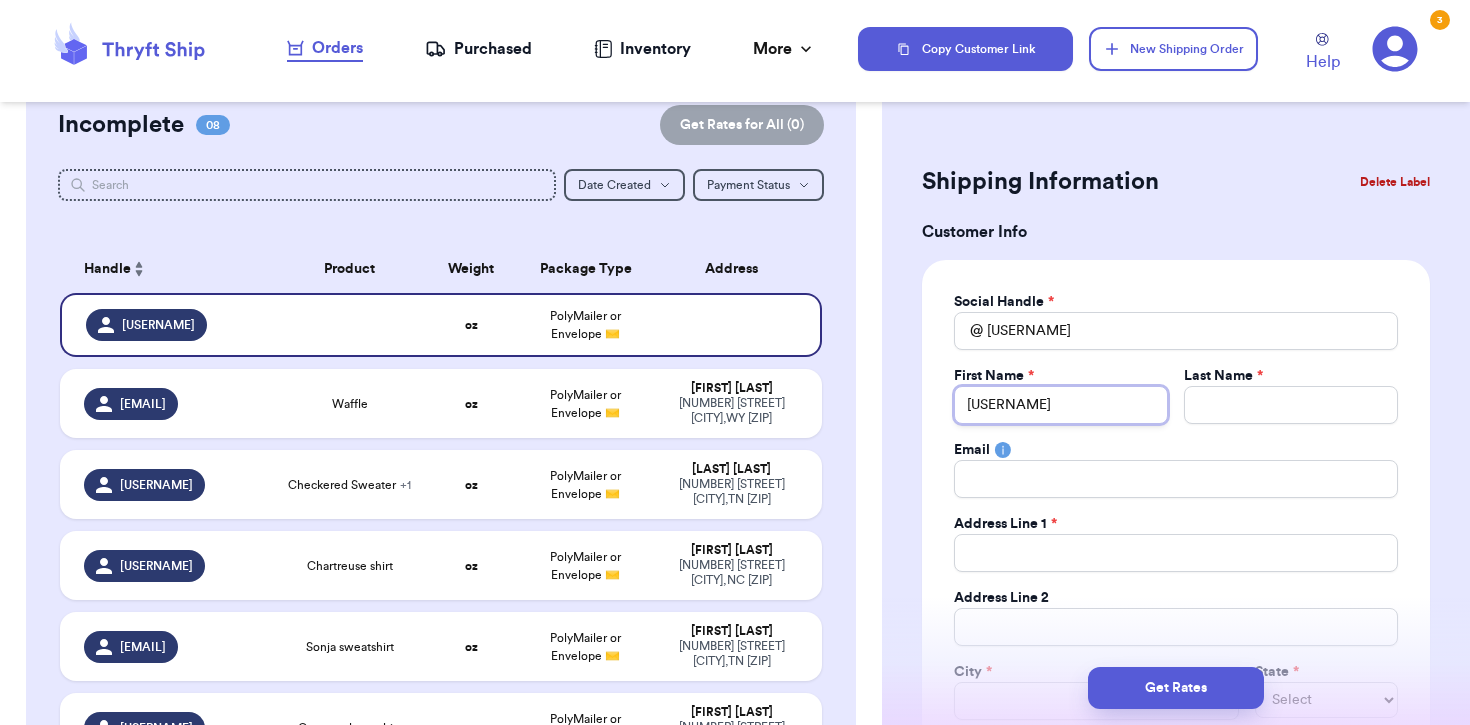 type 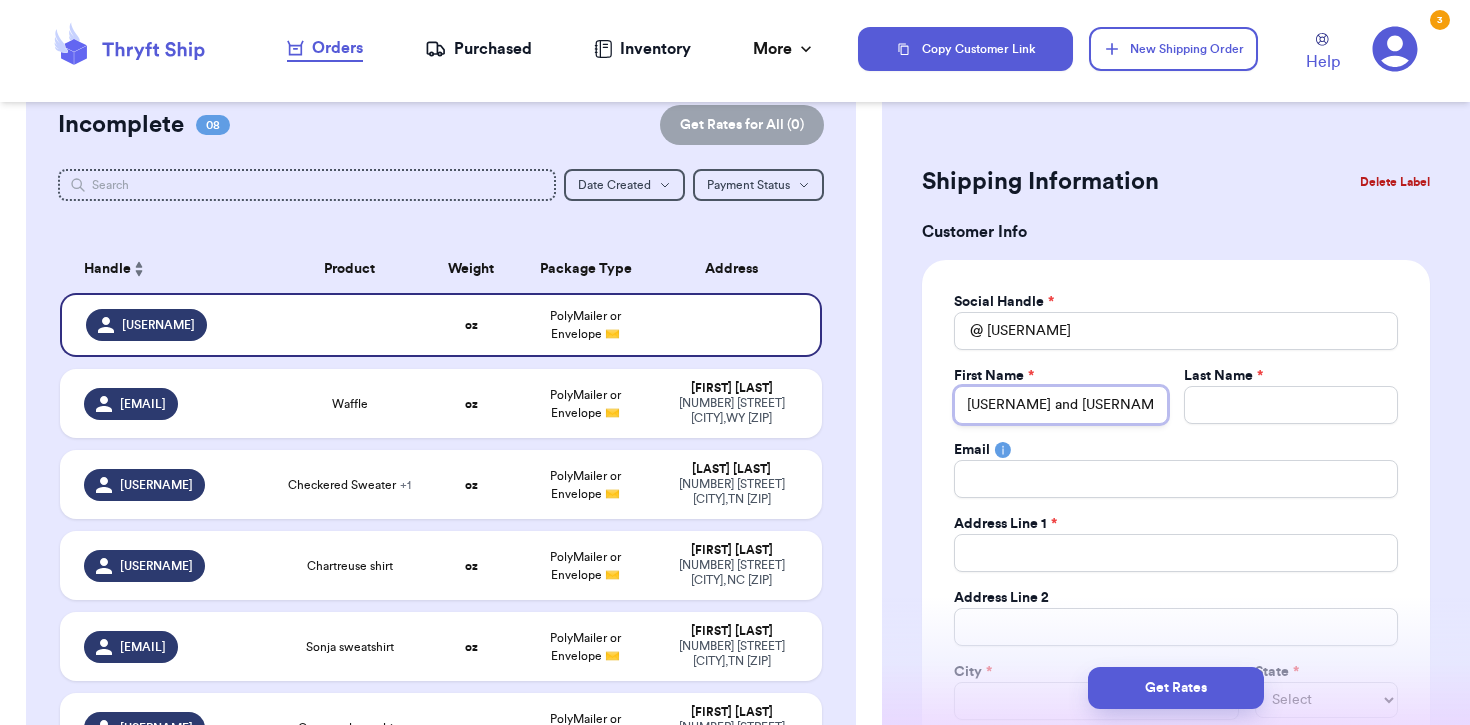 type 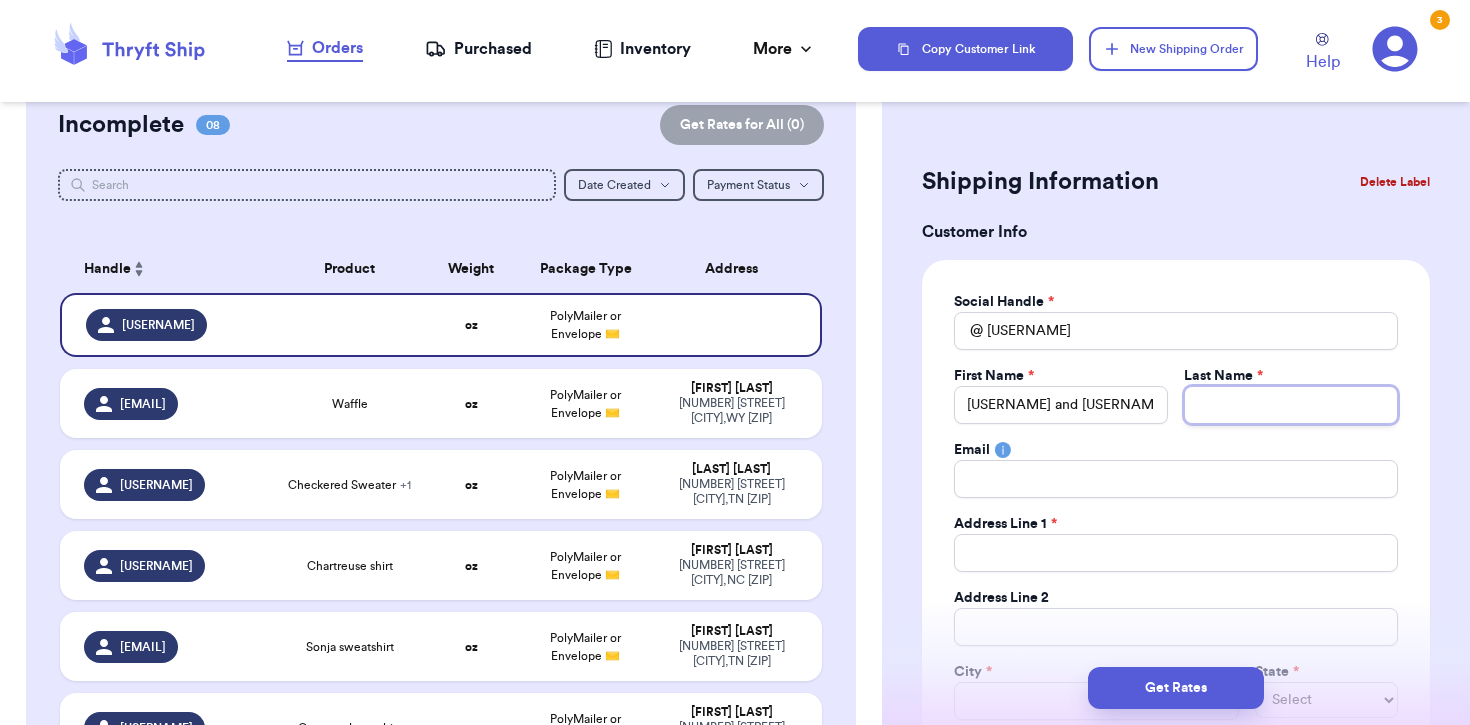click on "Total Amount Paid" at bounding box center (1291, 405) 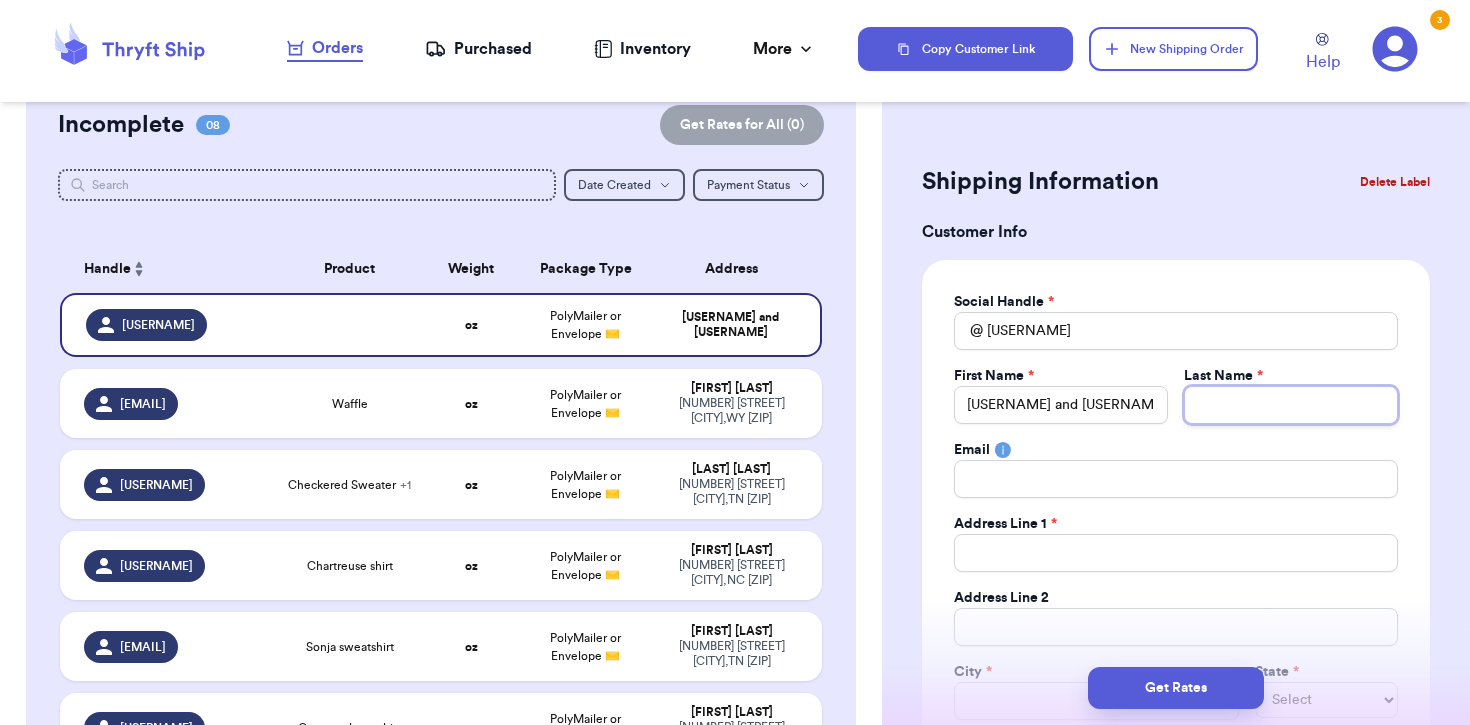 type 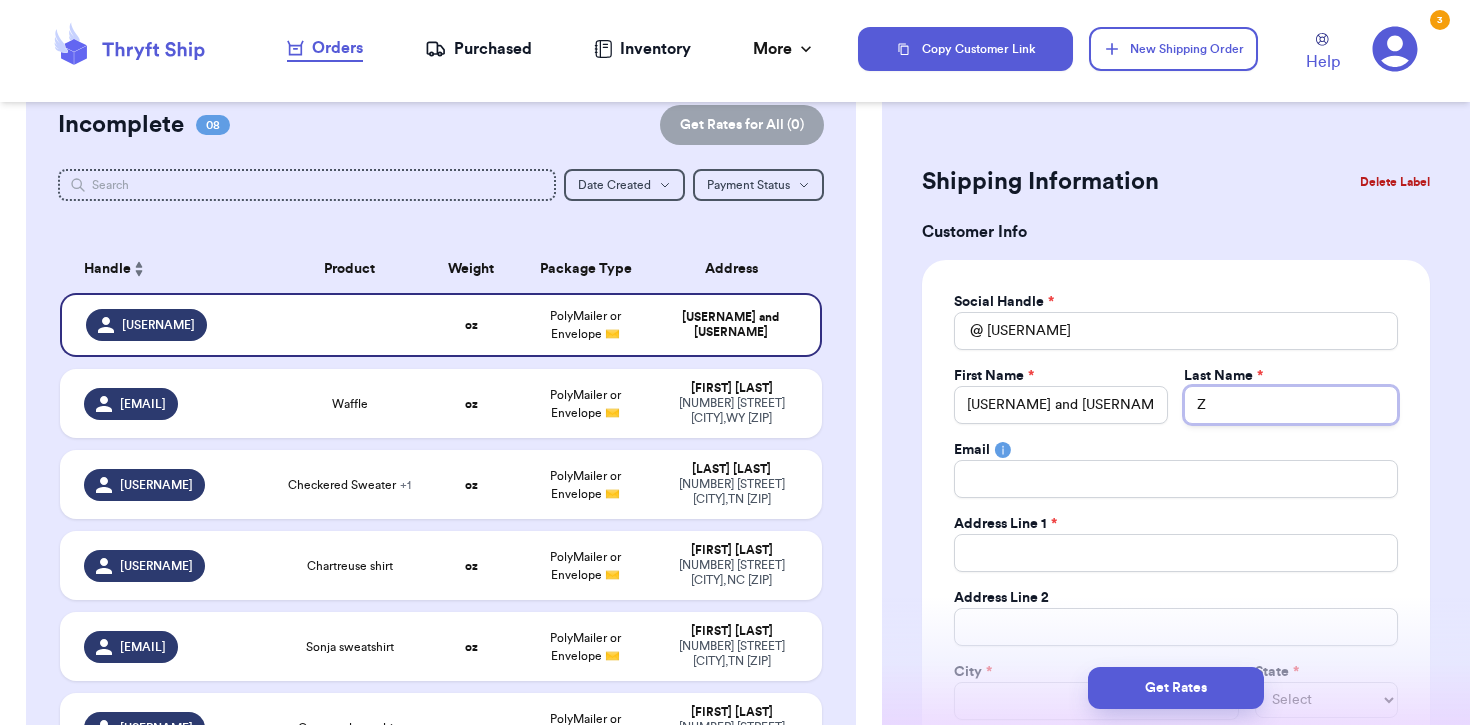 type 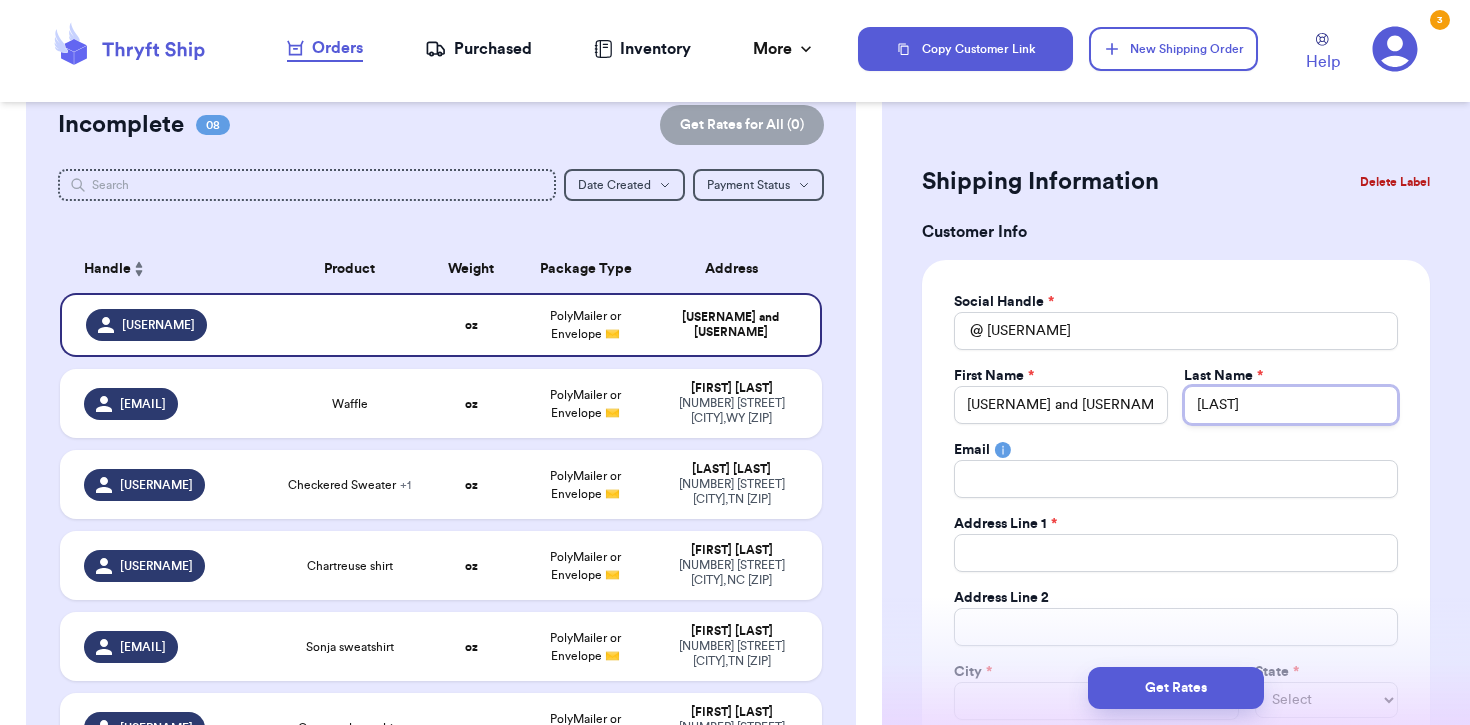 type 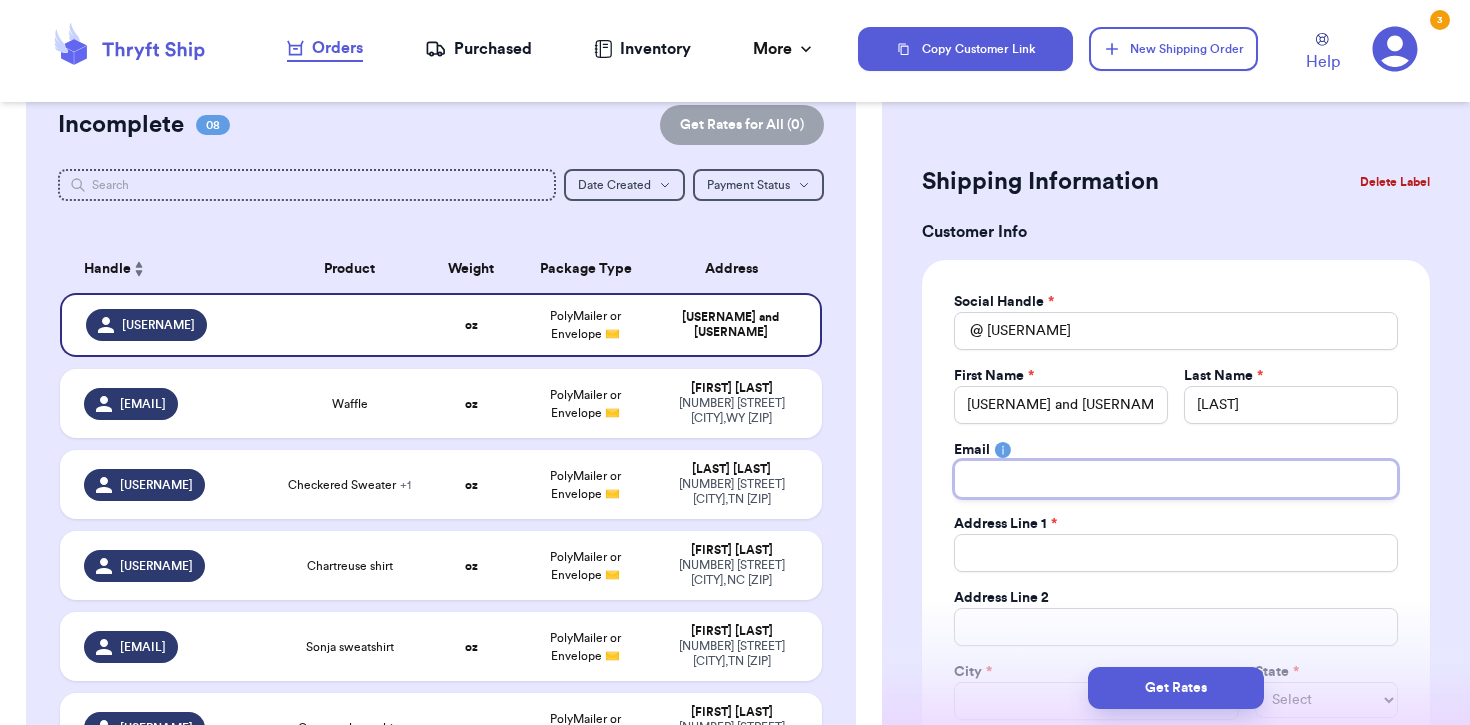 click on "Total Amount Paid" at bounding box center [1176, 479] 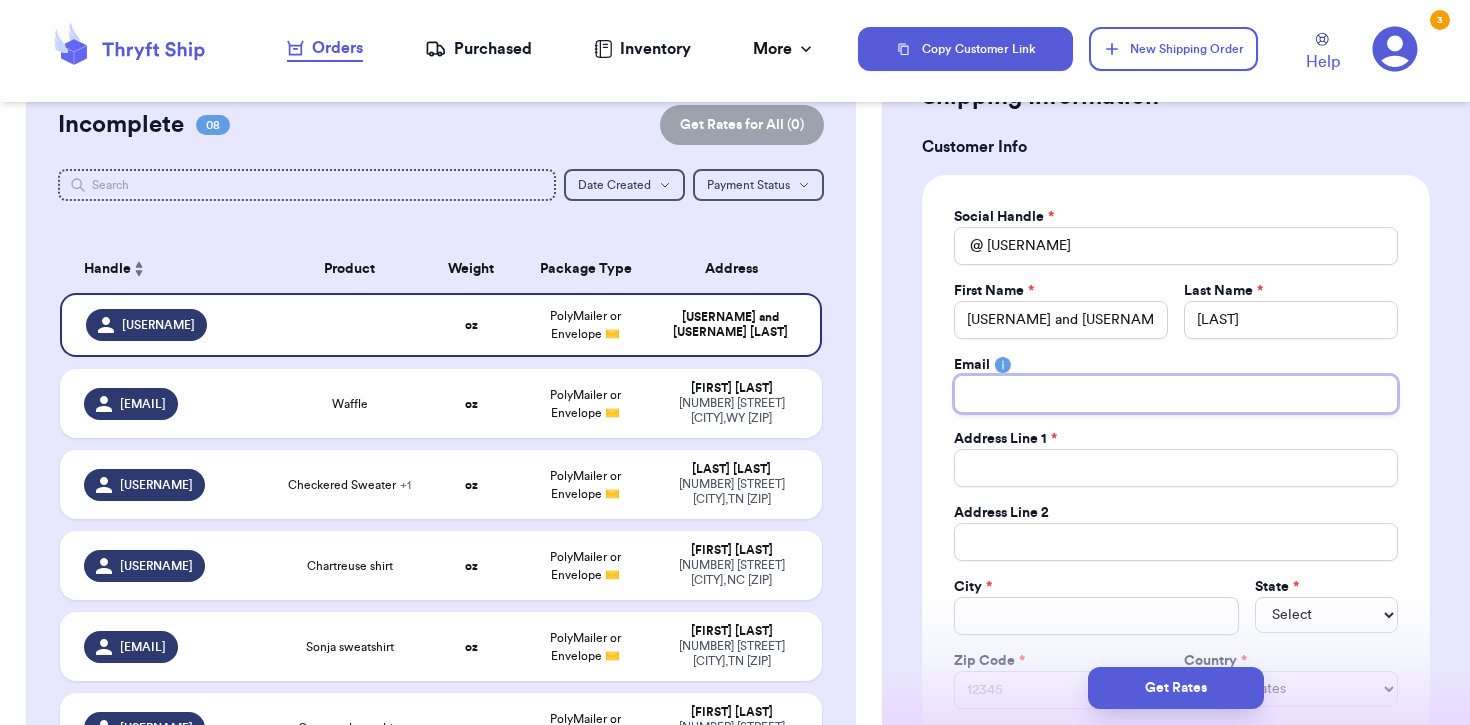 scroll, scrollTop: 97, scrollLeft: 0, axis: vertical 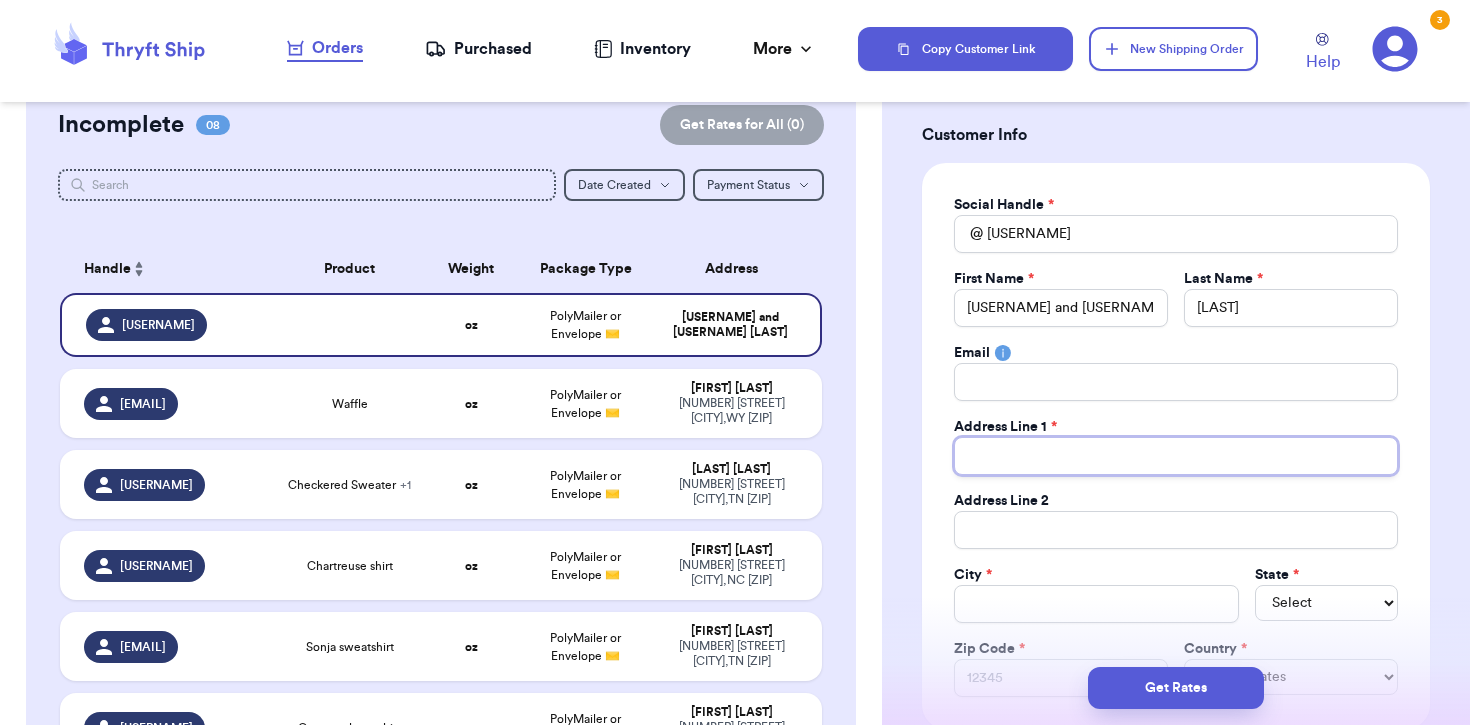 click on "Total Amount Paid" at bounding box center [1176, 456] 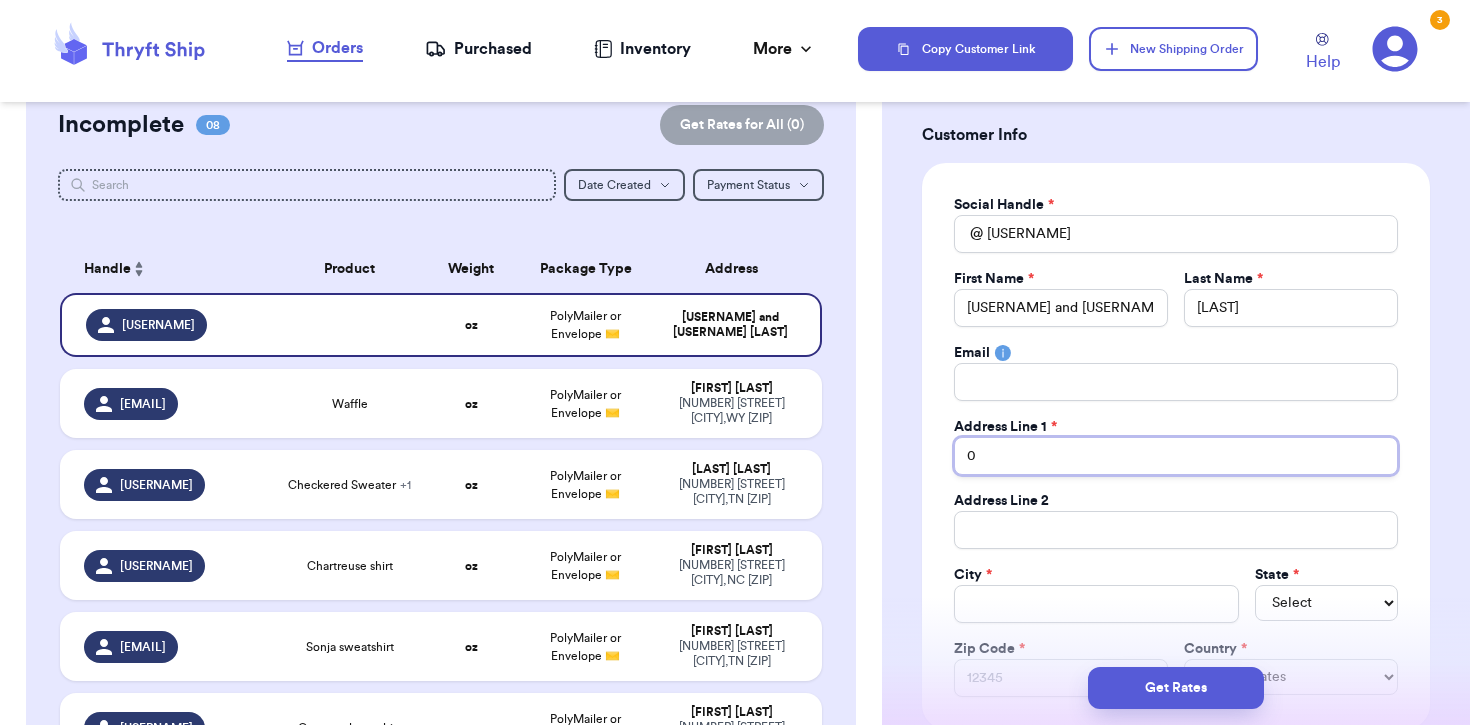 type 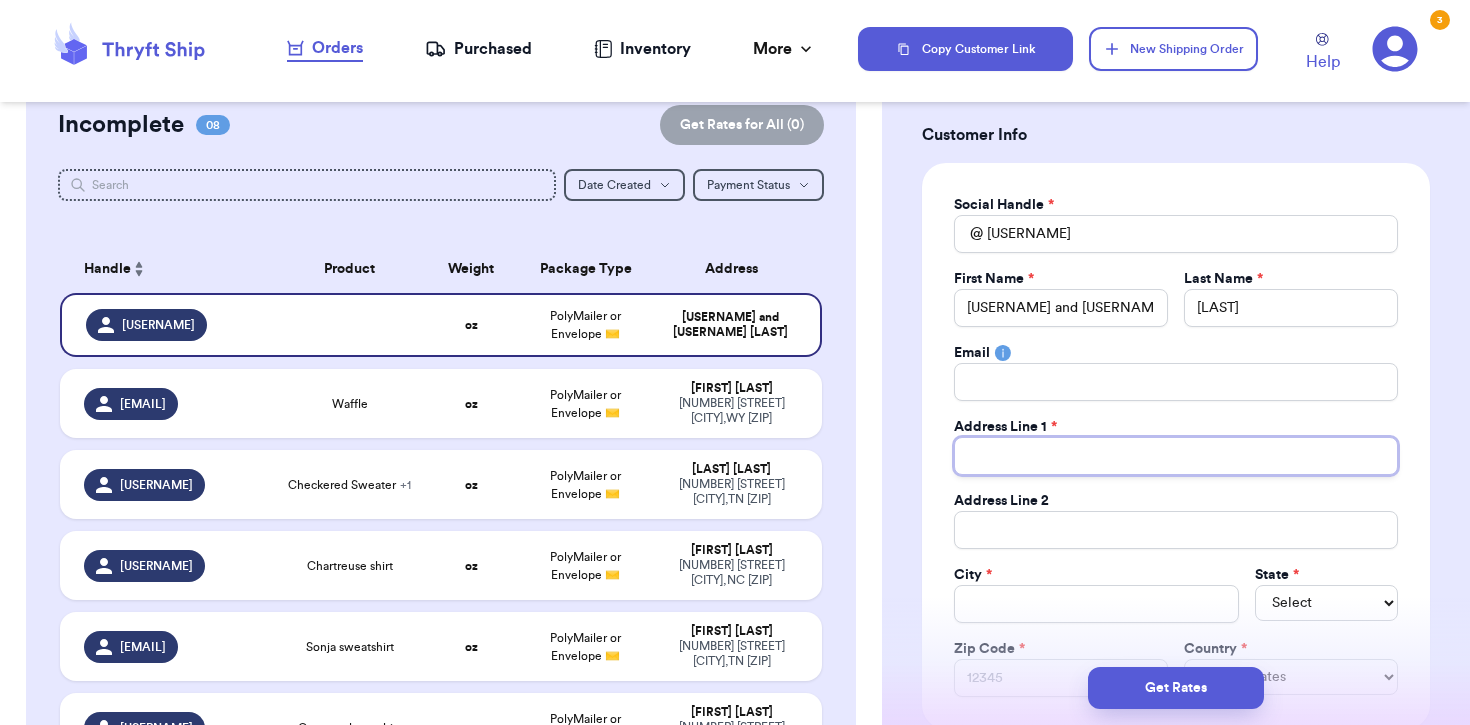 type 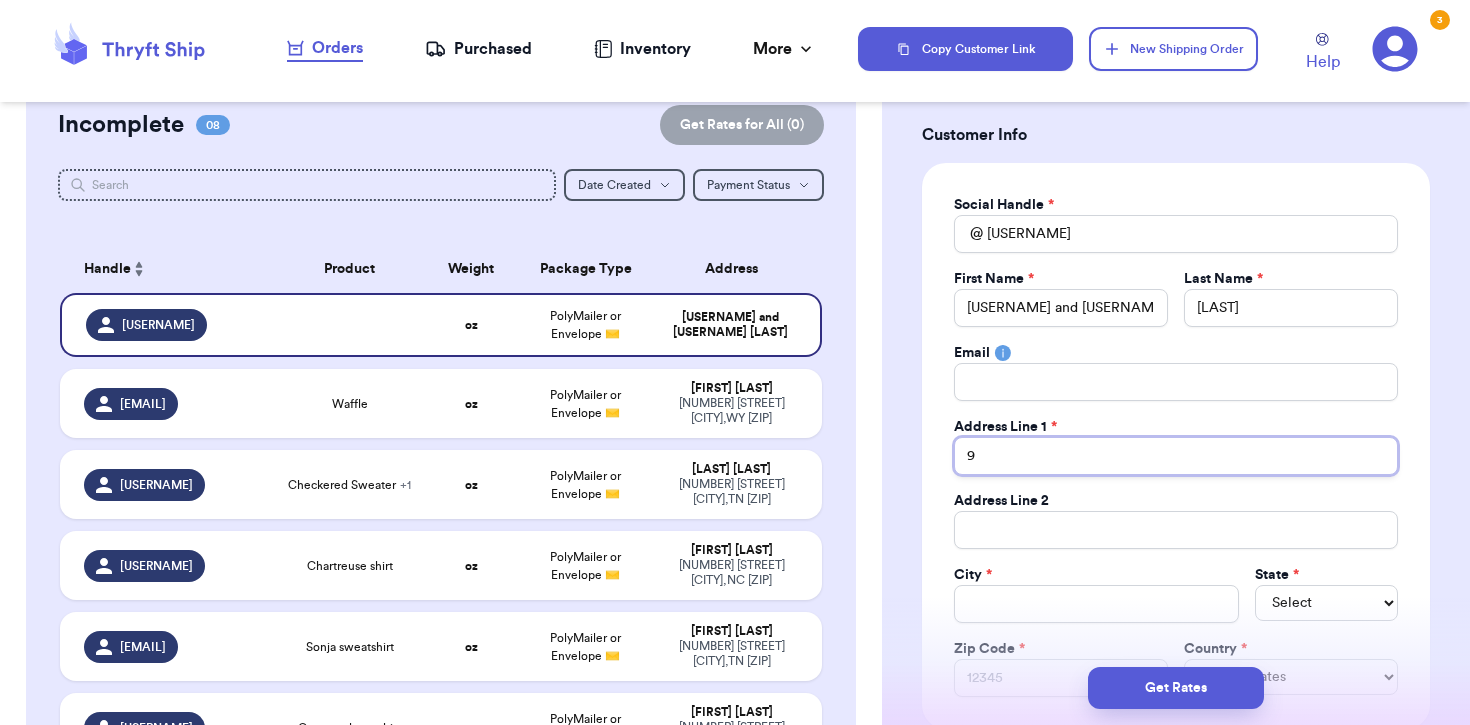 type 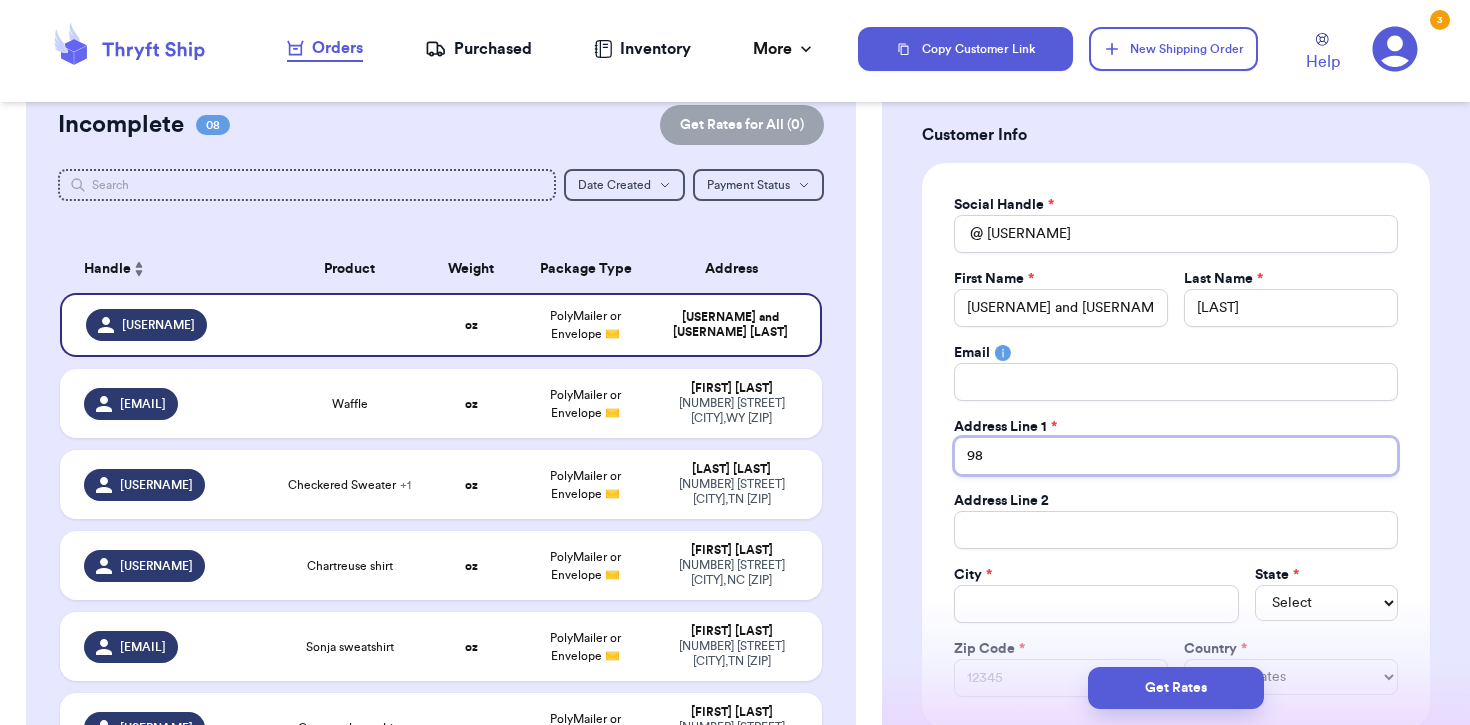 type 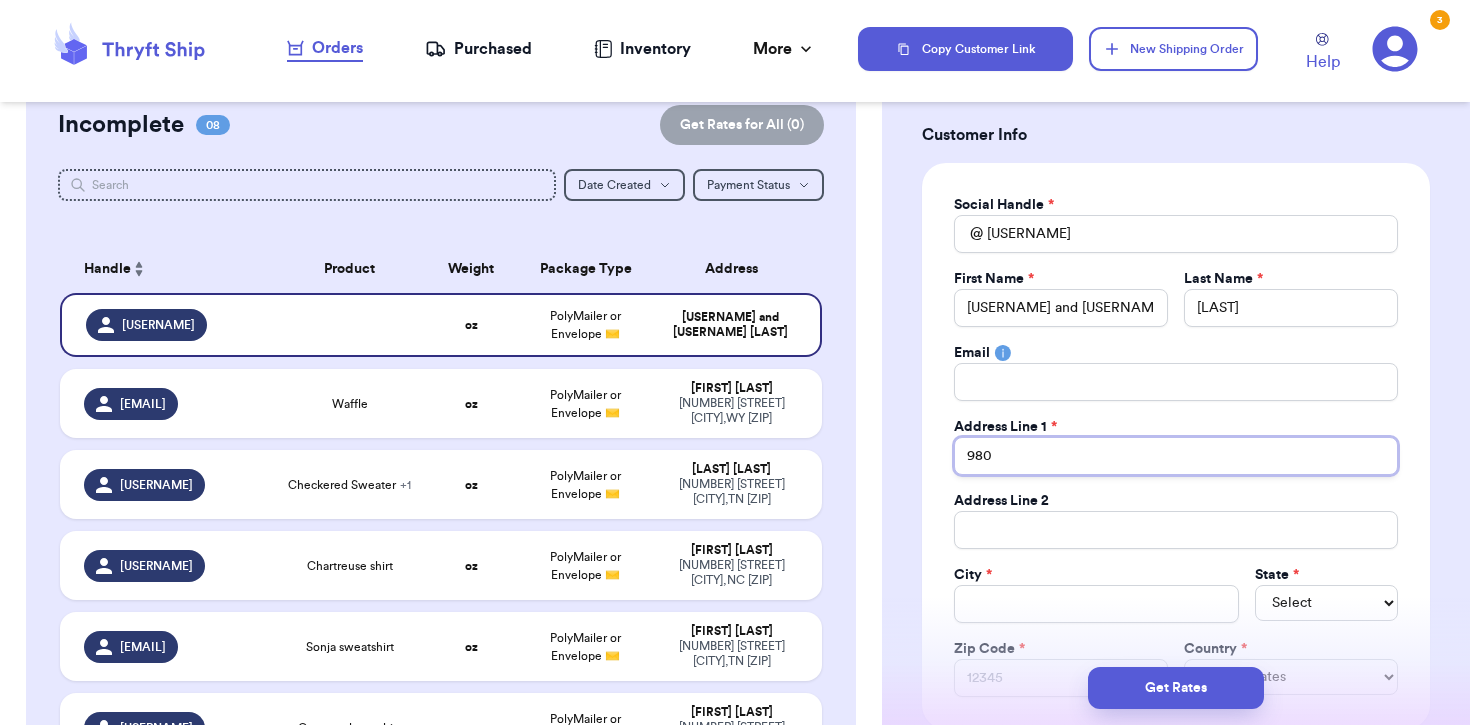 type 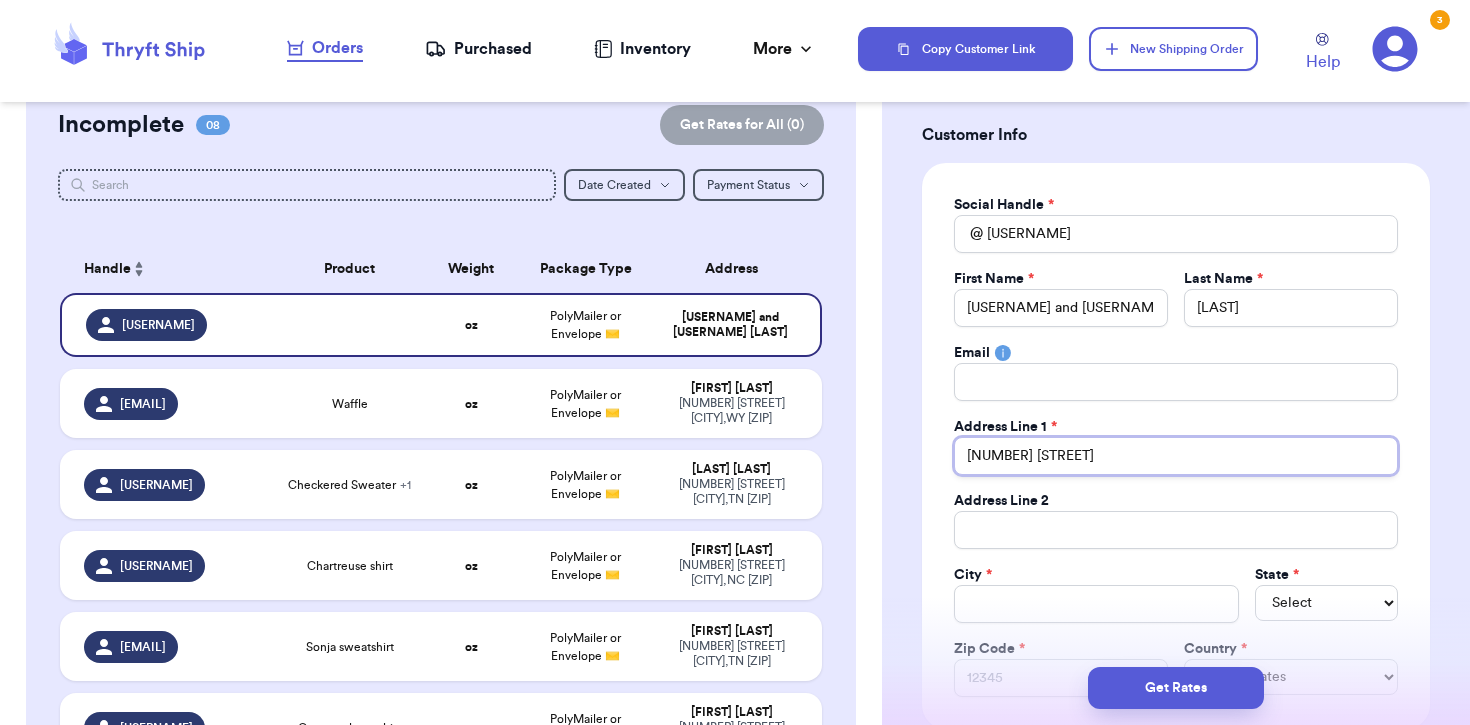 type 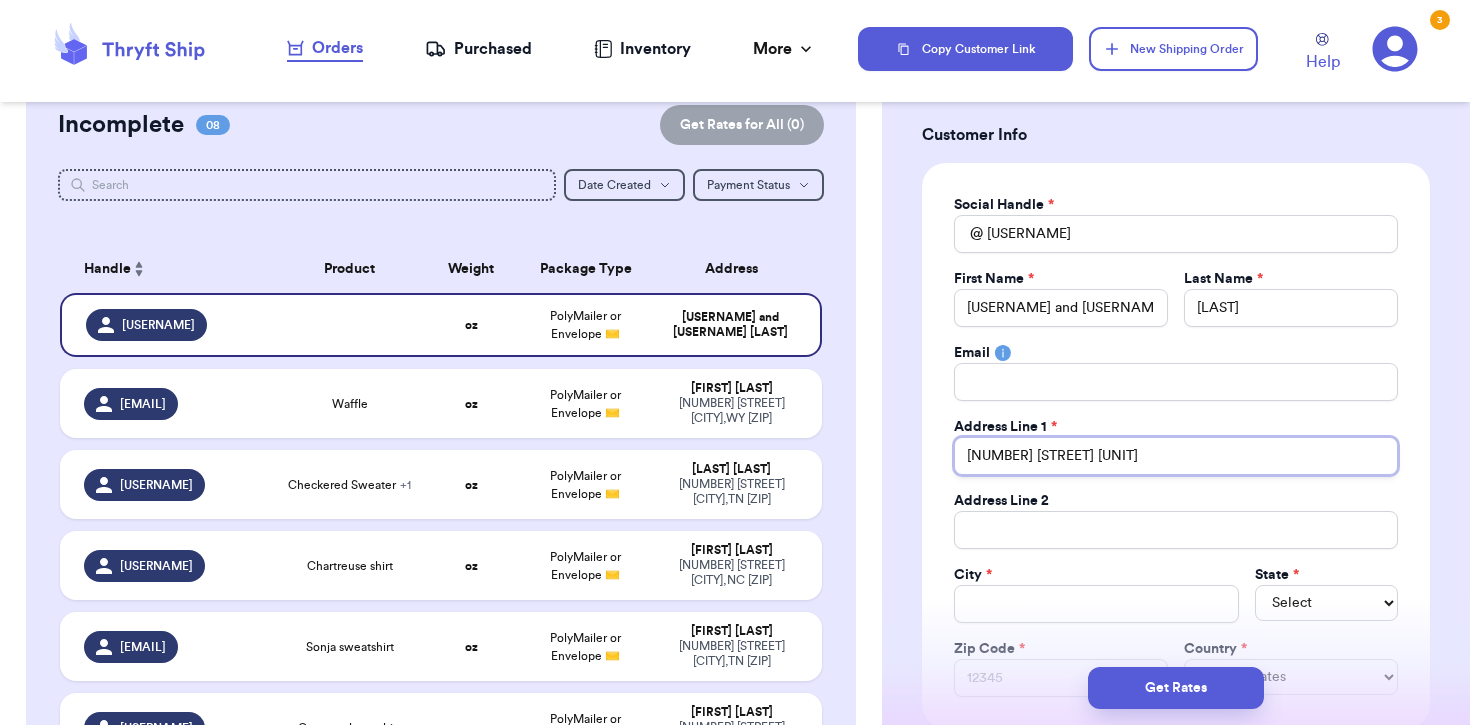 type 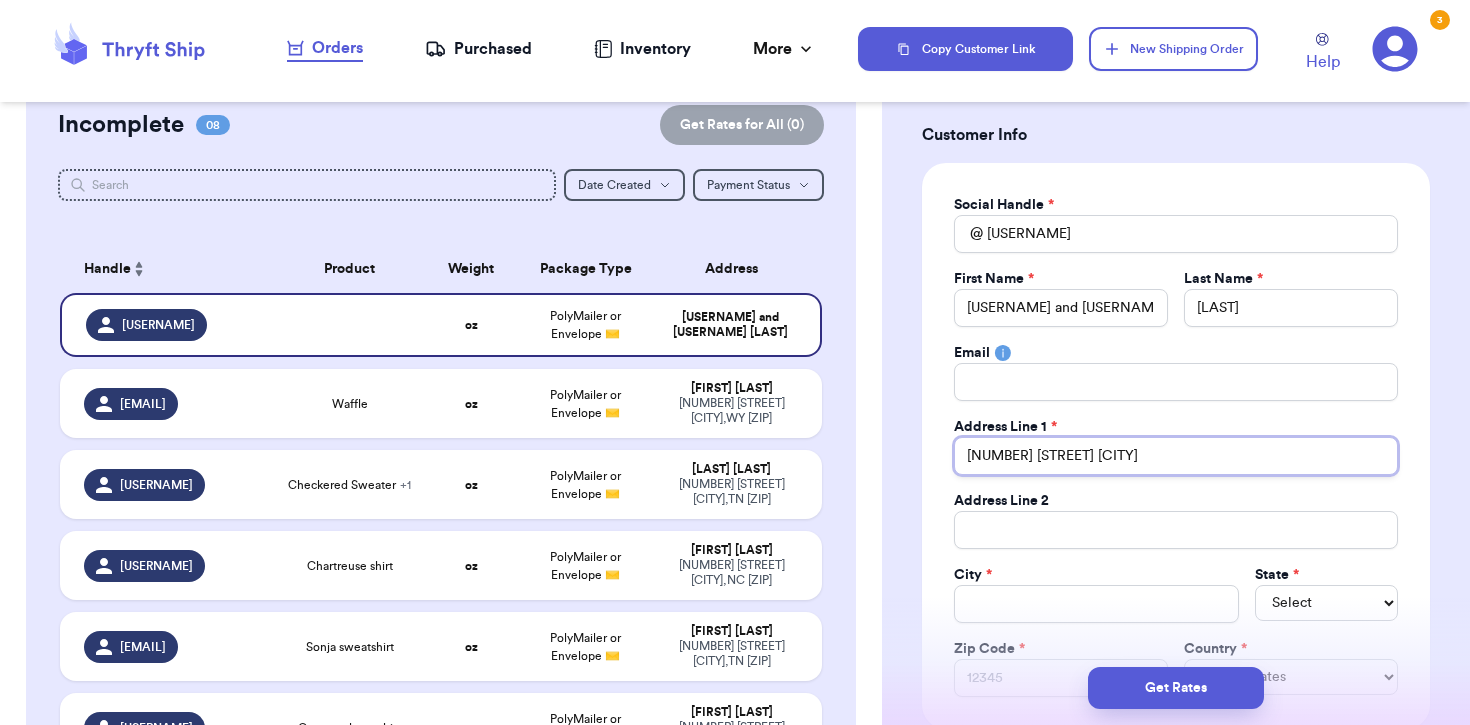 type 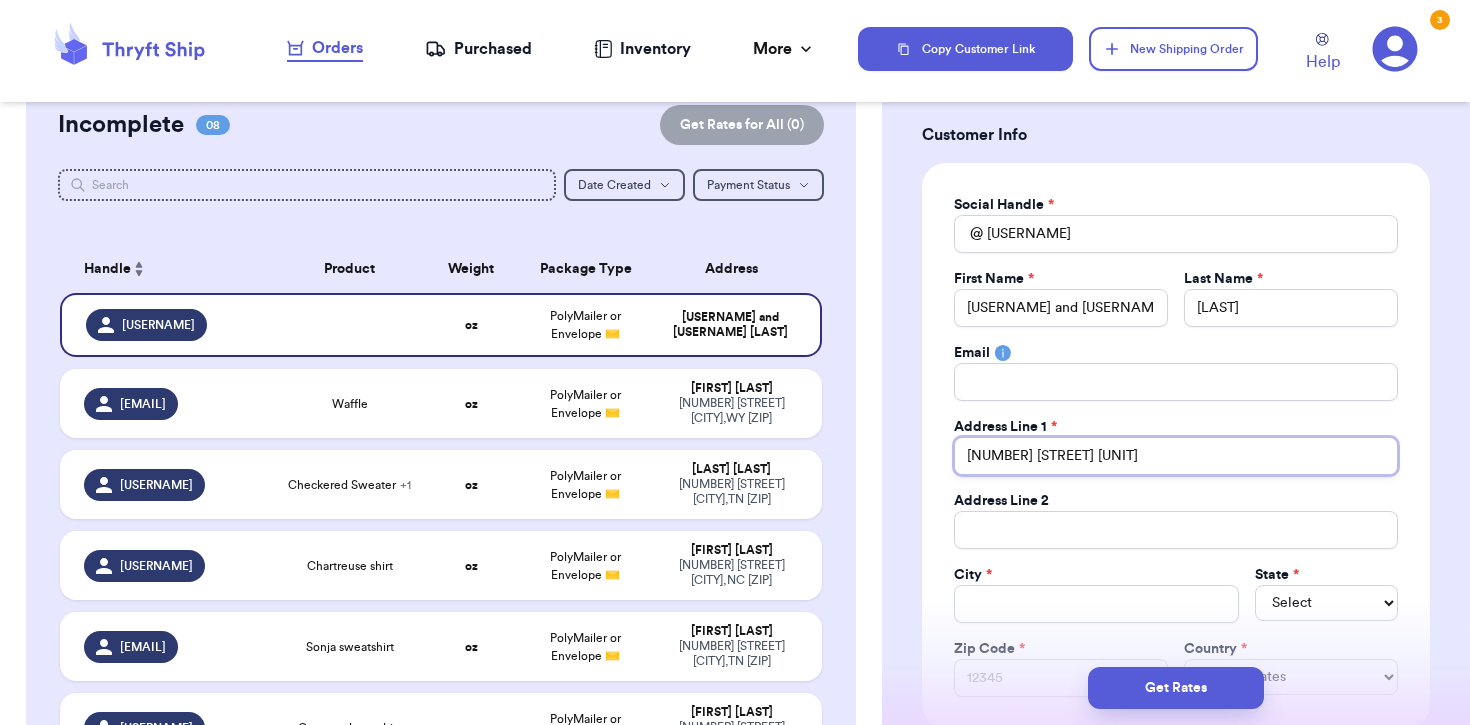 type 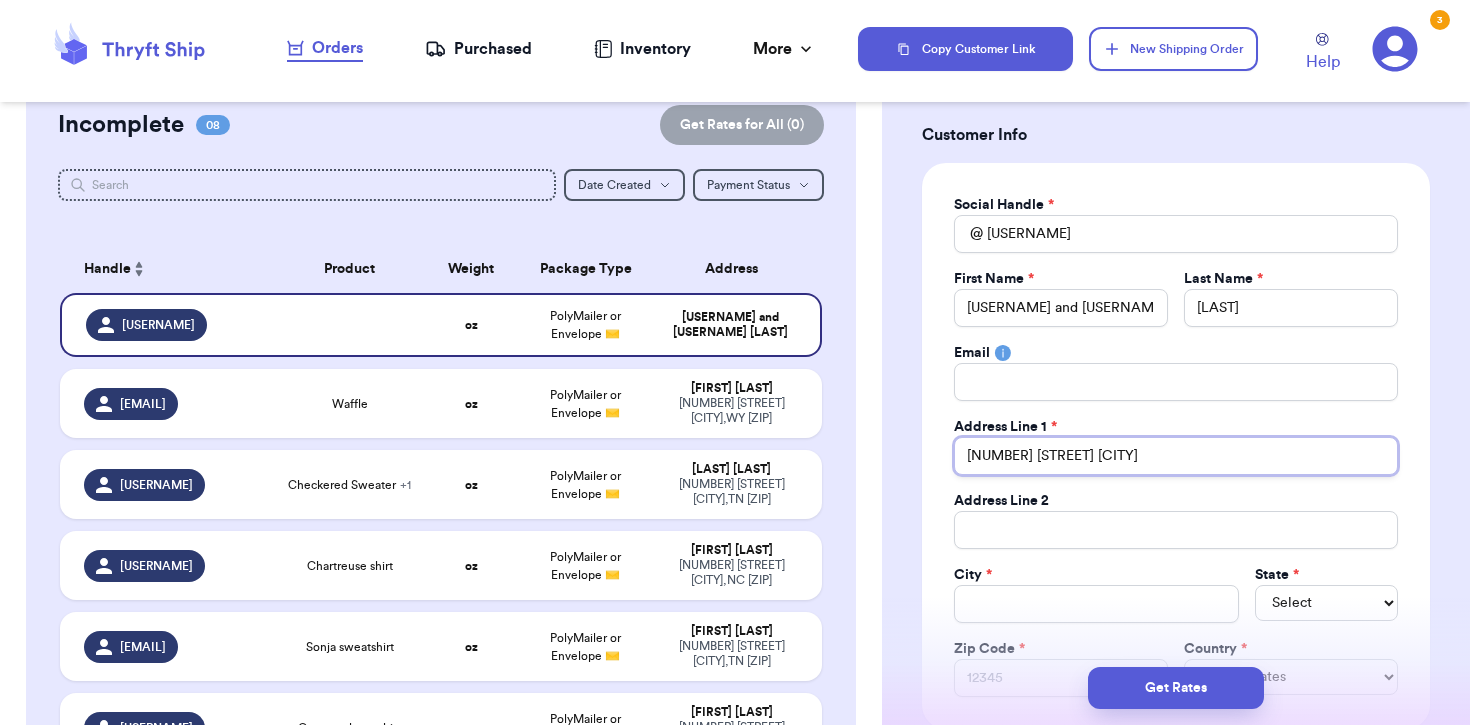 type 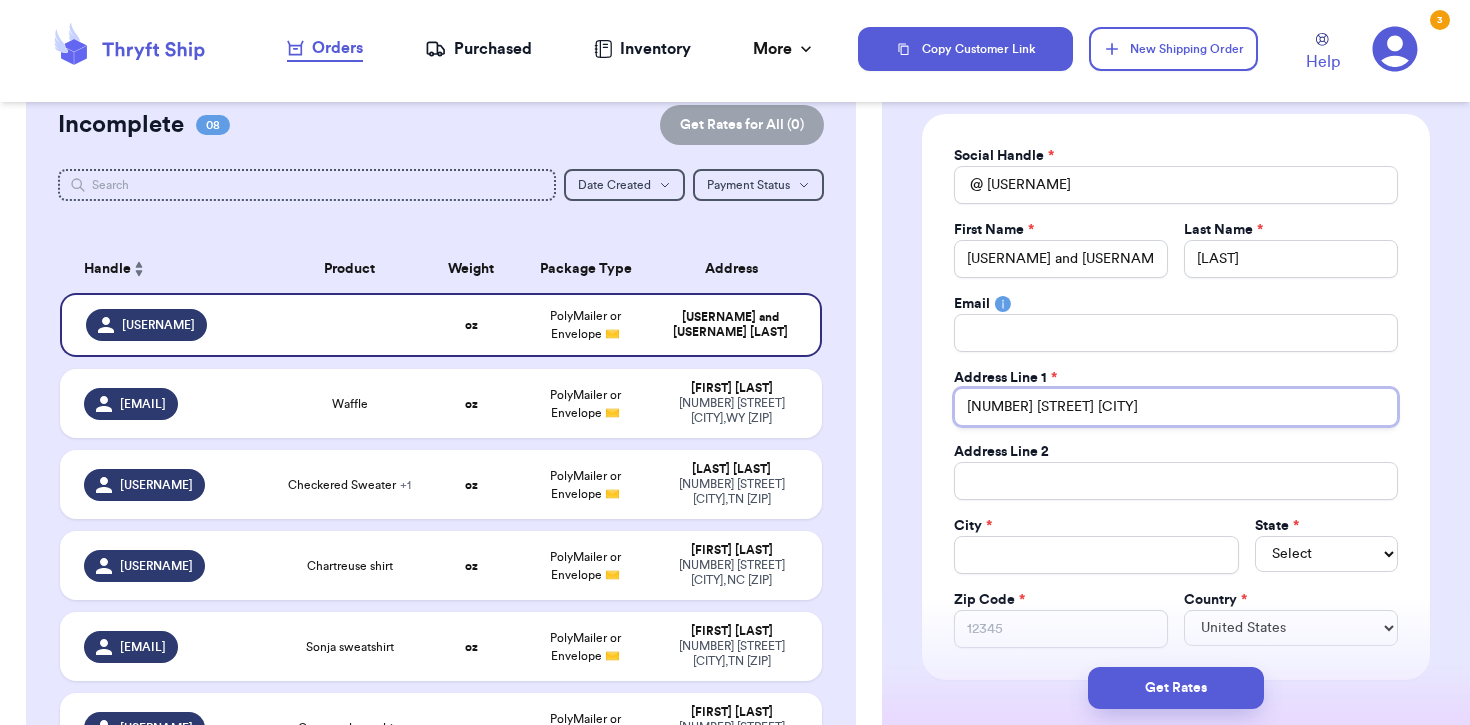 scroll, scrollTop: 151, scrollLeft: 0, axis: vertical 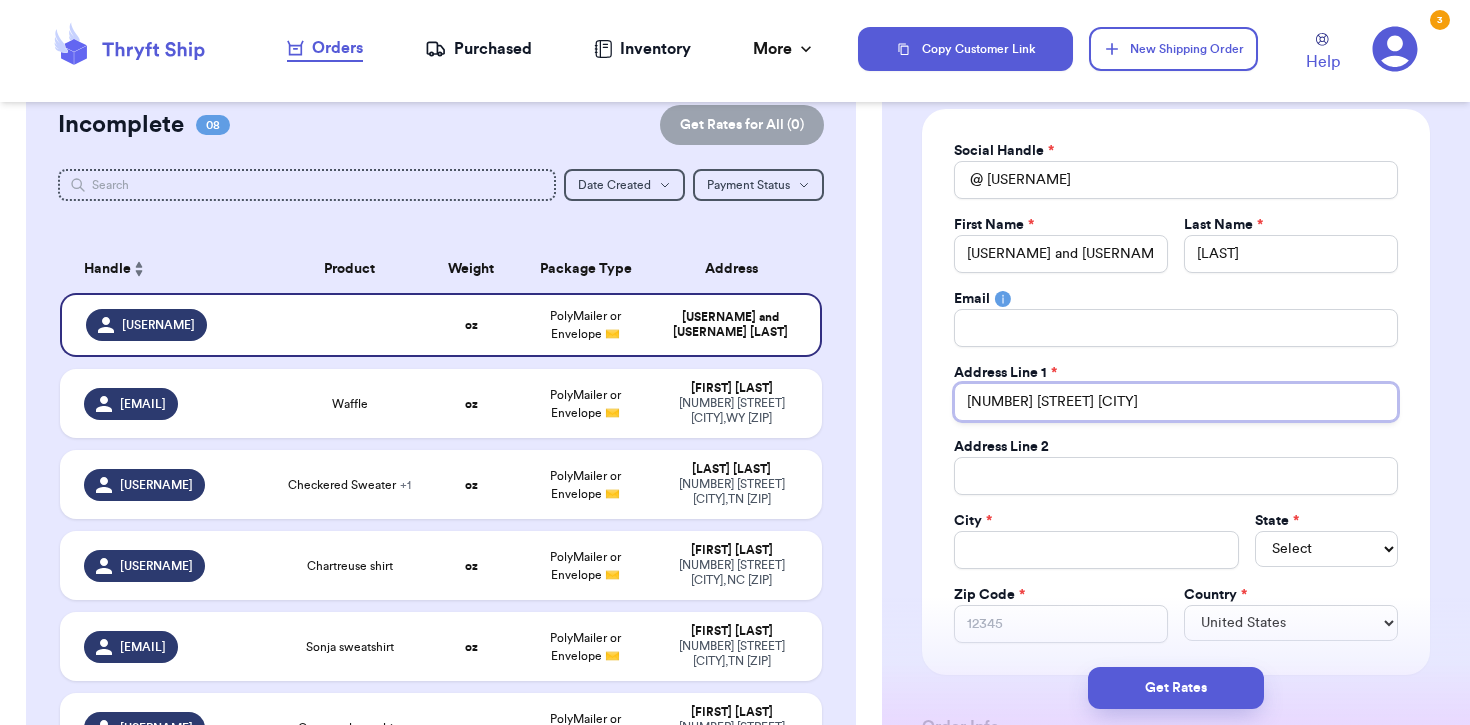 type on "[NUMBER] [STREET] [CITY]" 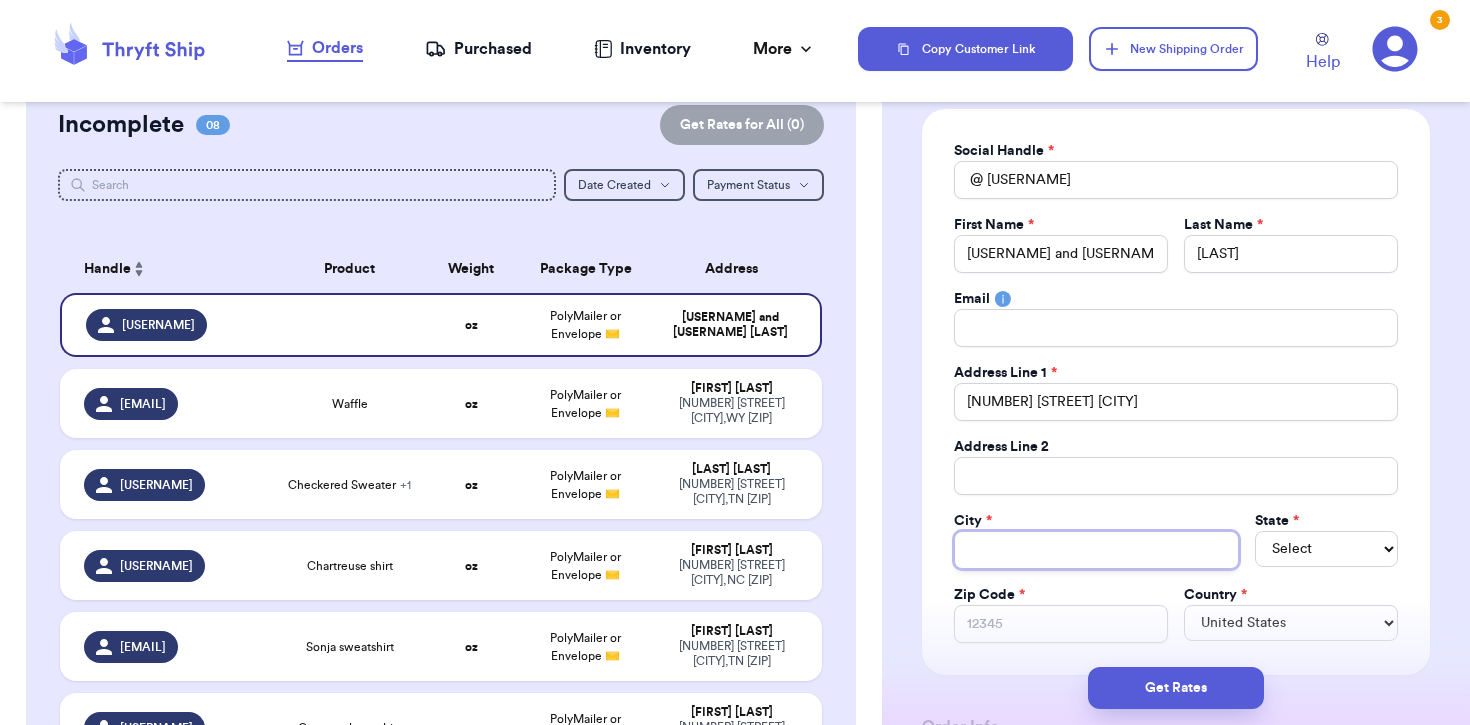 click on "Total Amount Paid" at bounding box center (1096, 550) 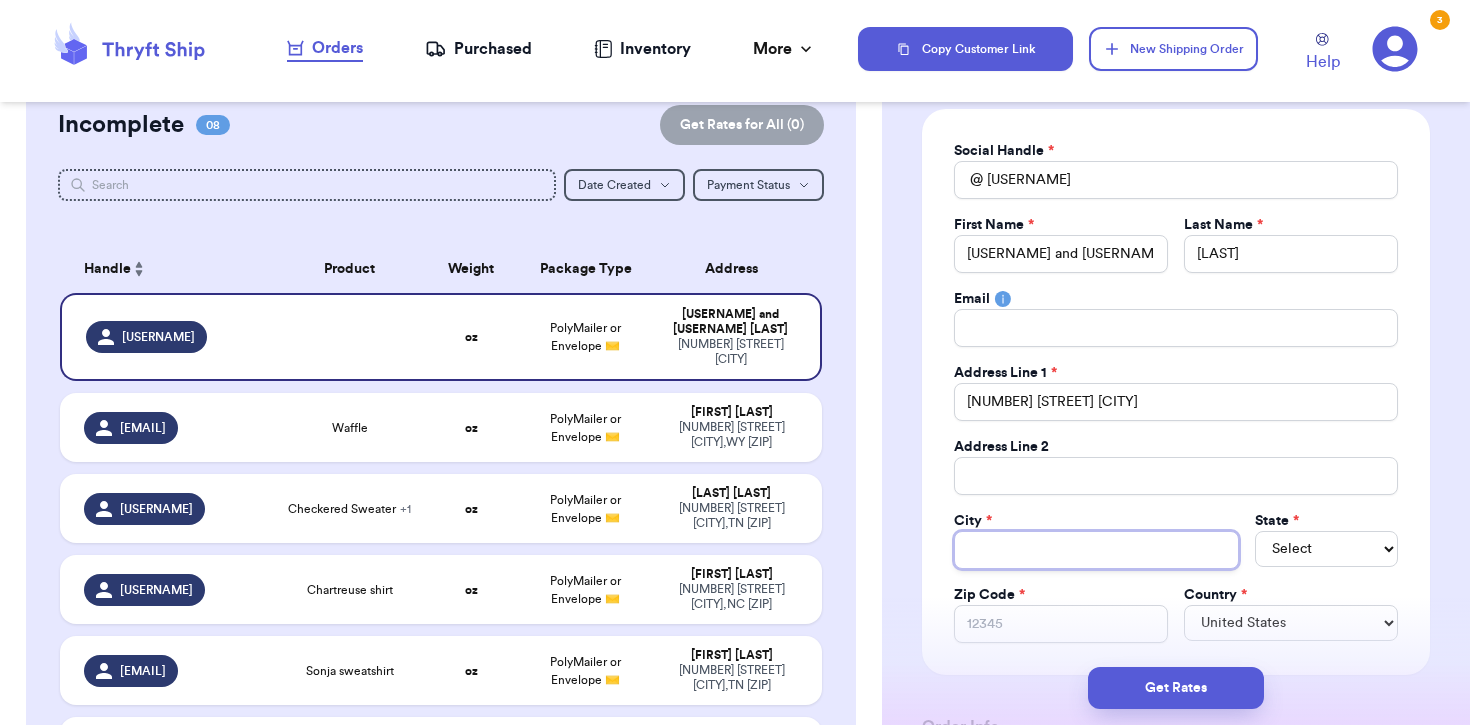 type 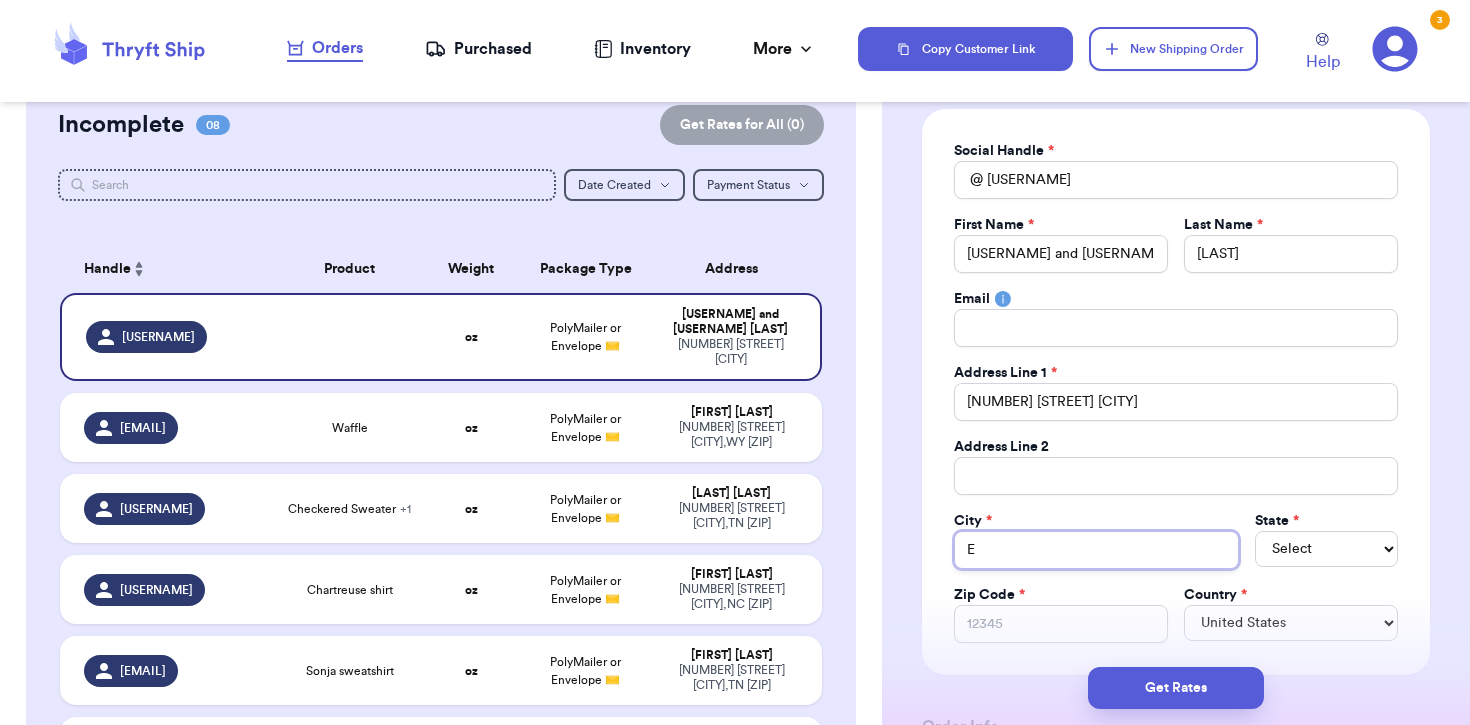 type 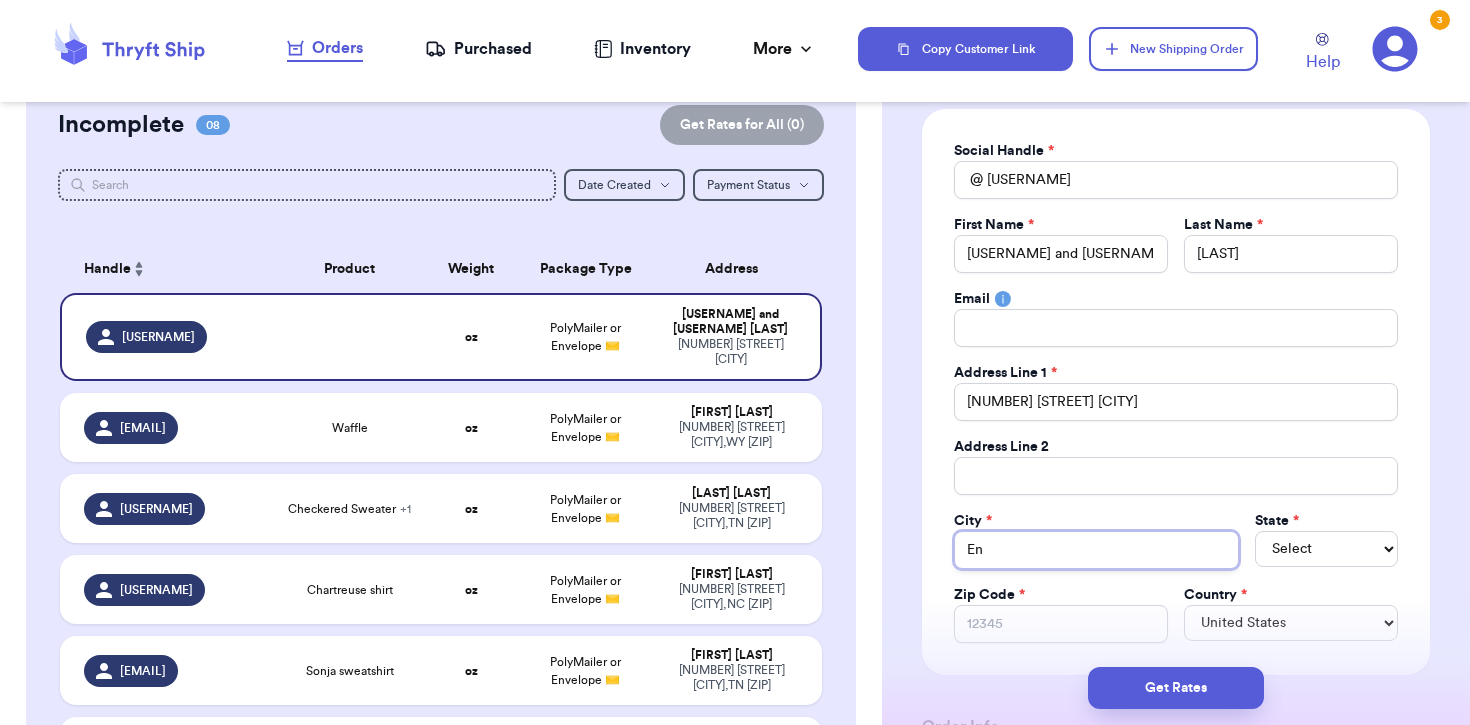 type 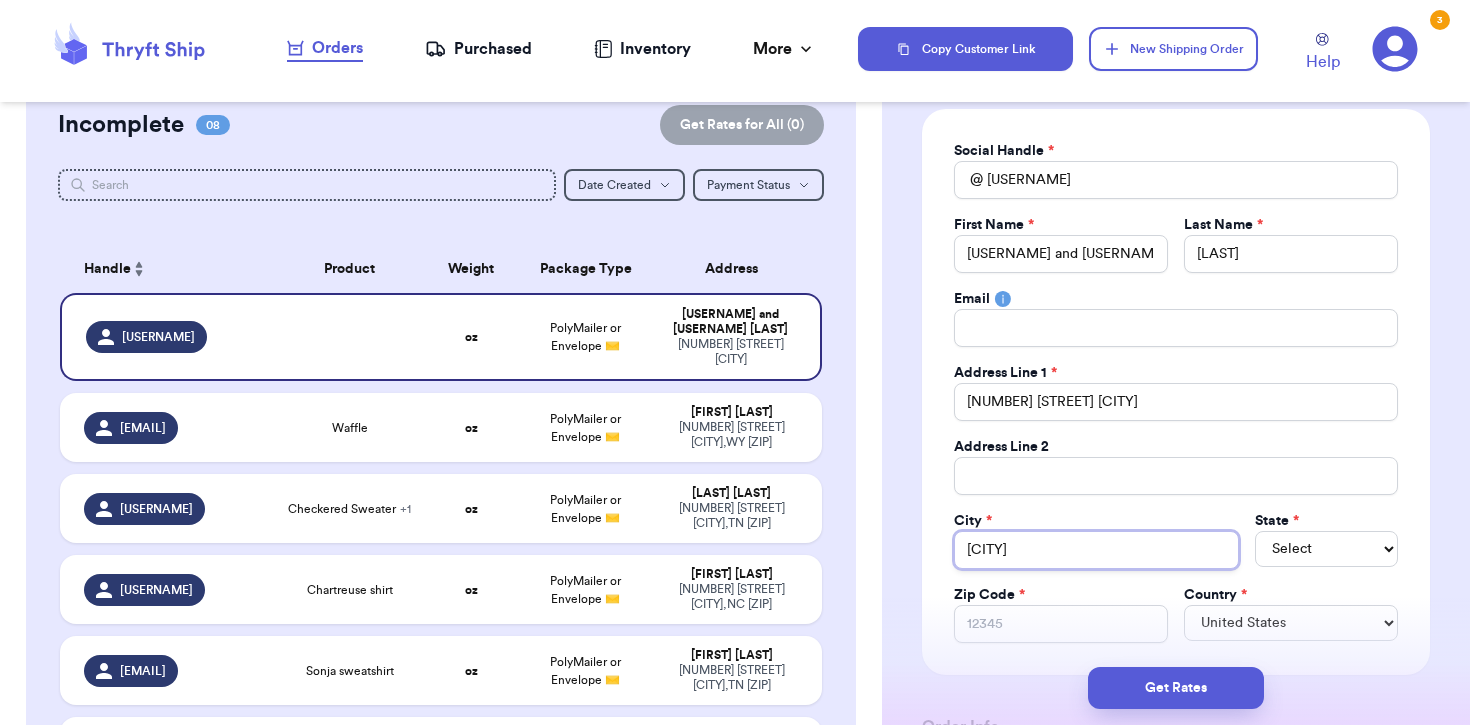 type 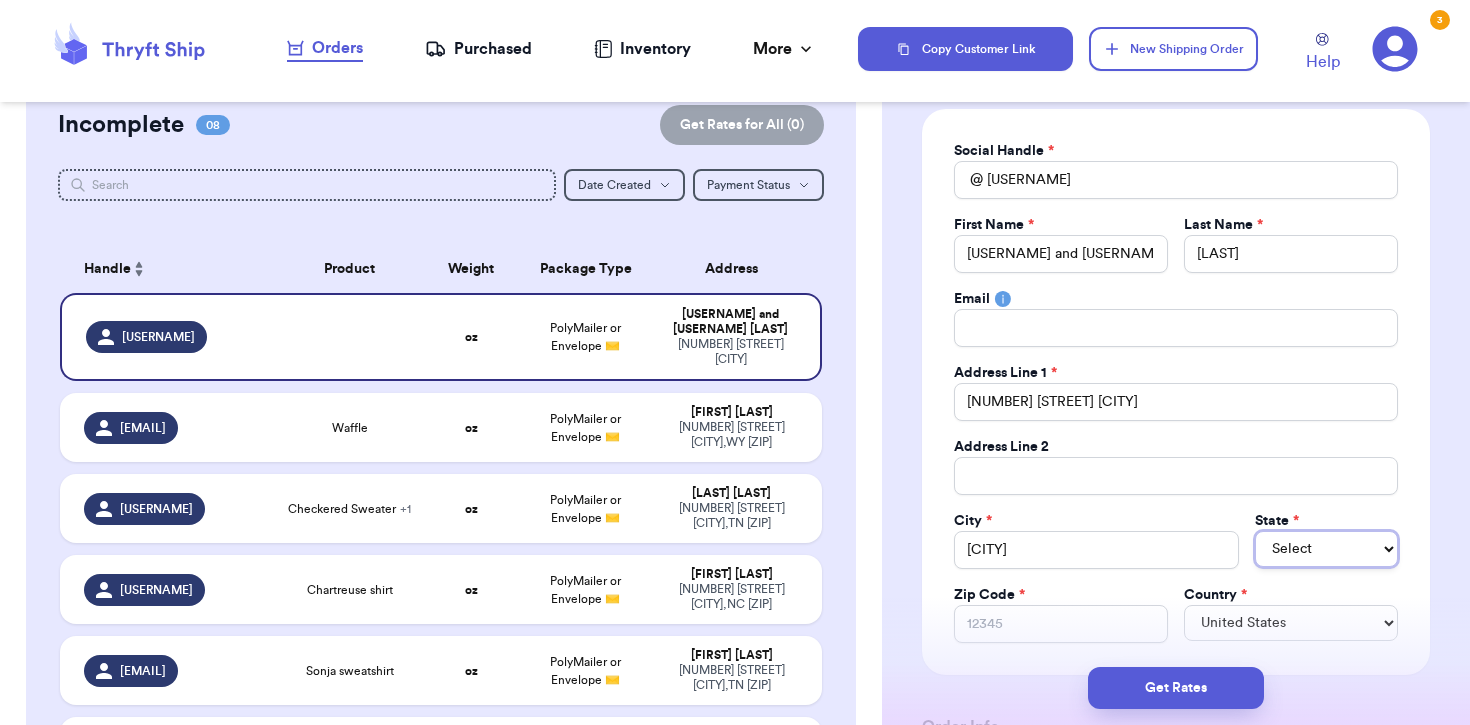 click on "Select AL AK AZ AR CA CO CT DE DC FL GA HI ID IL IN IA KS KY LA ME MD MA MI MN MS MO MT NE NV NH NJ NM NY NC ND OH OK OR PA RI SC SD TN TX UT VT VA WA WV WI WY AA AE AP AS GU MP PR VI" at bounding box center [1326, 549] 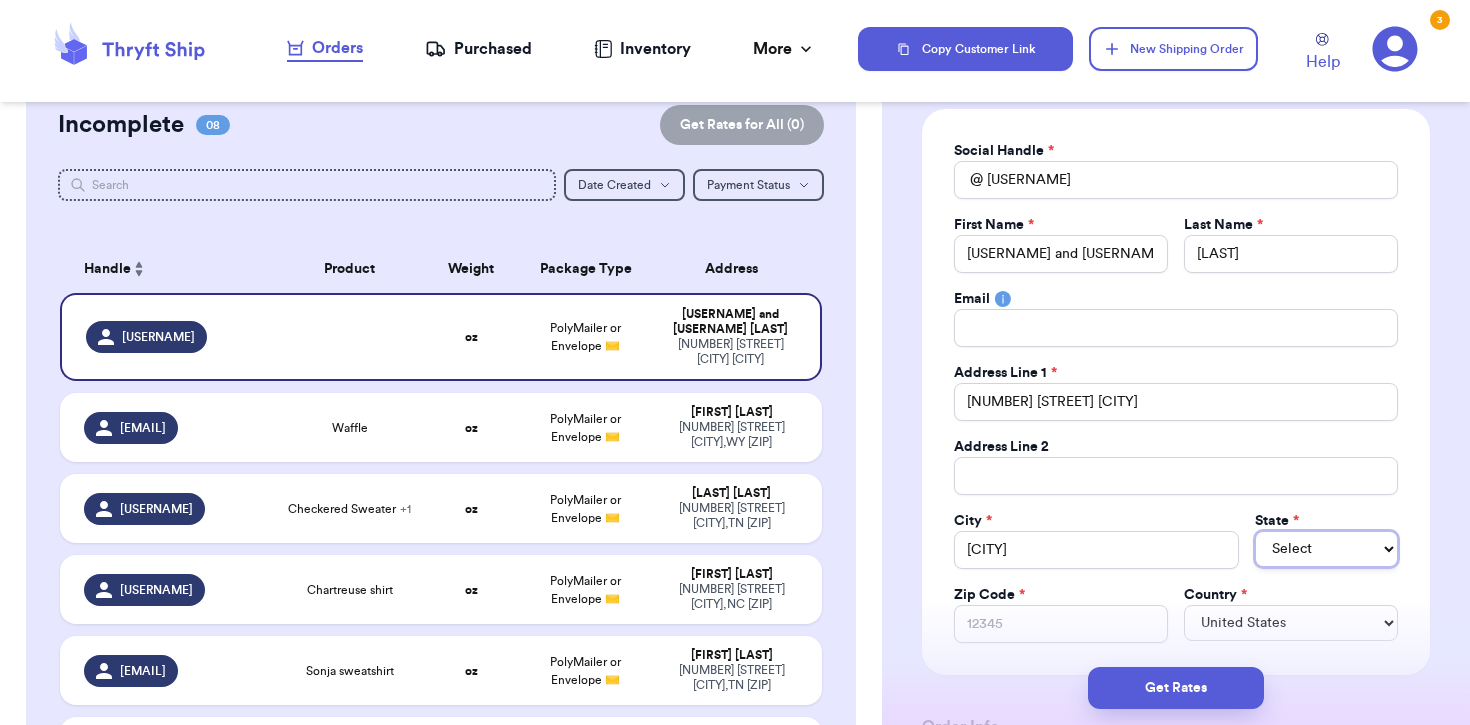 type 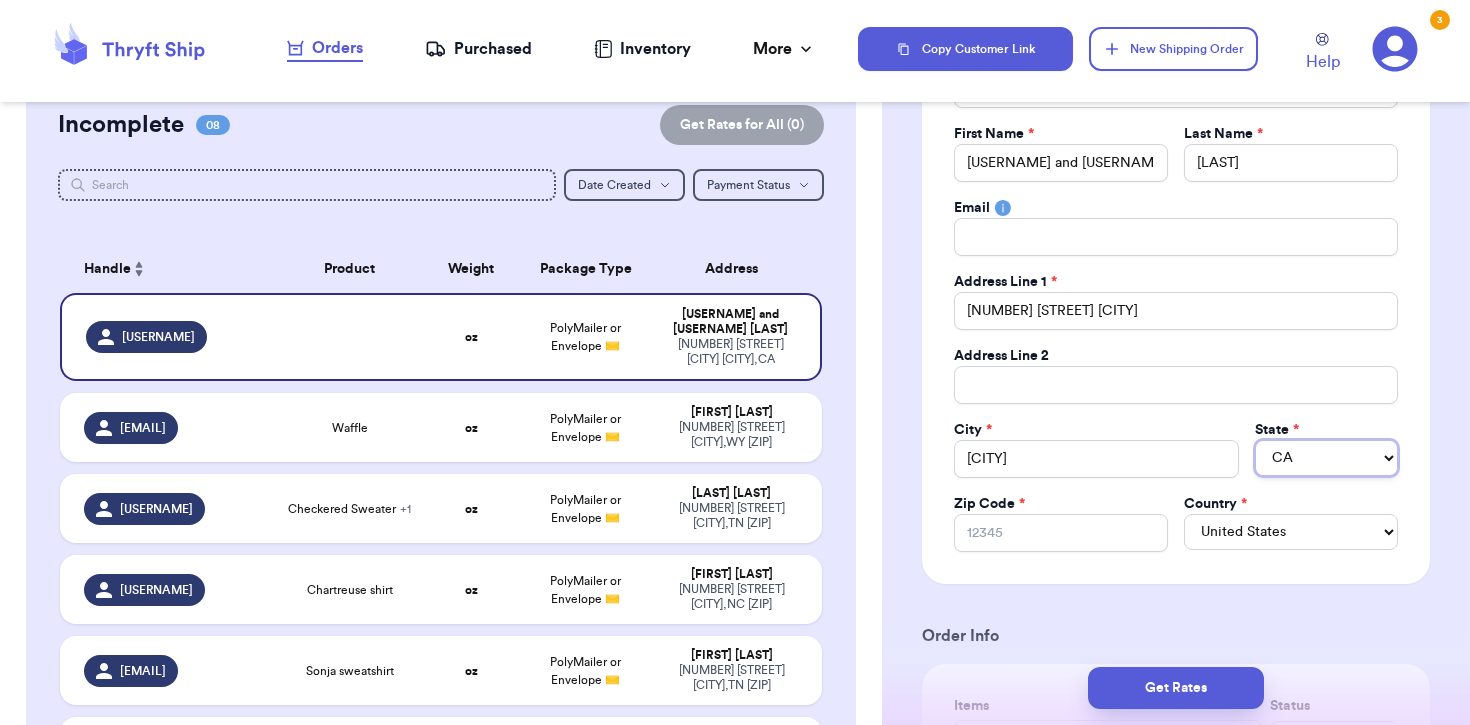 scroll, scrollTop: 247, scrollLeft: 0, axis: vertical 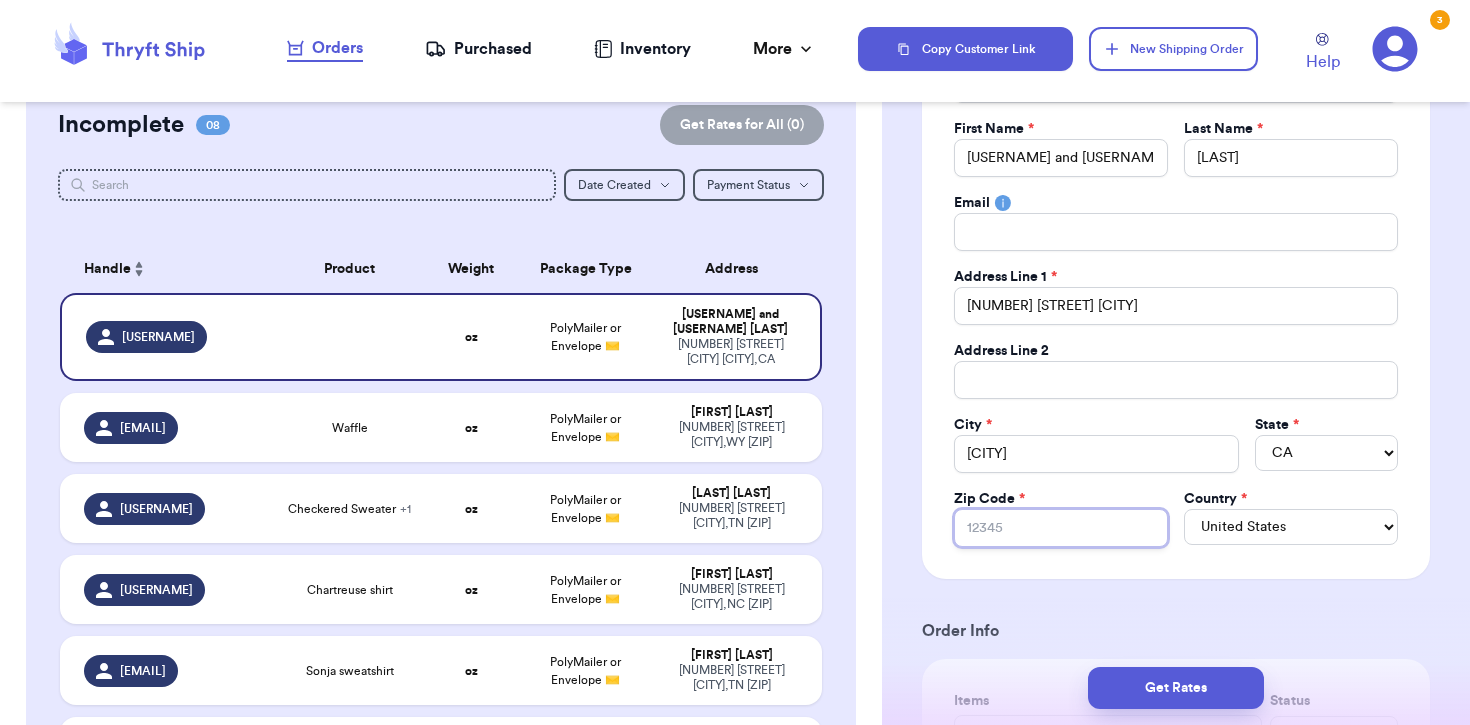 click on "Zip Code *" at bounding box center [1061, 528] 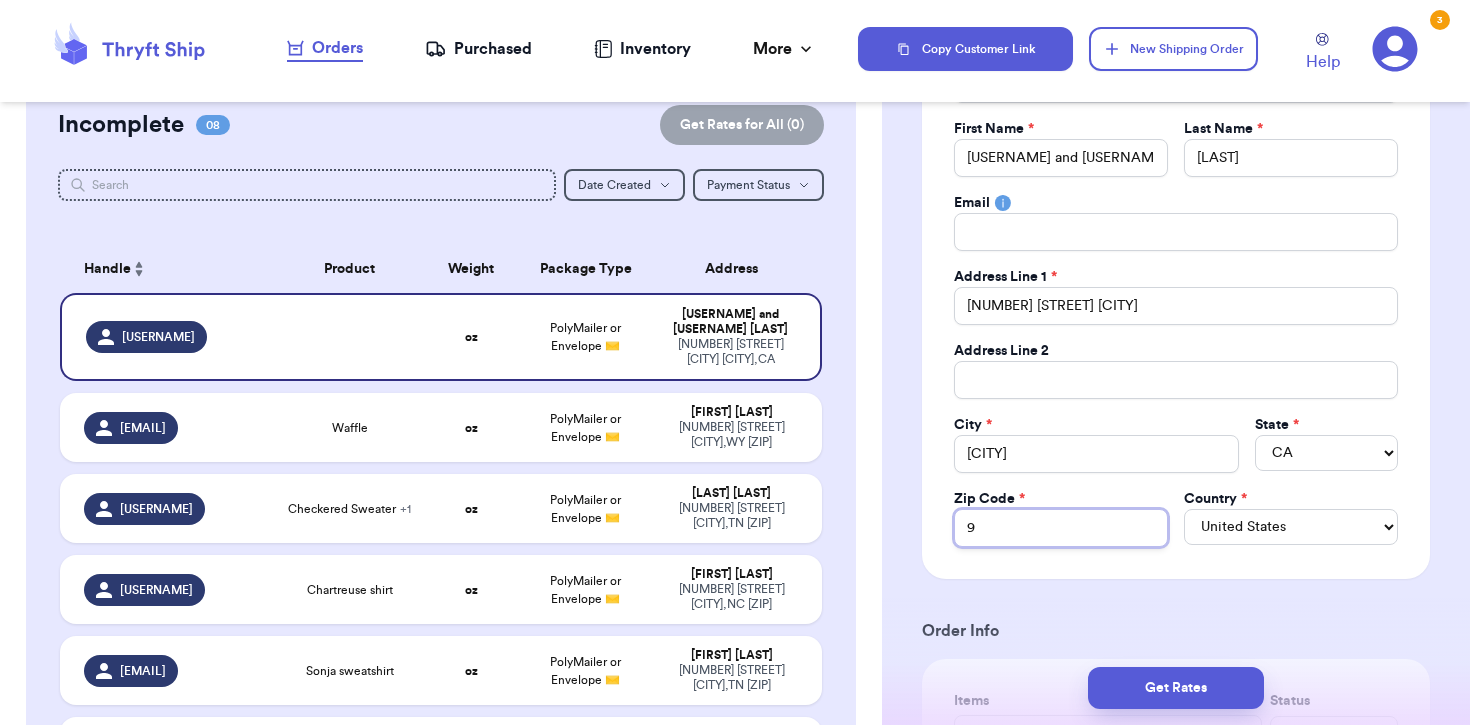 type 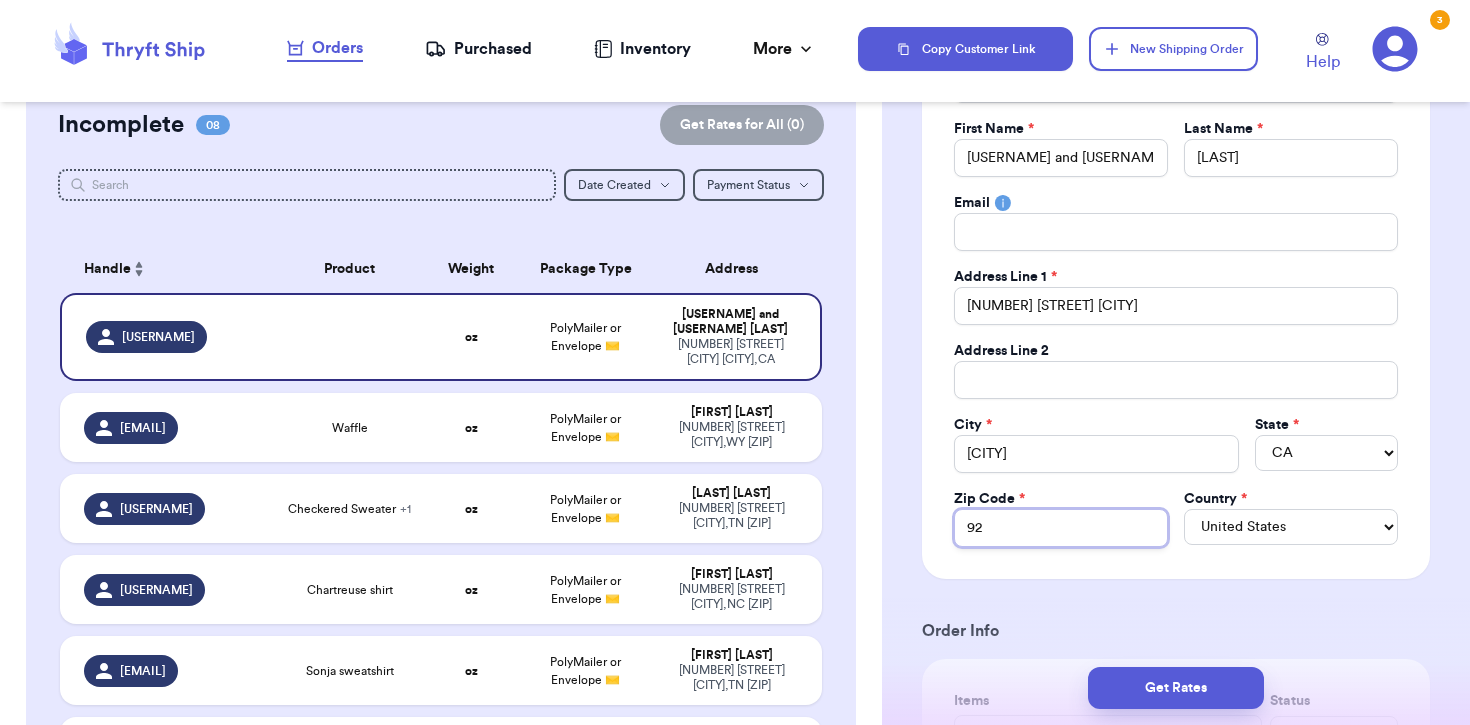 type 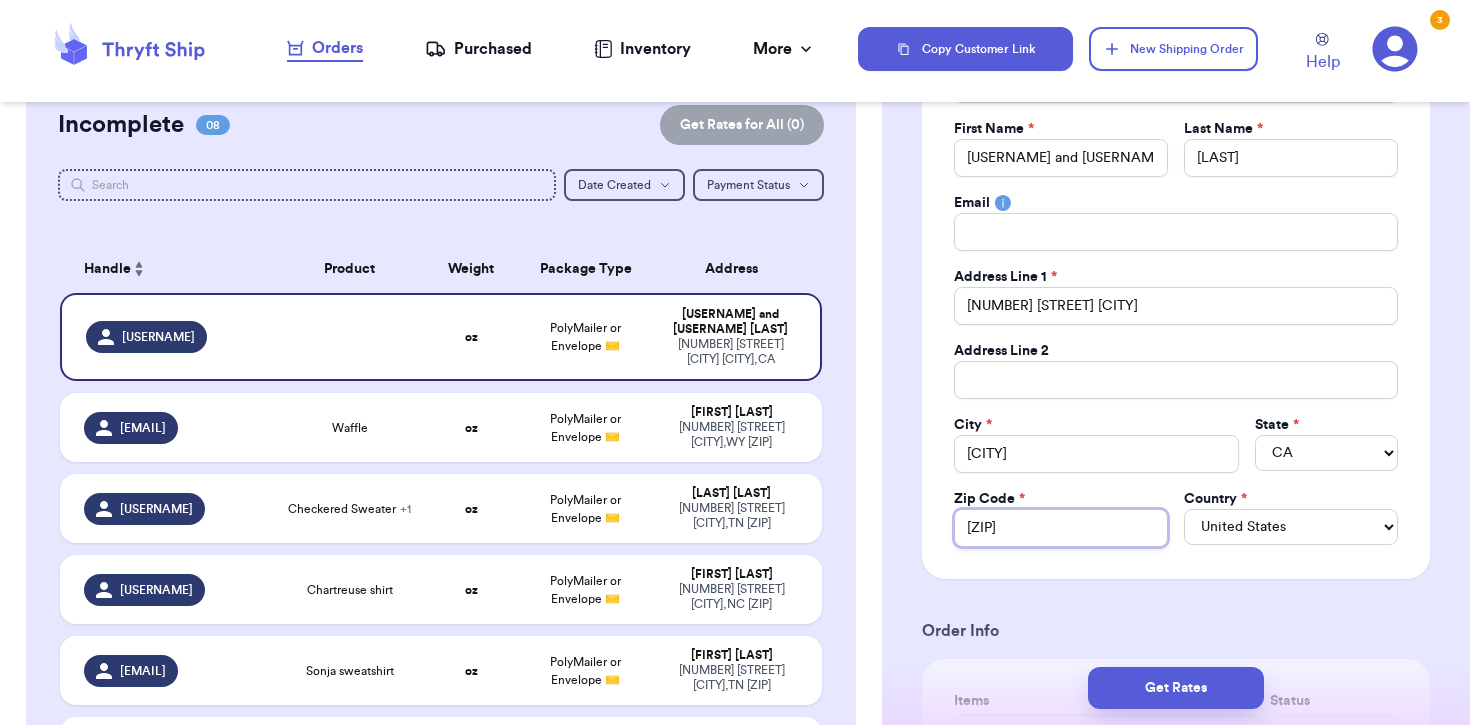 type 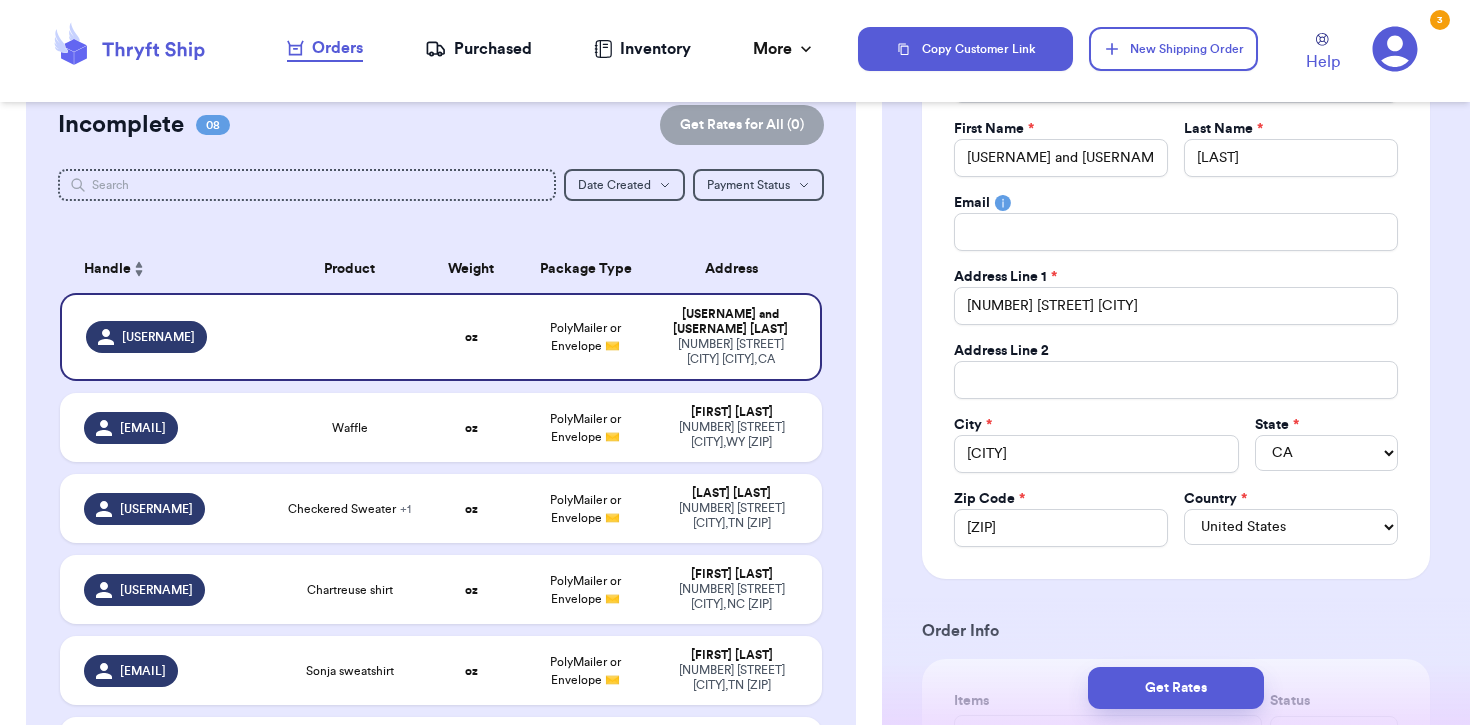 click on "Order Info" at bounding box center [1176, 631] 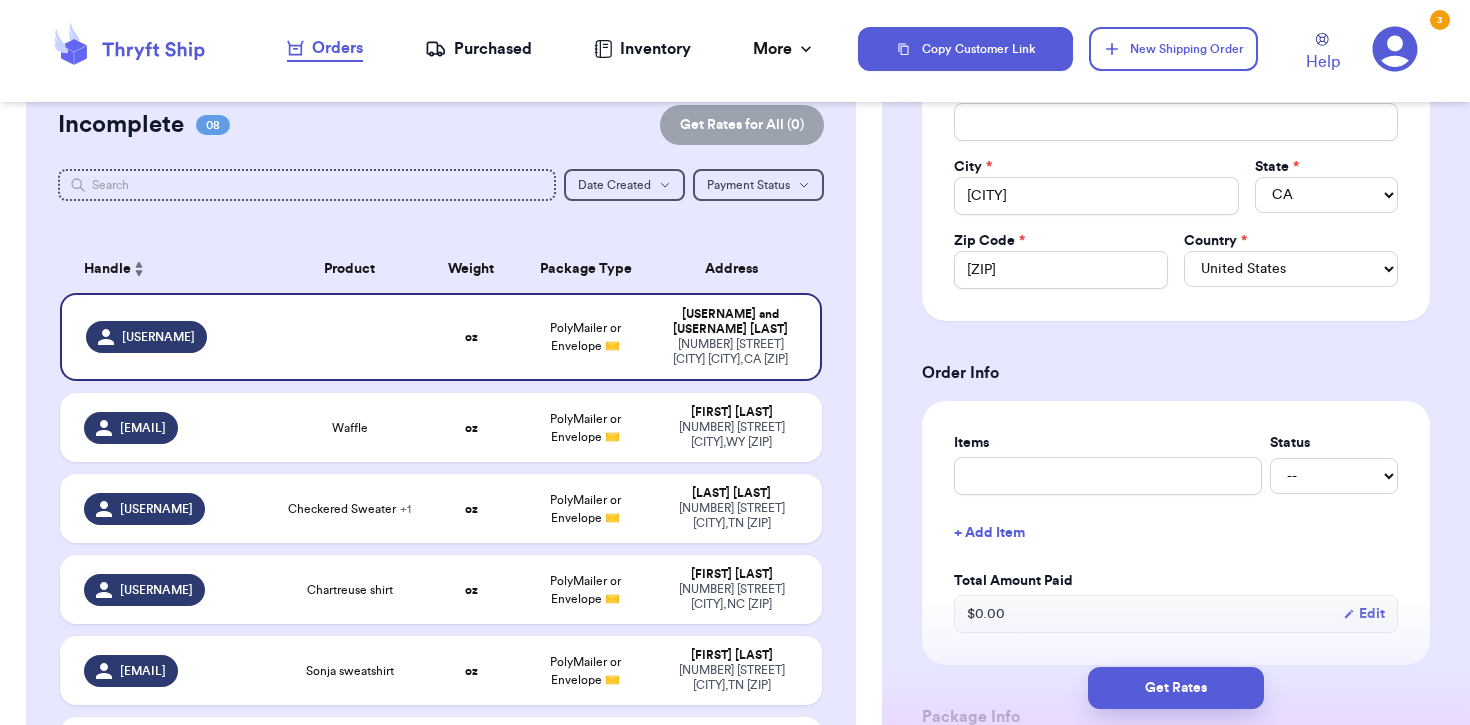 scroll, scrollTop: 511, scrollLeft: 0, axis: vertical 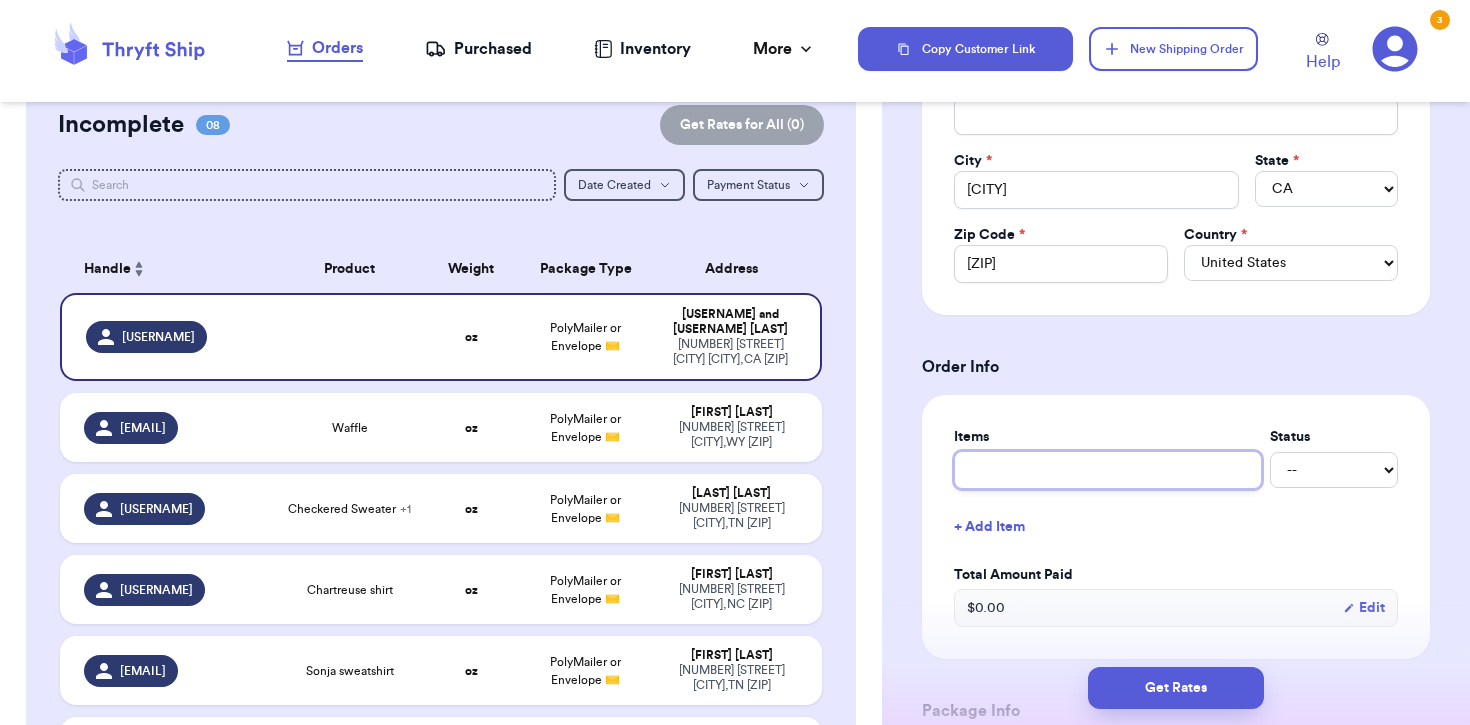 click at bounding box center [1108, 470] 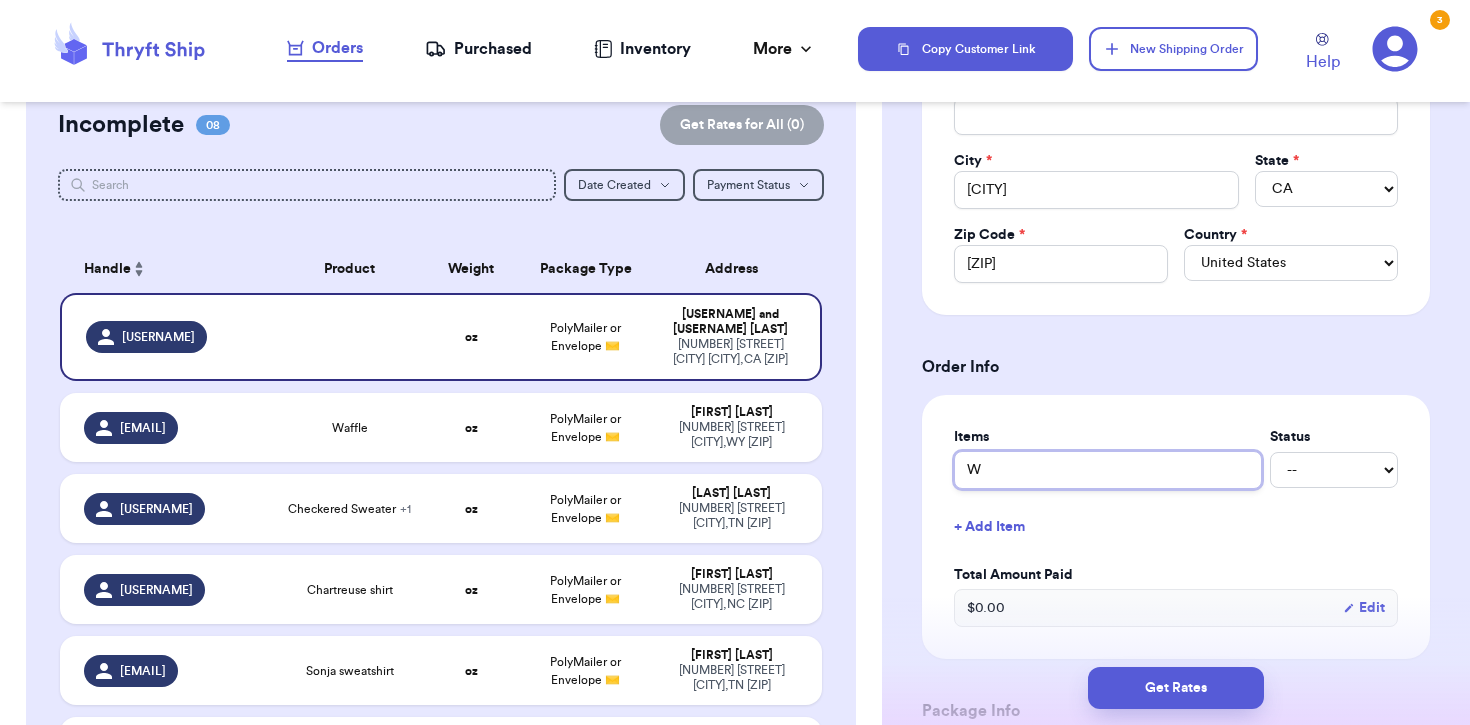 type 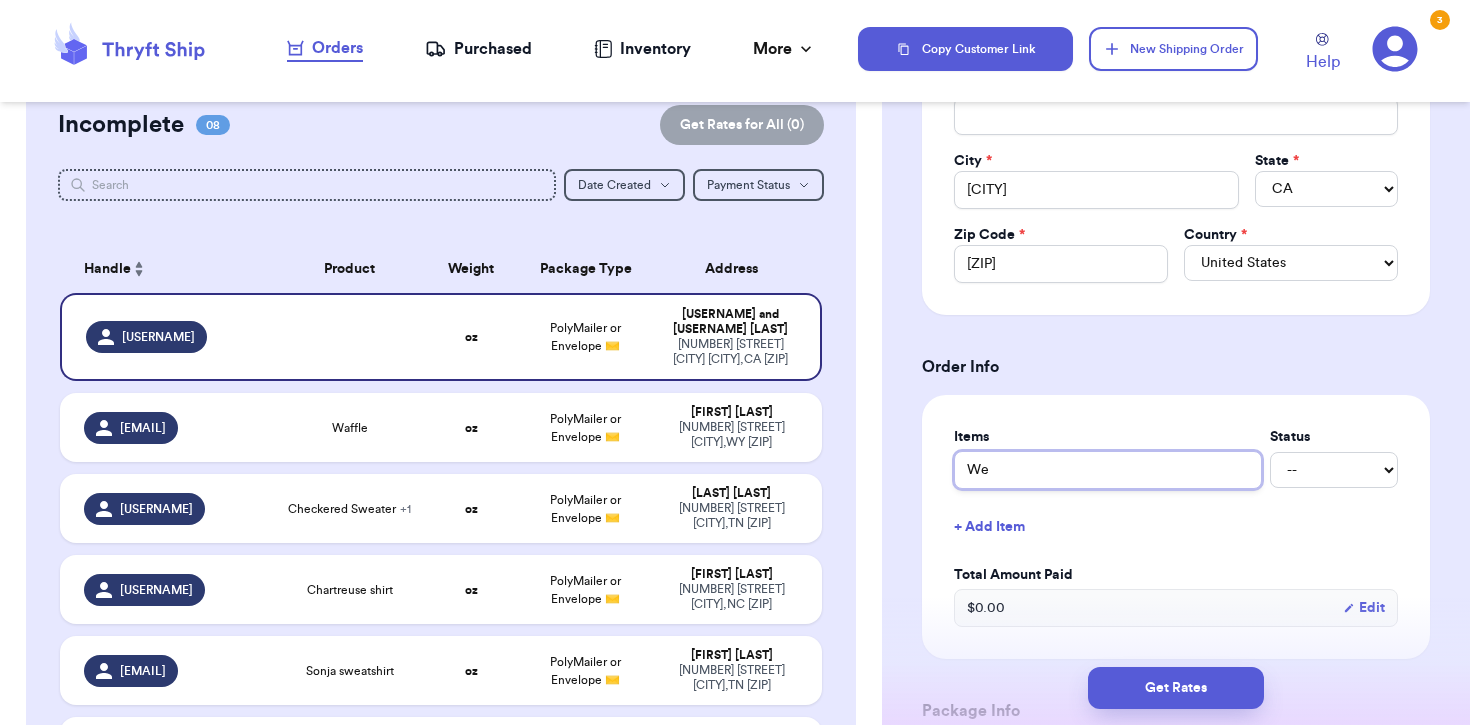 type 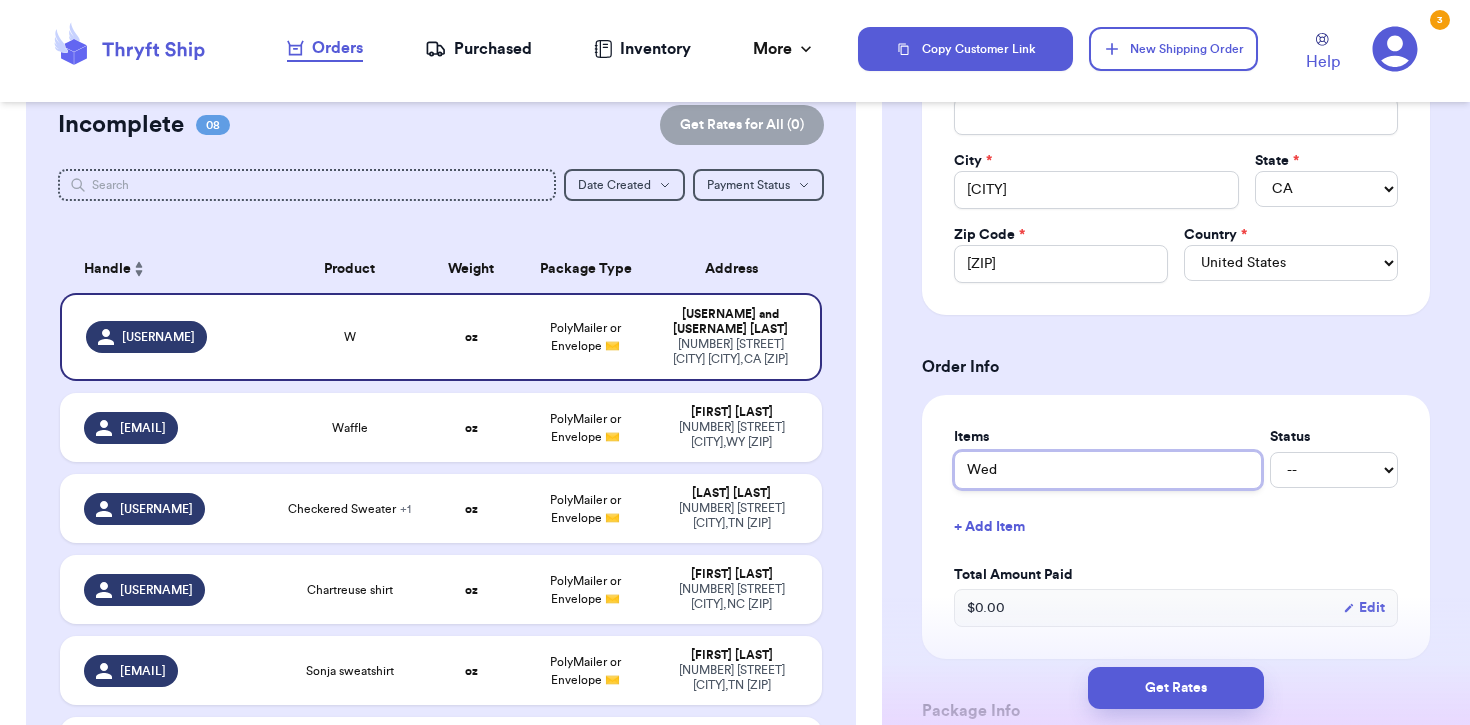type 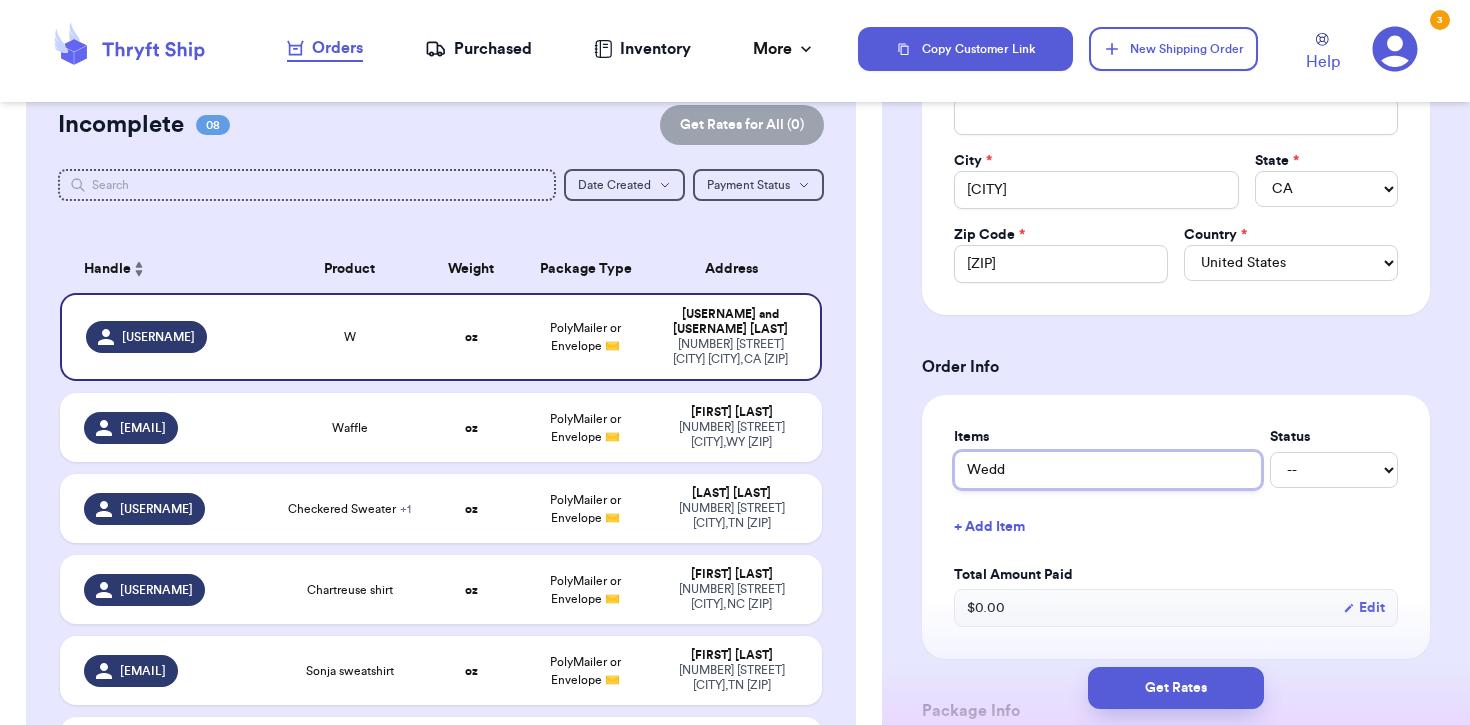 type 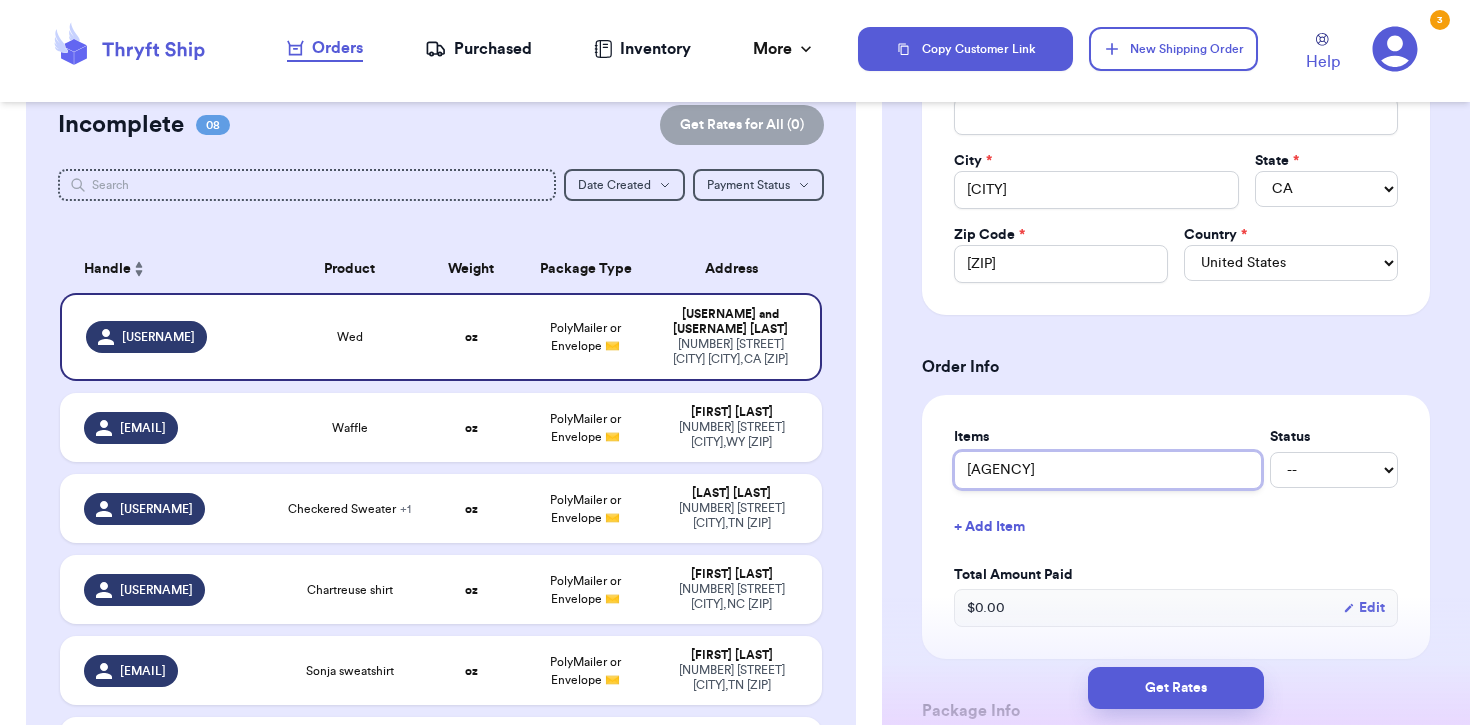 type 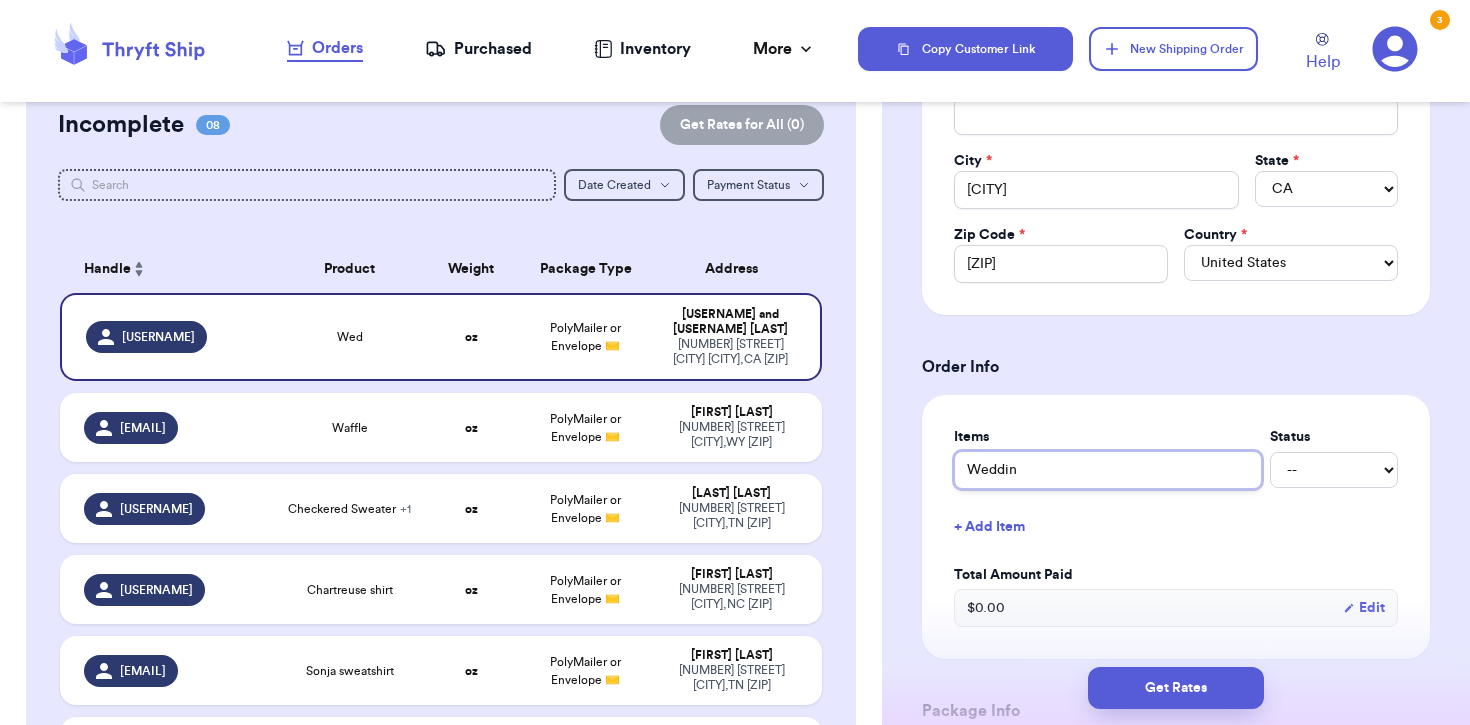 type 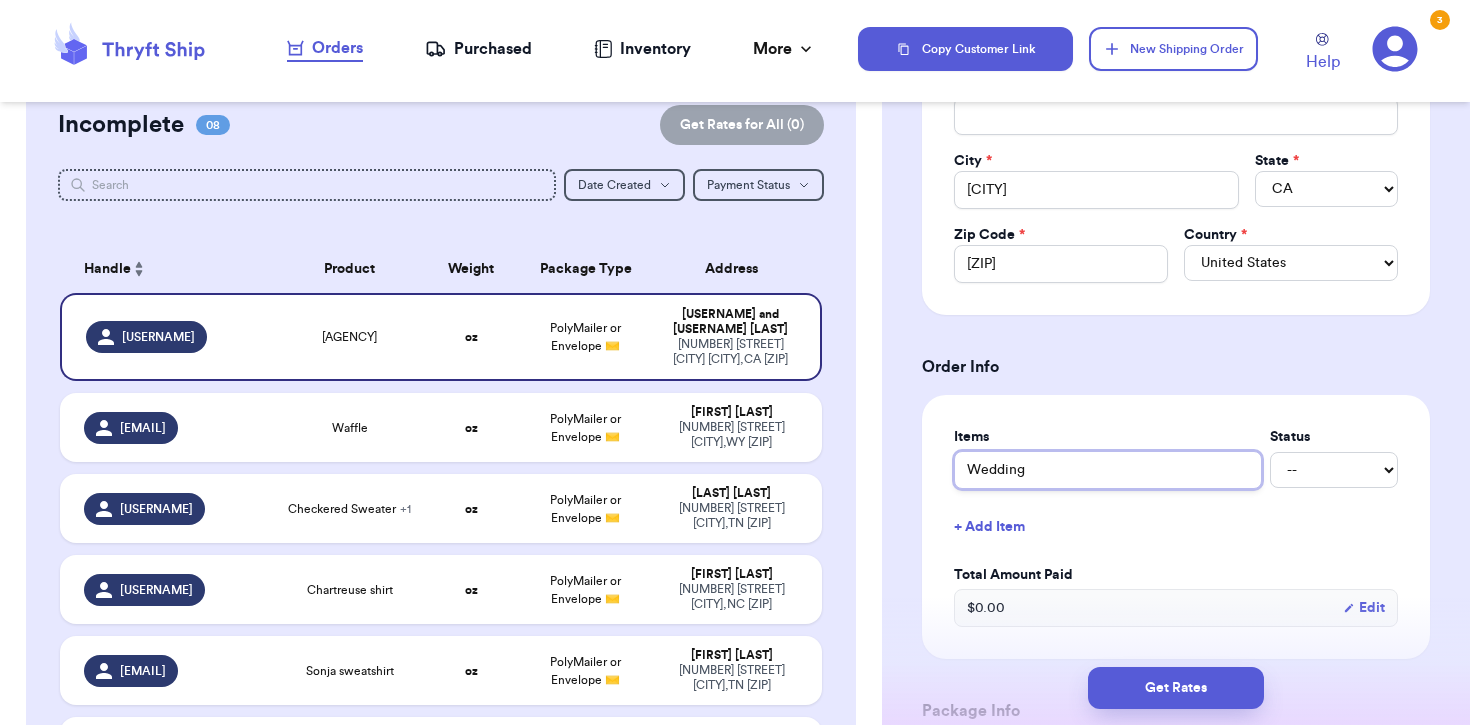 type 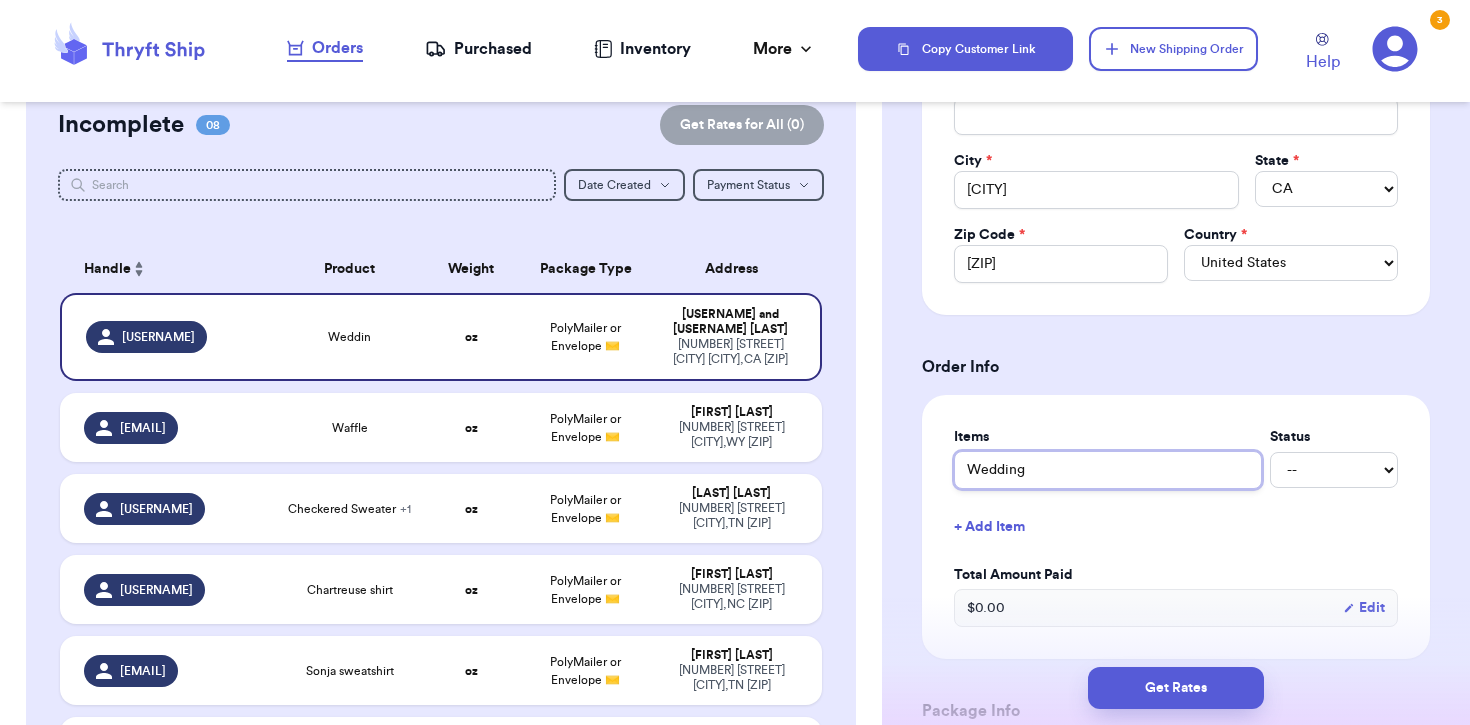 type 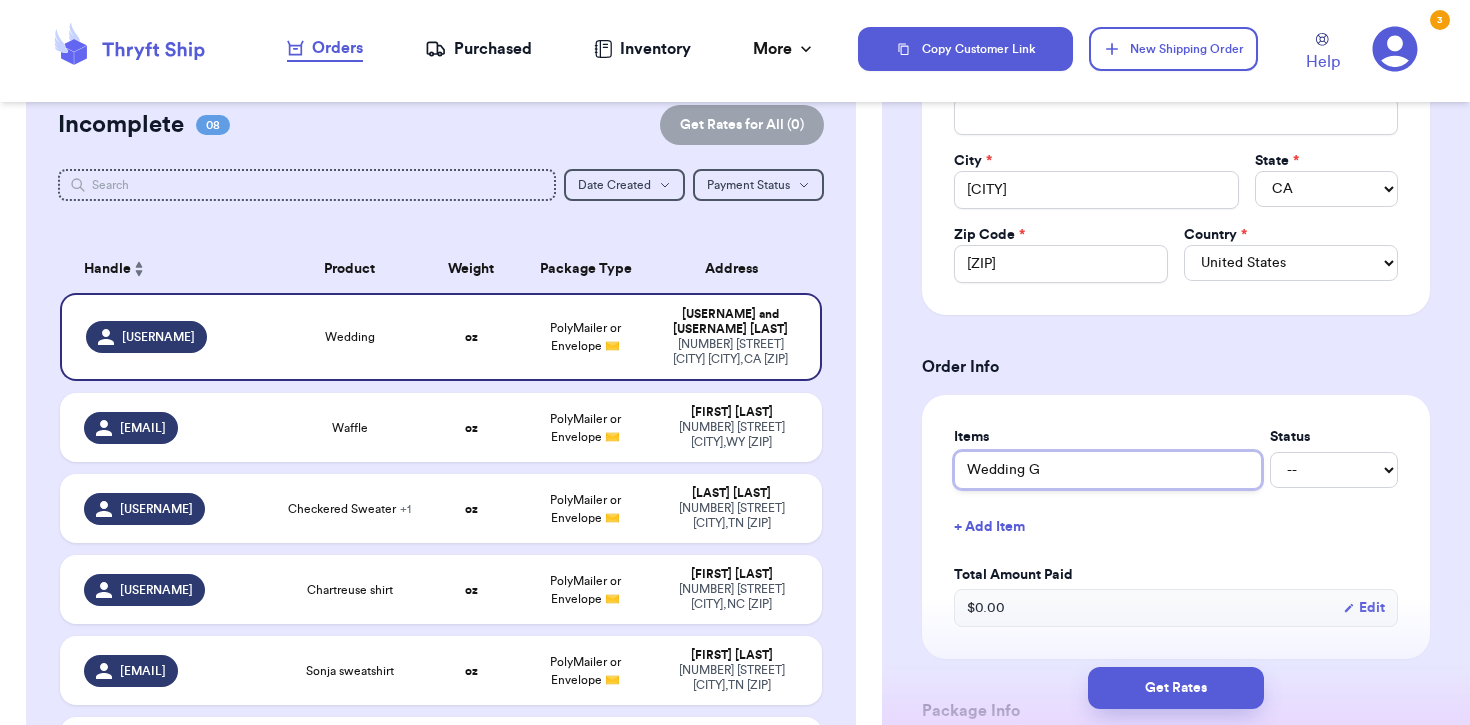 type 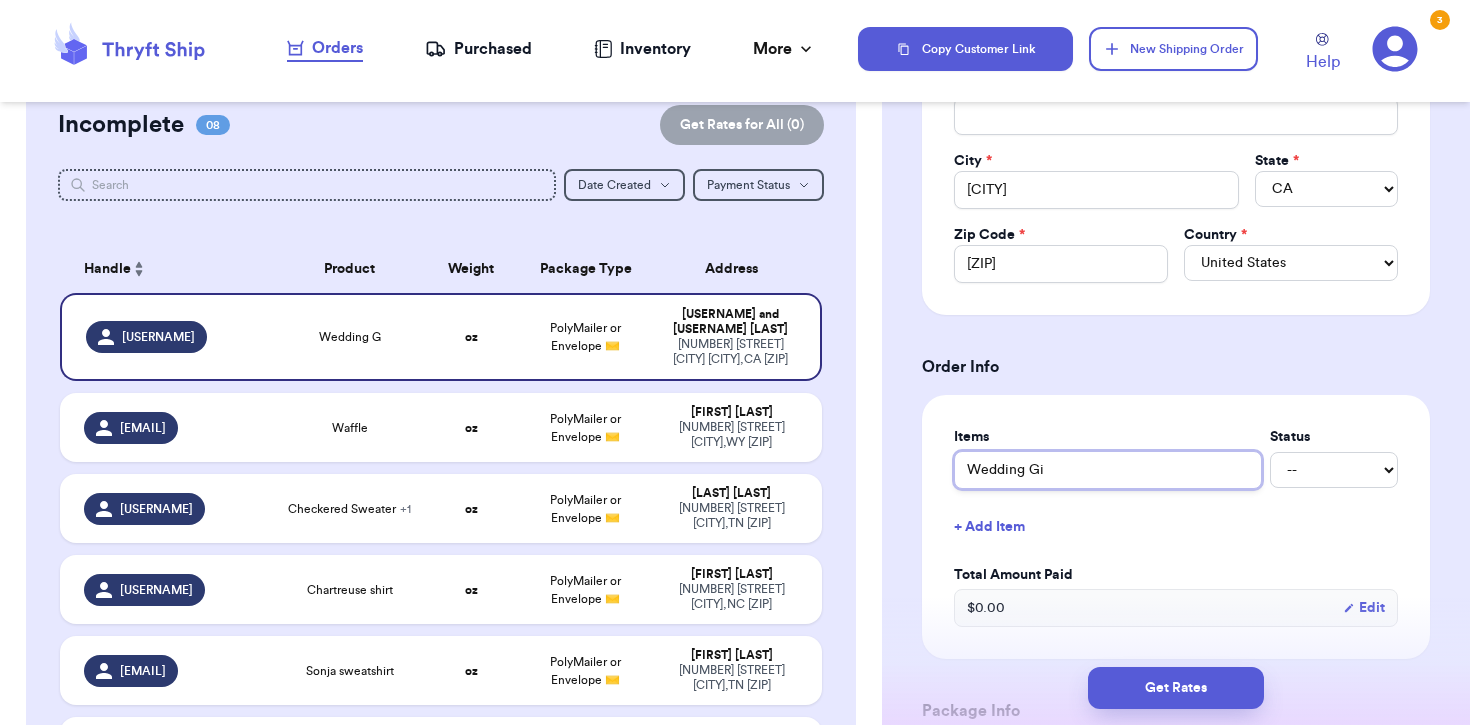 type 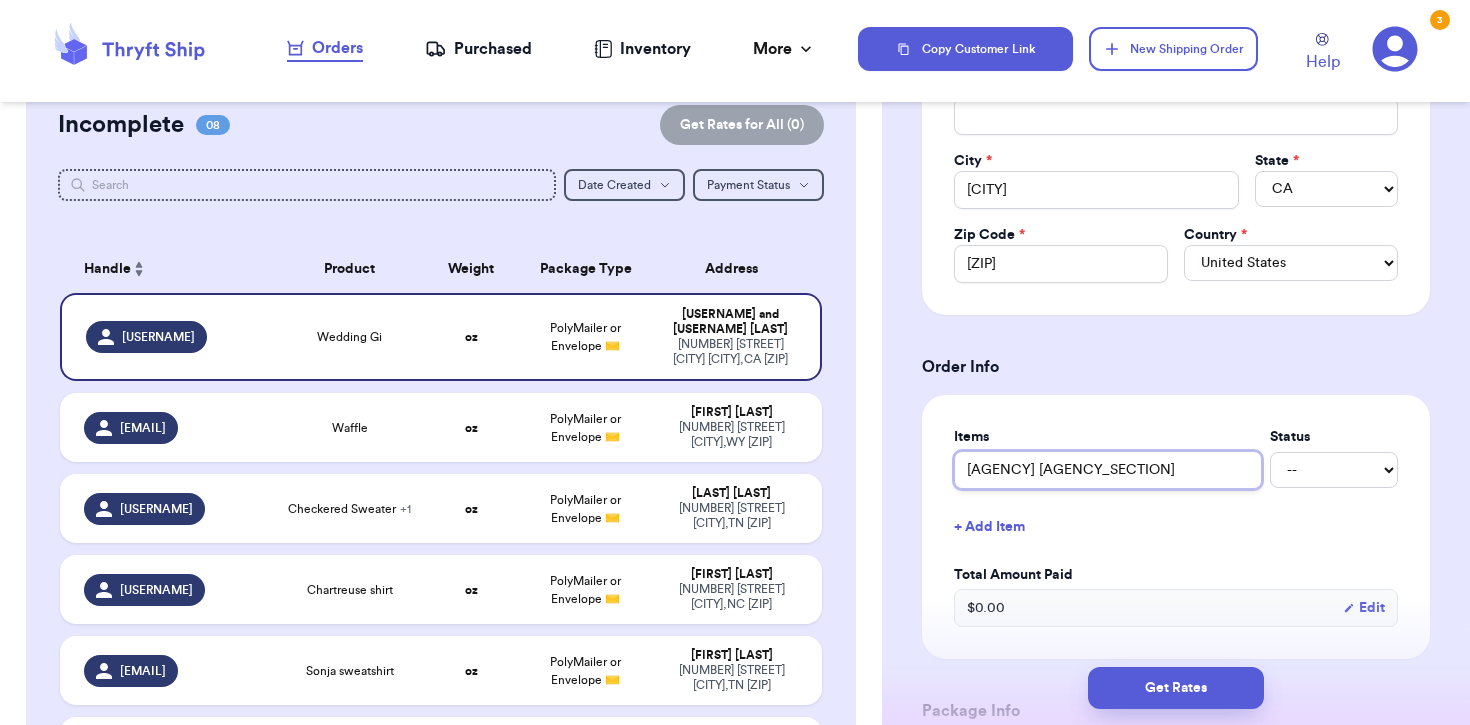 type 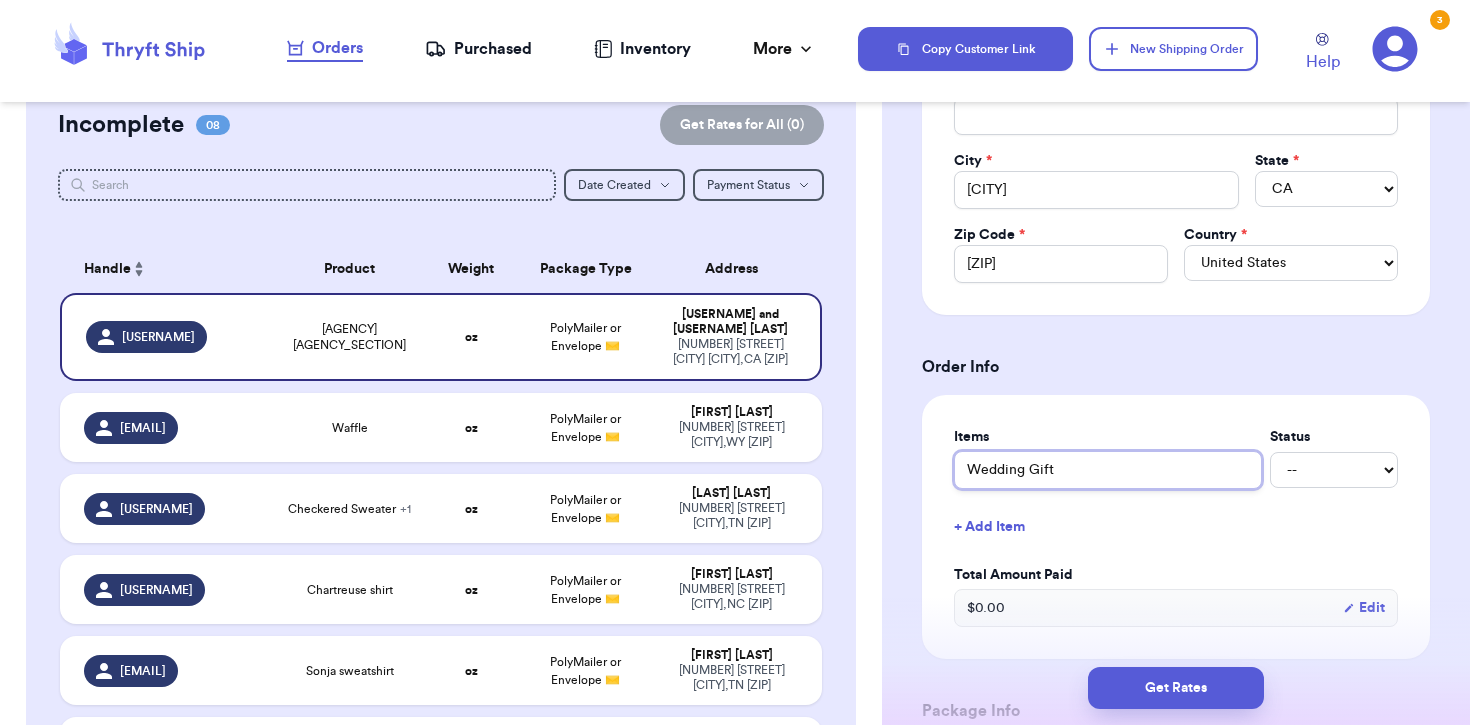 type 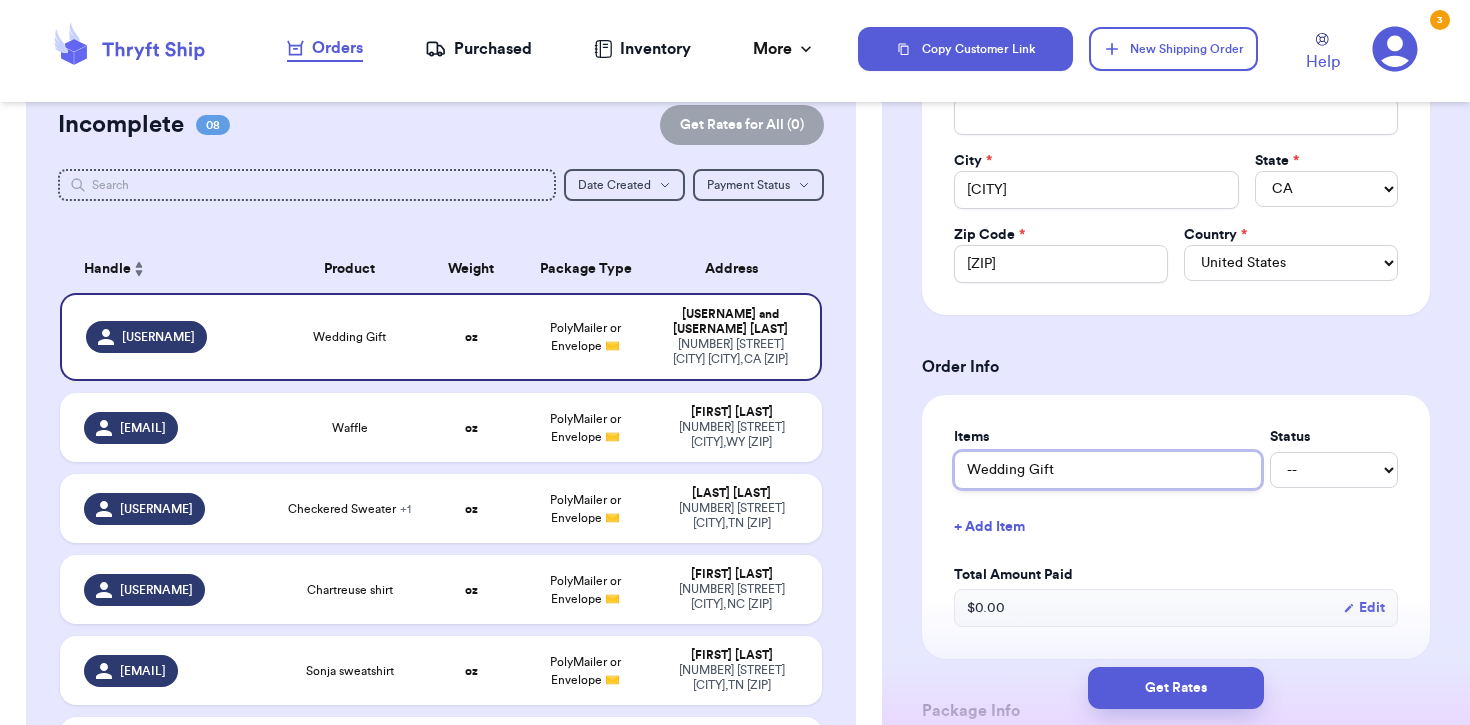 type on "Wedding Gift" 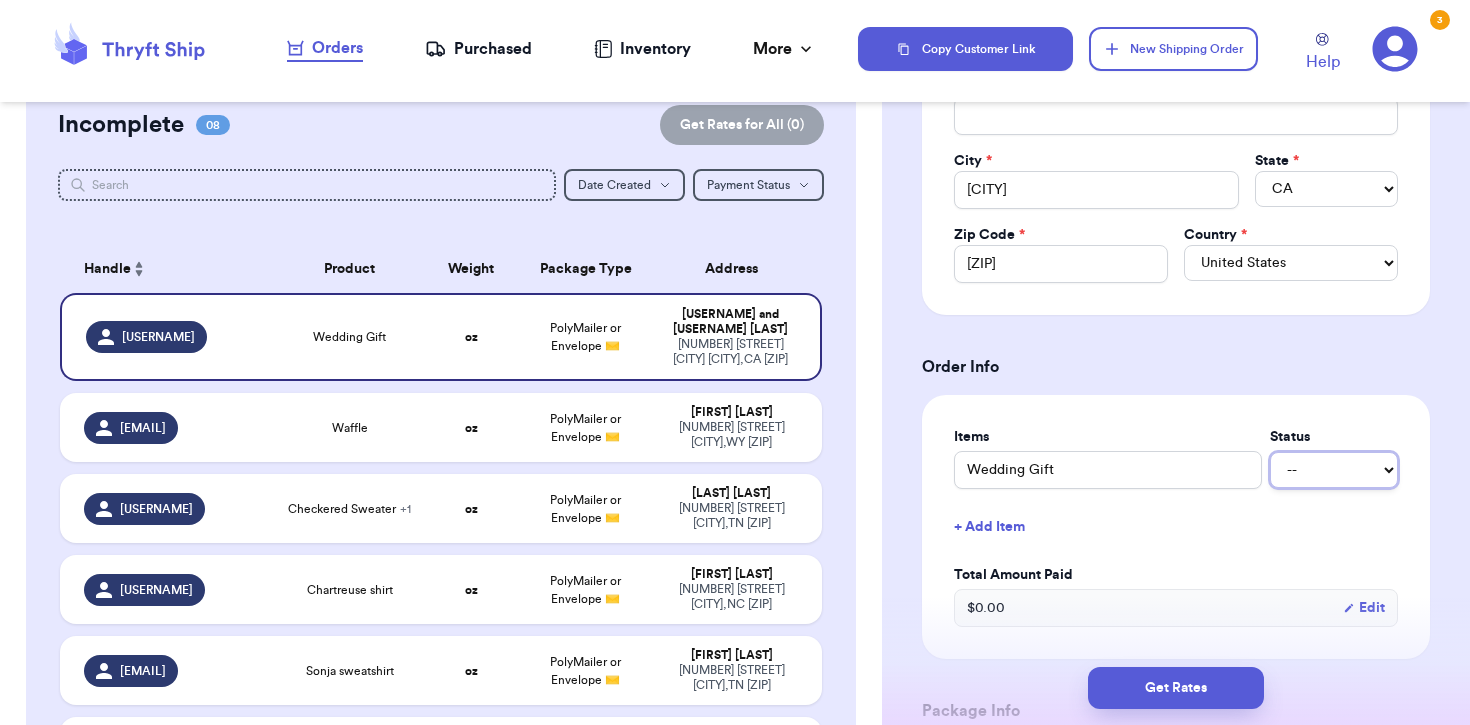 click on "-- Paid Owes" at bounding box center [1334, 470] 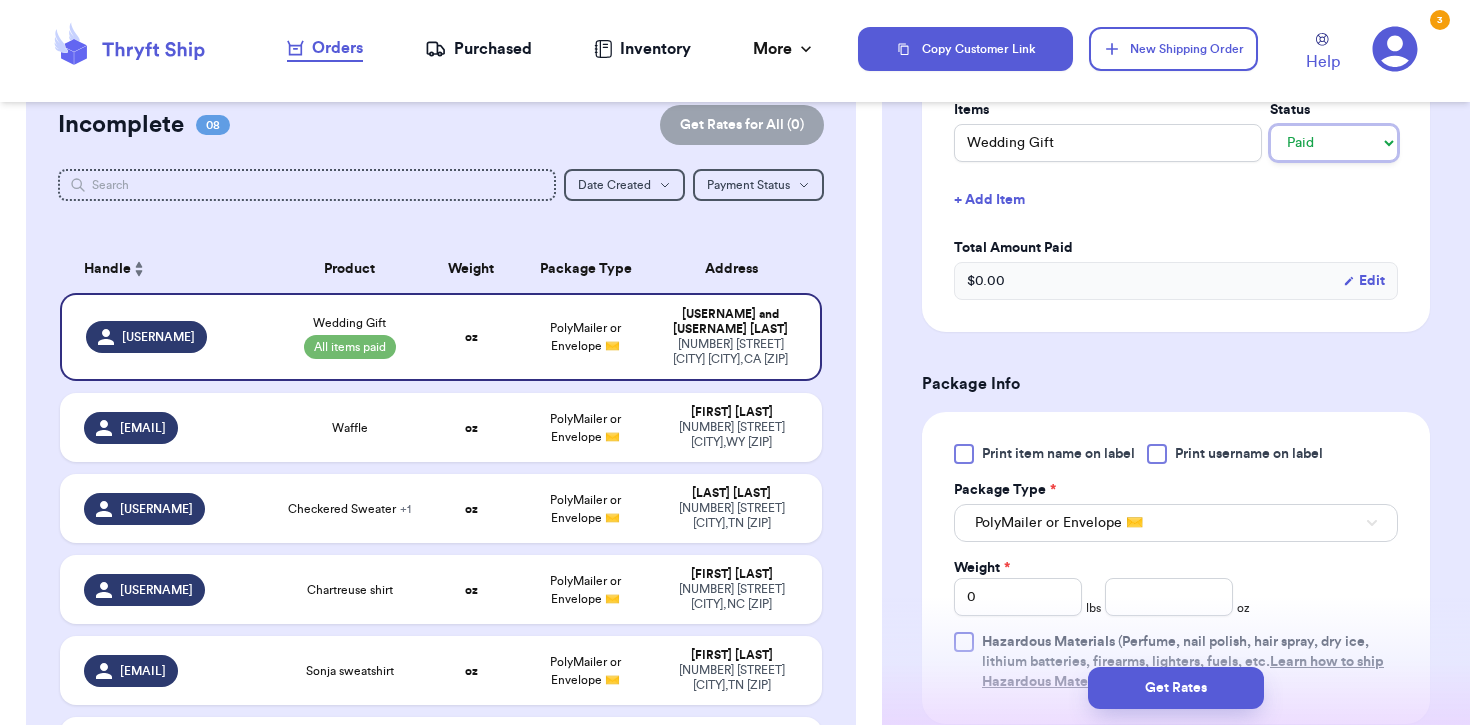 scroll, scrollTop: 854, scrollLeft: 0, axis: vertical 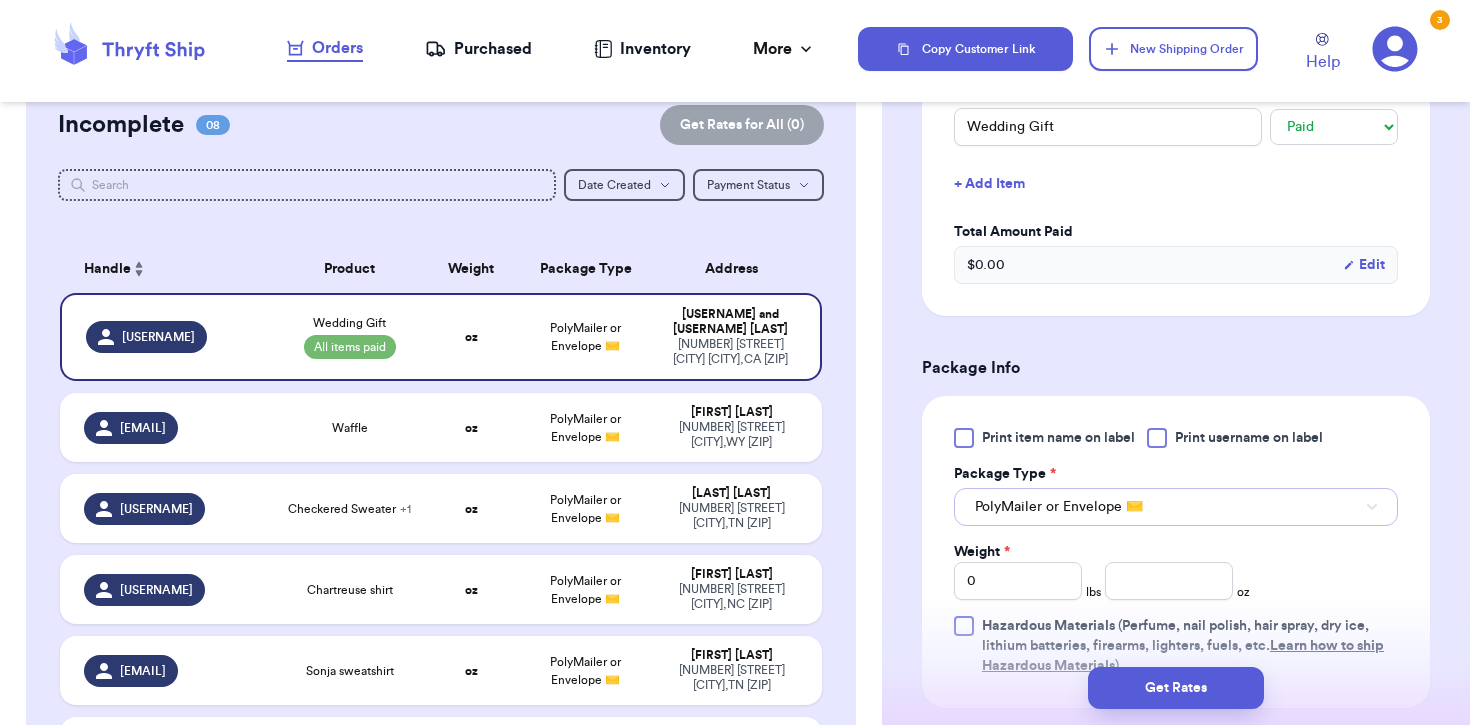 click on "PolyMailer or Envelope ✉️" at bounding box center [1176, 507] 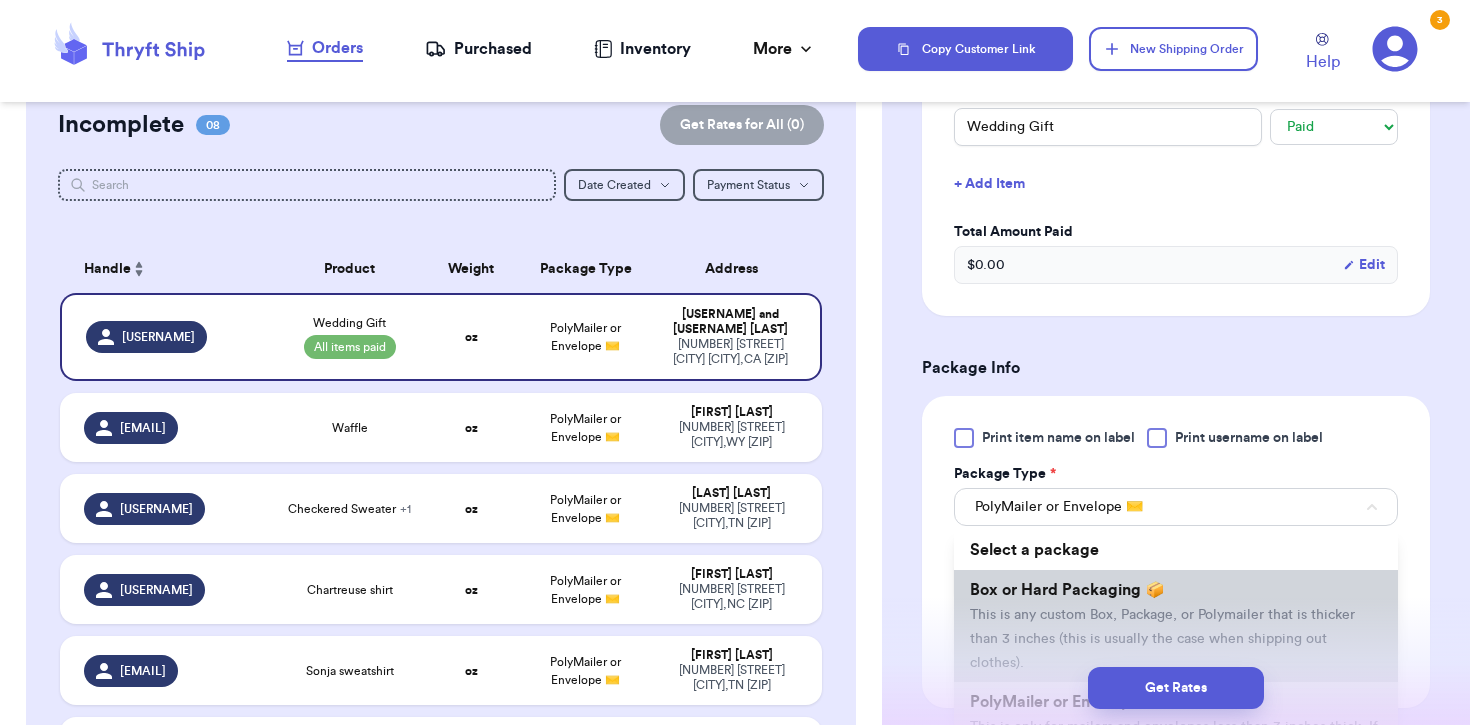 click on "Box or Hard Packaging 📦 This is any custom Box, Package, or Polymailer that is thicker than 3 inches (this is usually the case when shipping out clothes)." at bounding box center [1176, 626] 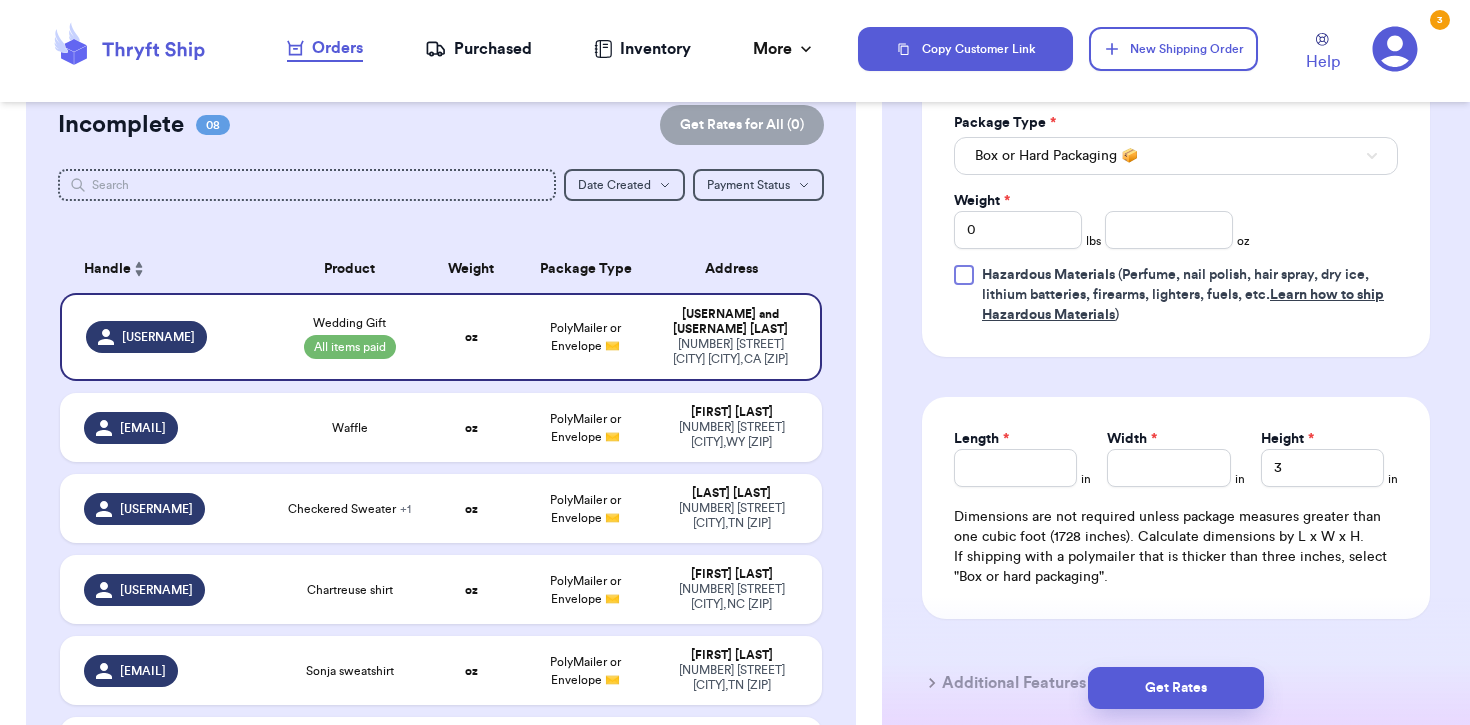 scroll, scrollTop: 1206, scrollLeft: 0, axis: vertical 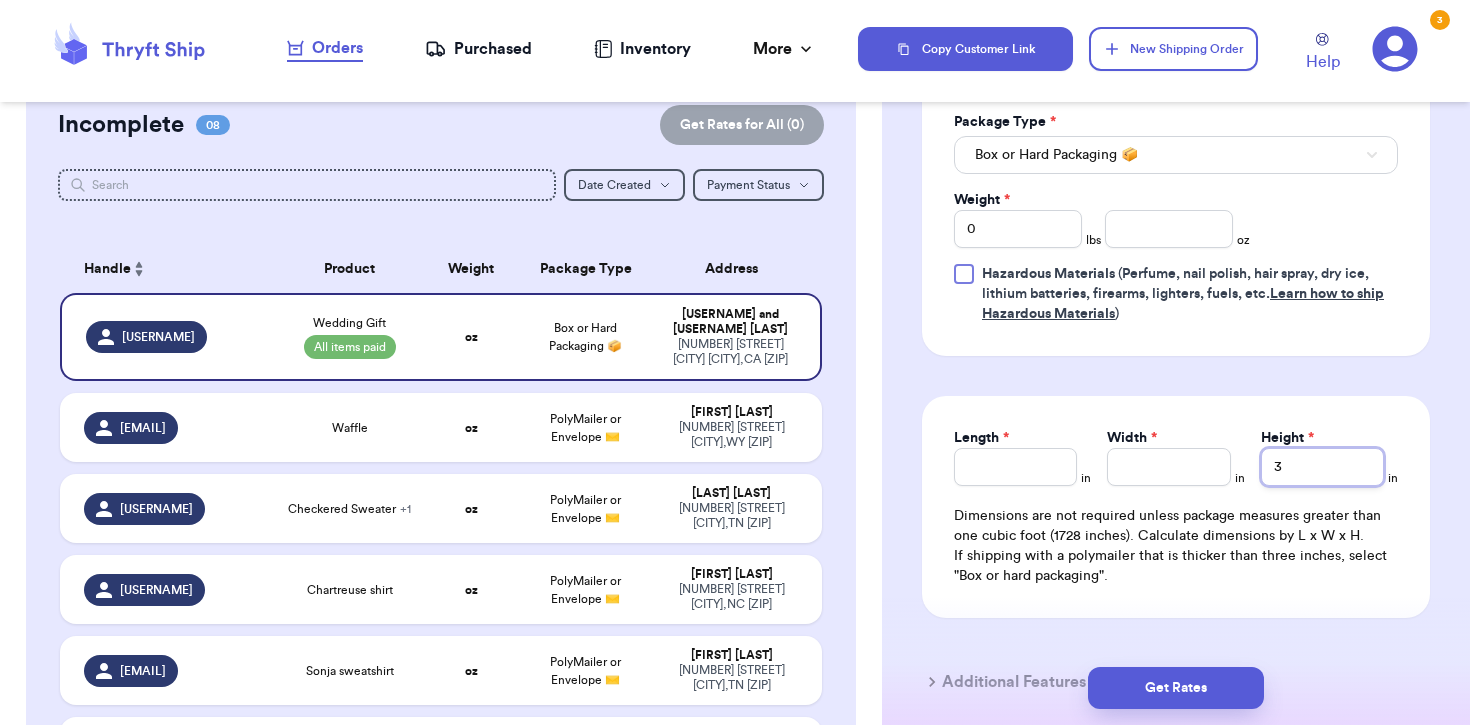 click on "3" at bounding box center [1322, 467] 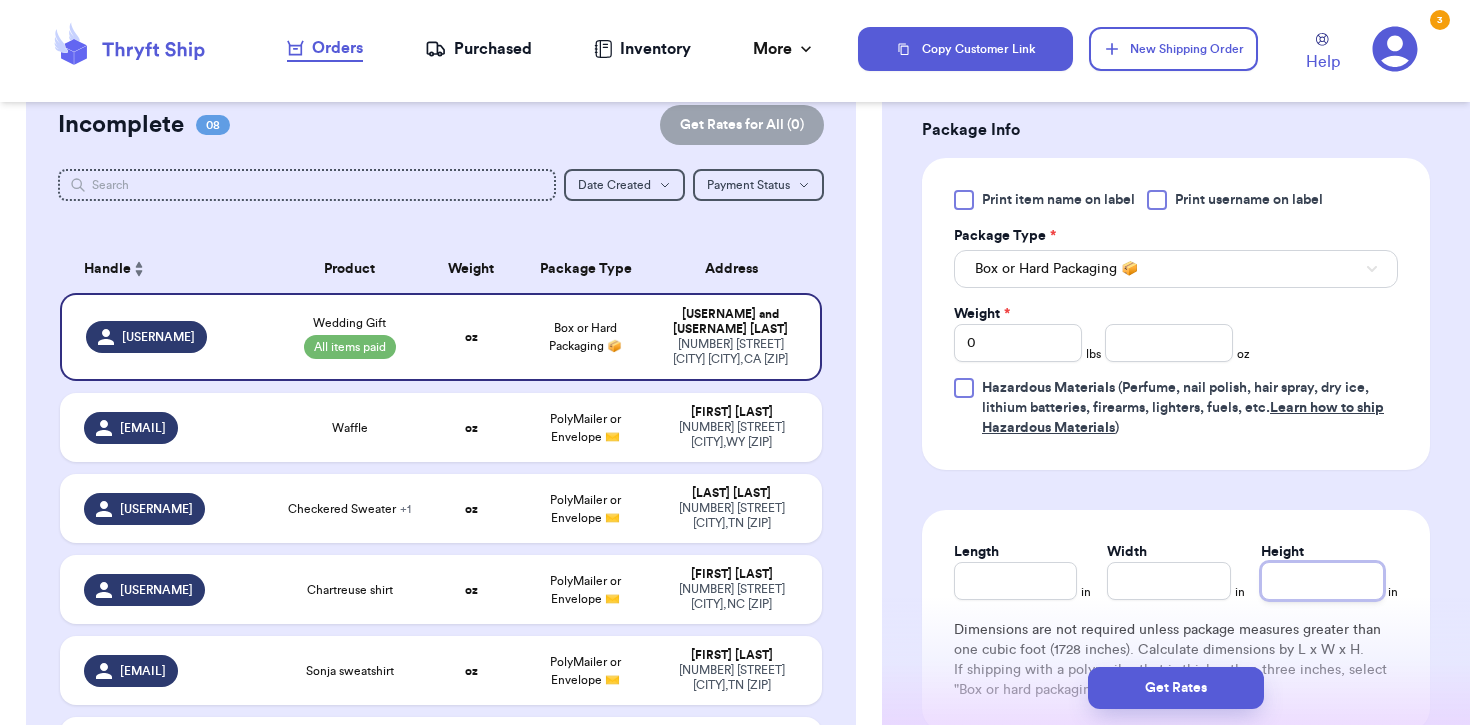 scroll, scrollTop: 1071, scrollLeft: 0, axis: vertical 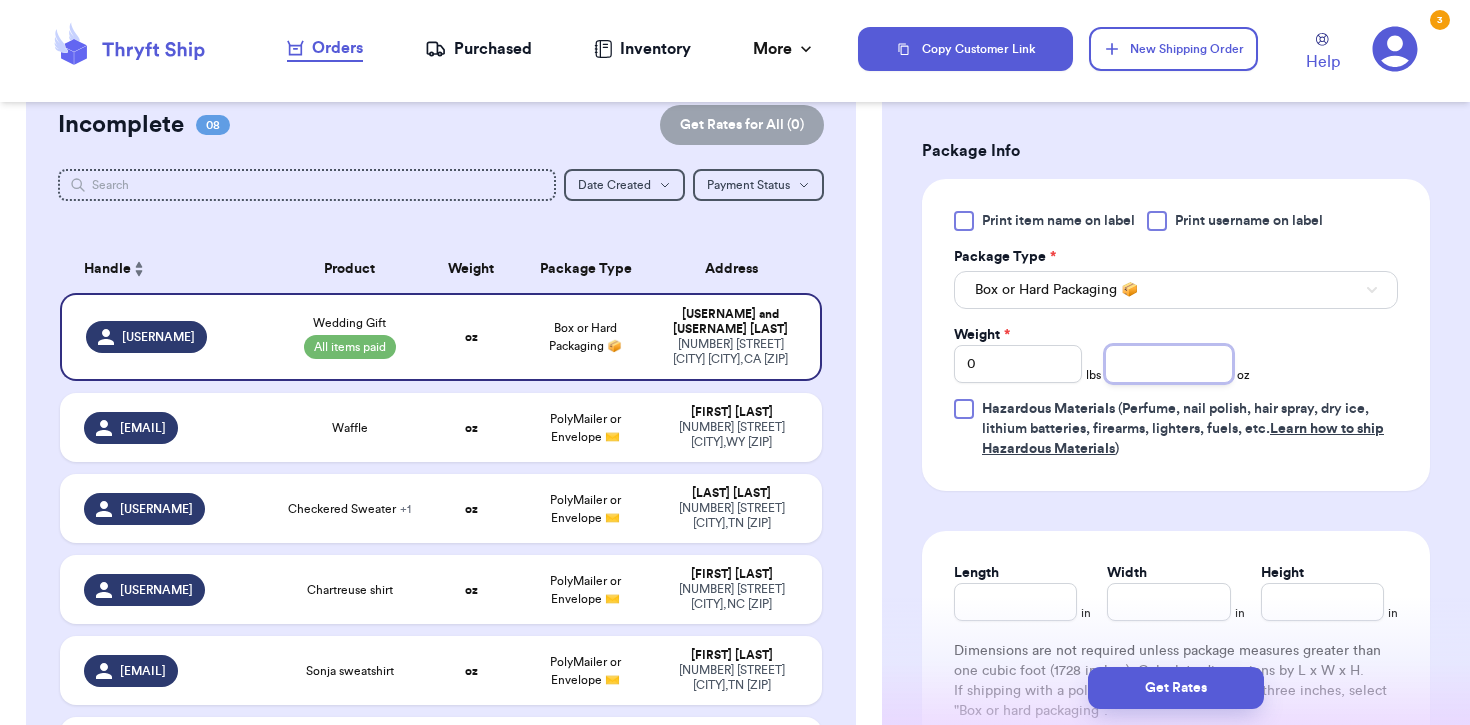 click at bounding box center [1169, 364] 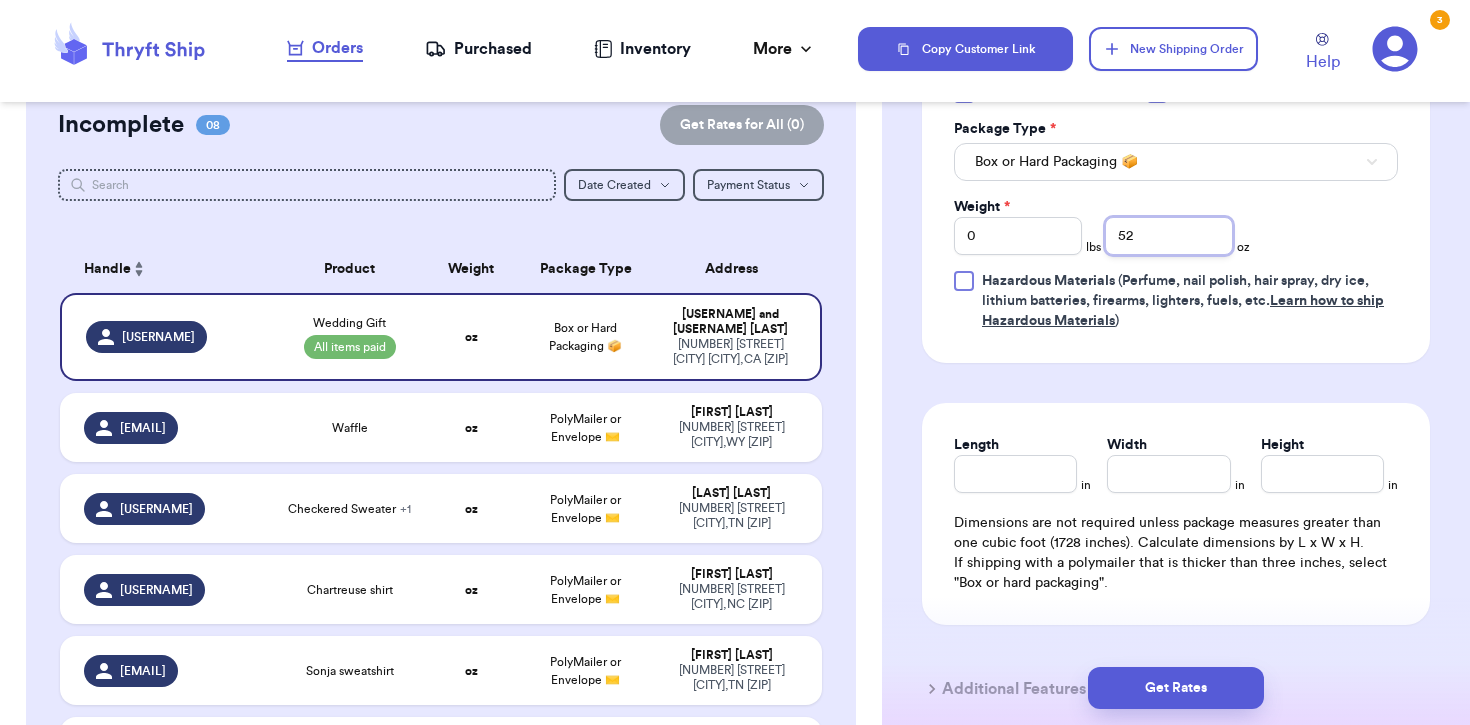 scroll, scrollTop: 1201, scrollLeft: 0, axis: vertical 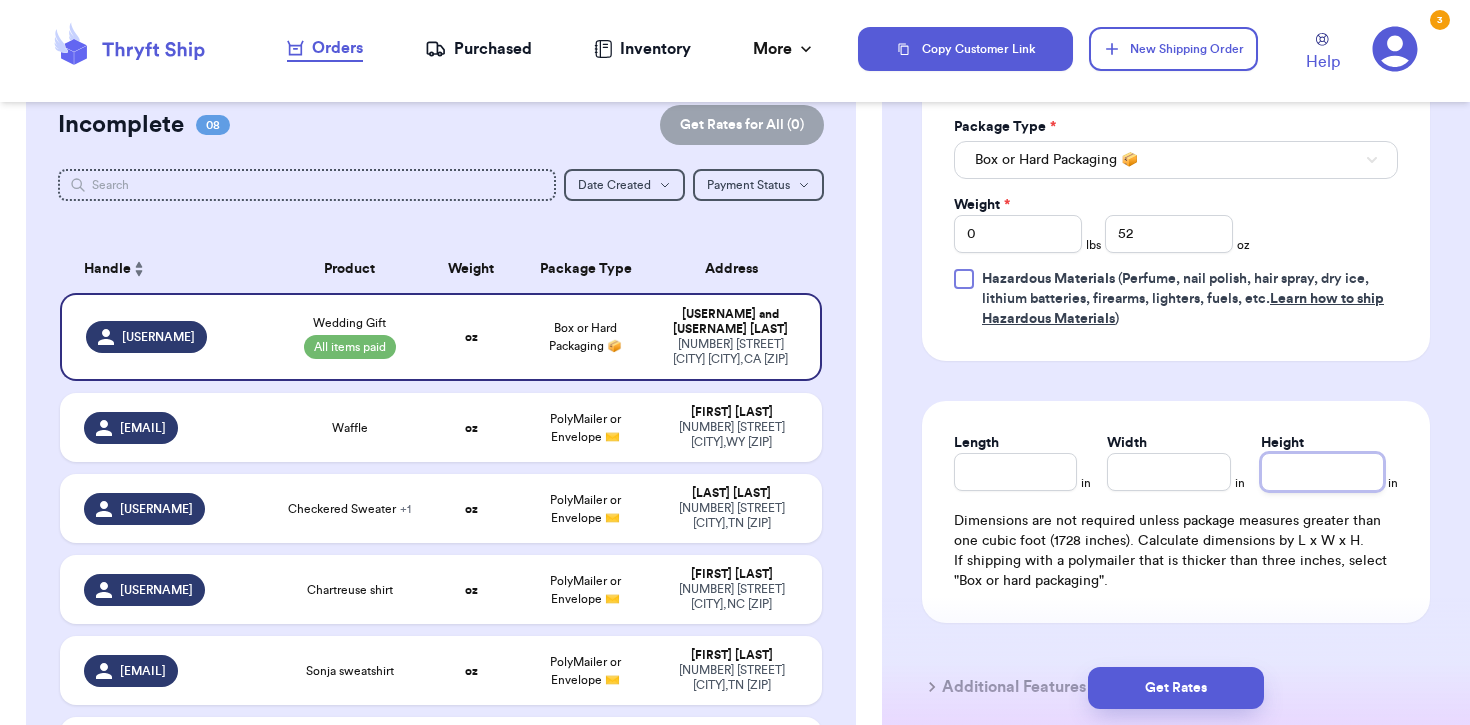 click on "Height" at bounding box center (1322, 472) 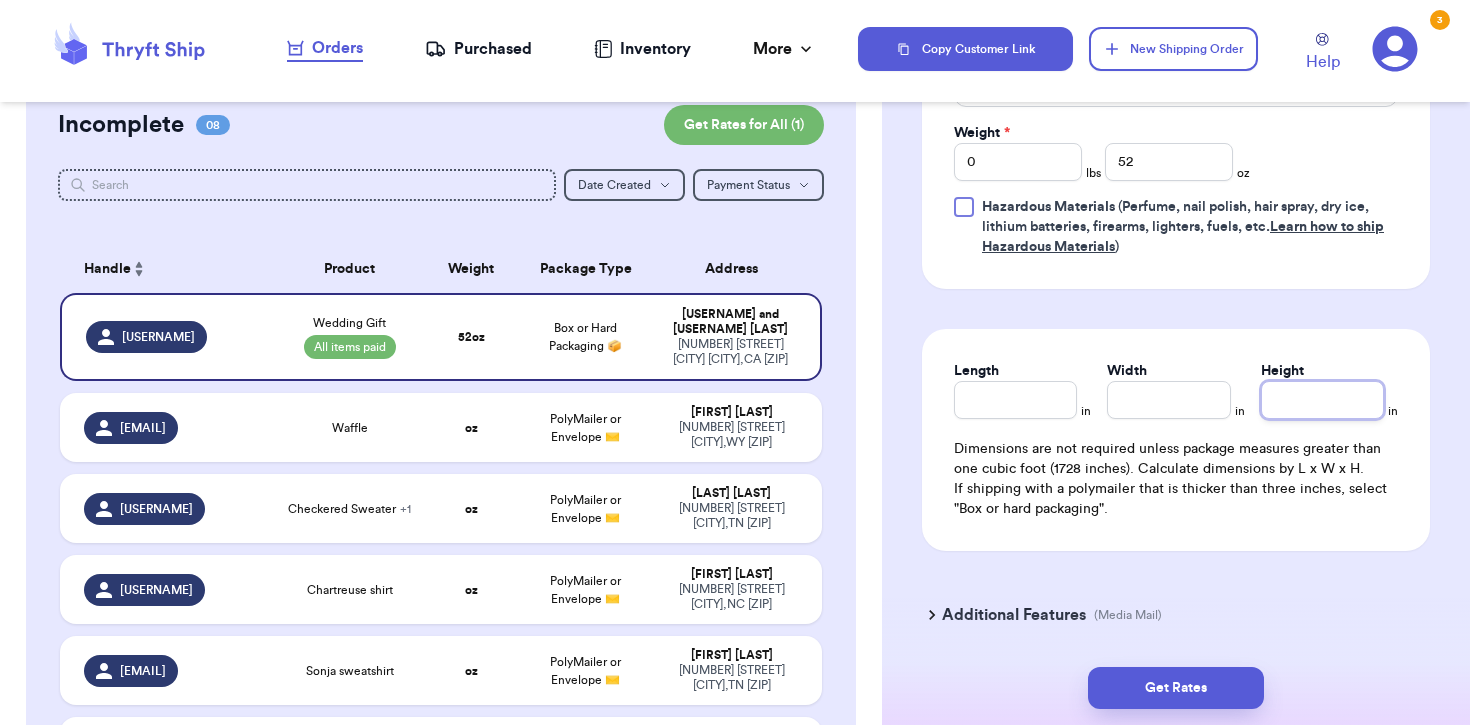 scroll, scrollTop: 1276, scrollLeft: 0, axis: vertical 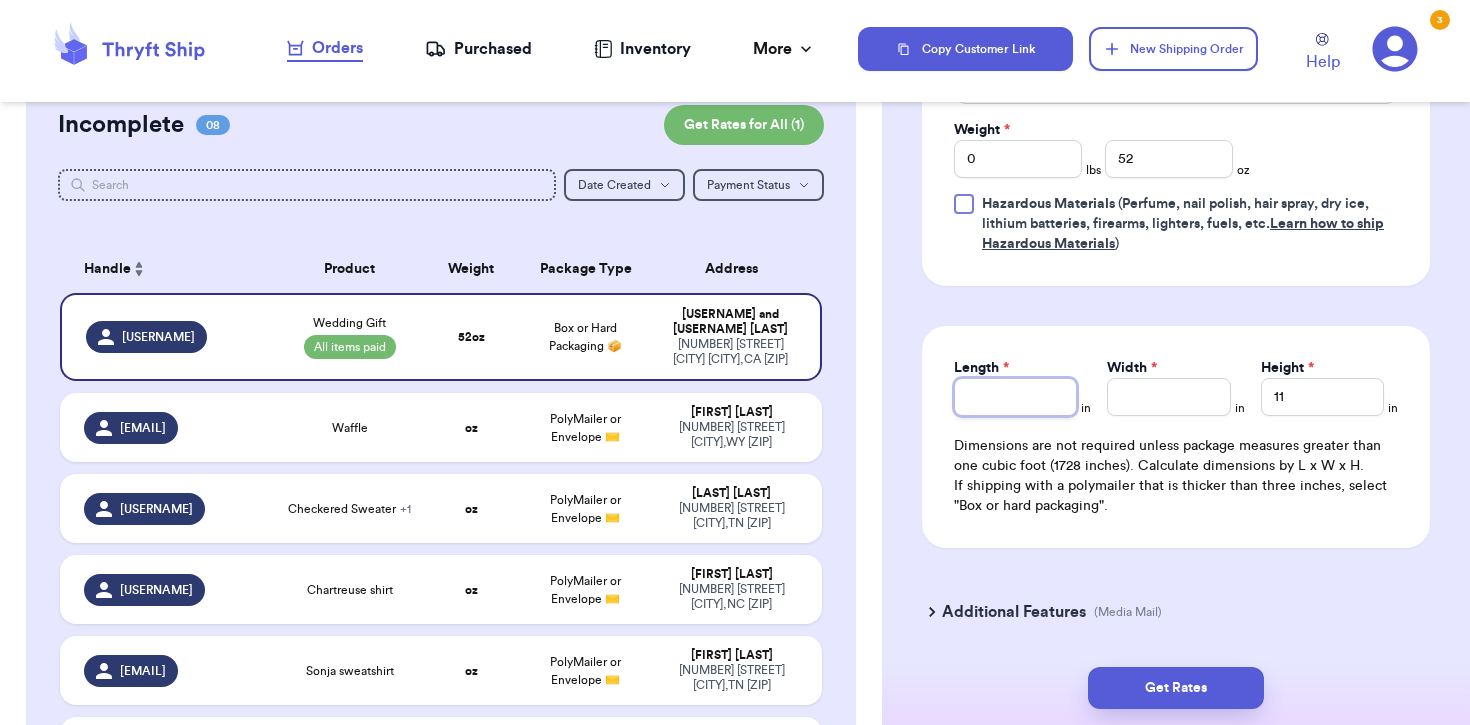 click on "Length *" at bounding box center (1015, 397) 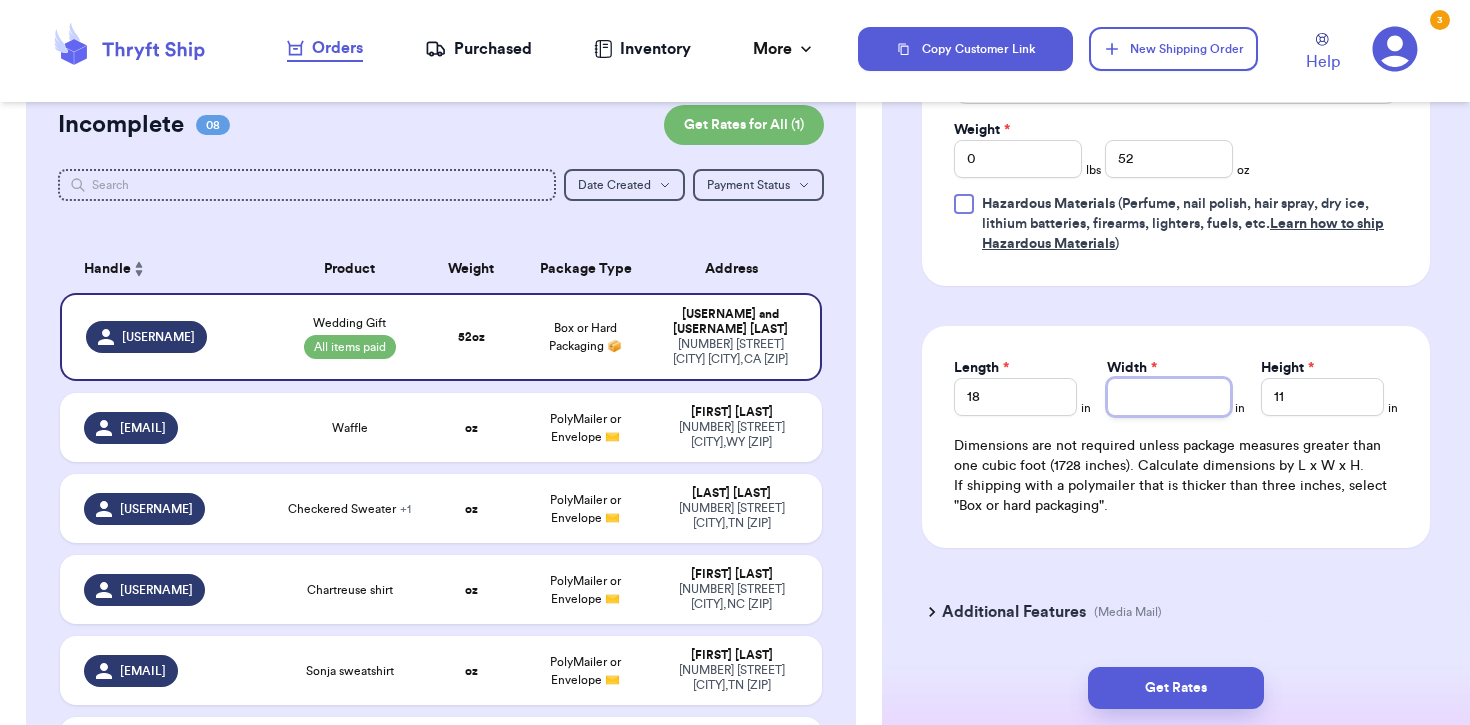 click on "Width *" at bounding box center [1168, 397] 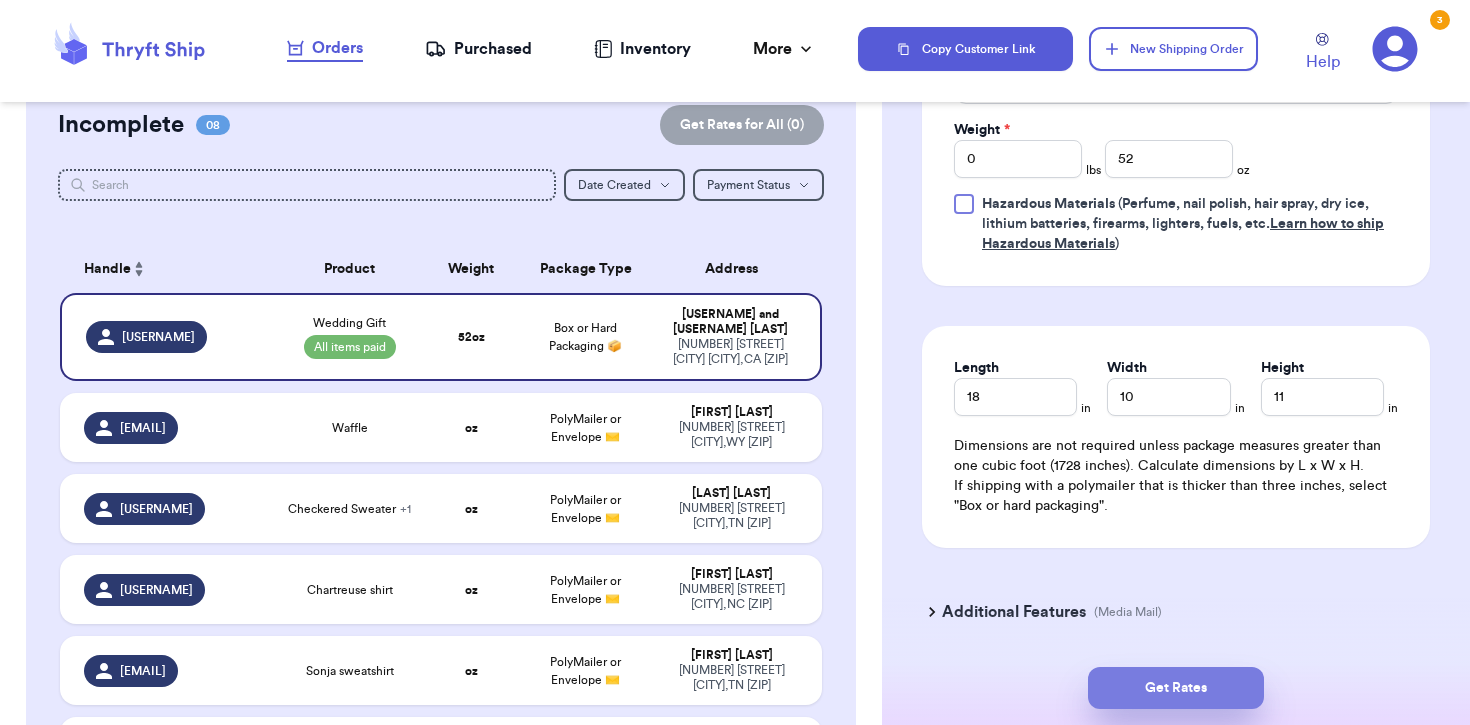 click on "Get Rates" at bounding box center [1176, 688] 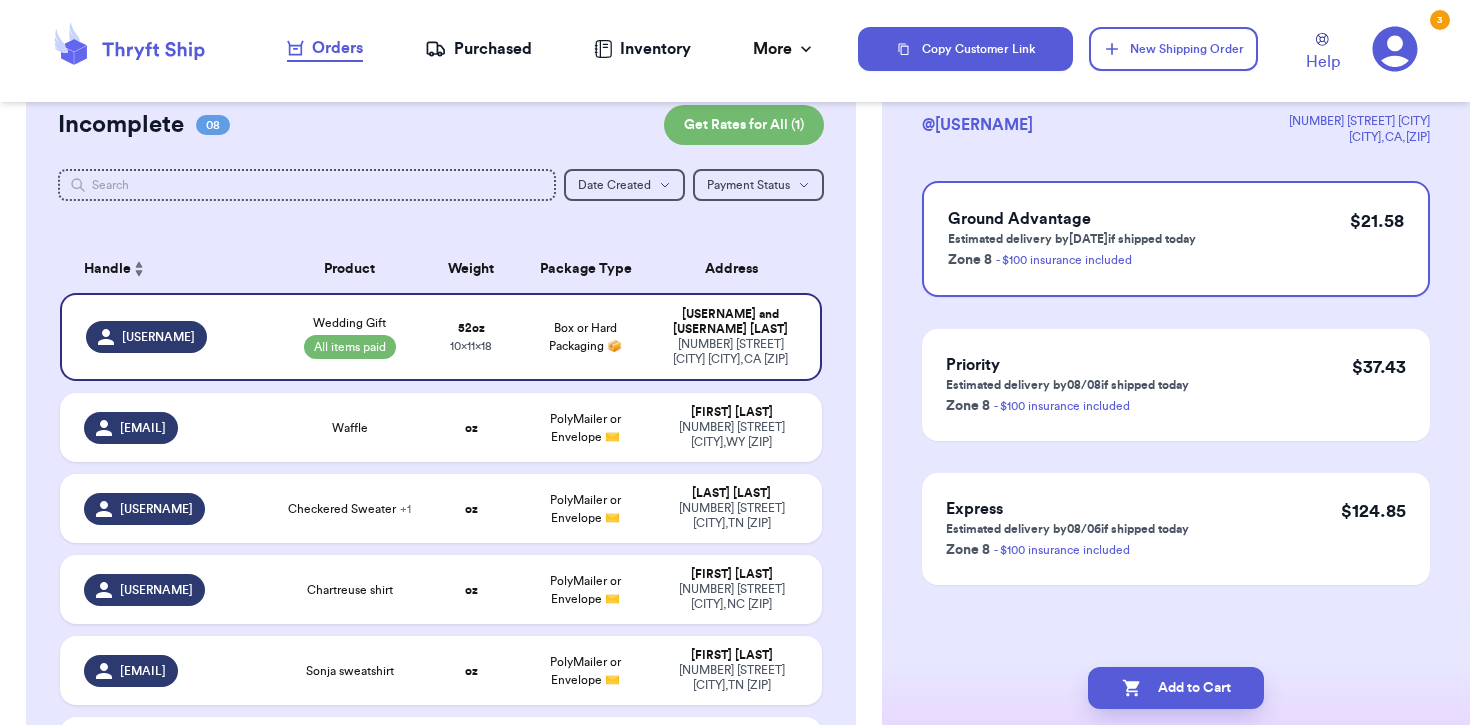 scroll, scrollTop: 0, scrollLeft: 0, axis: both 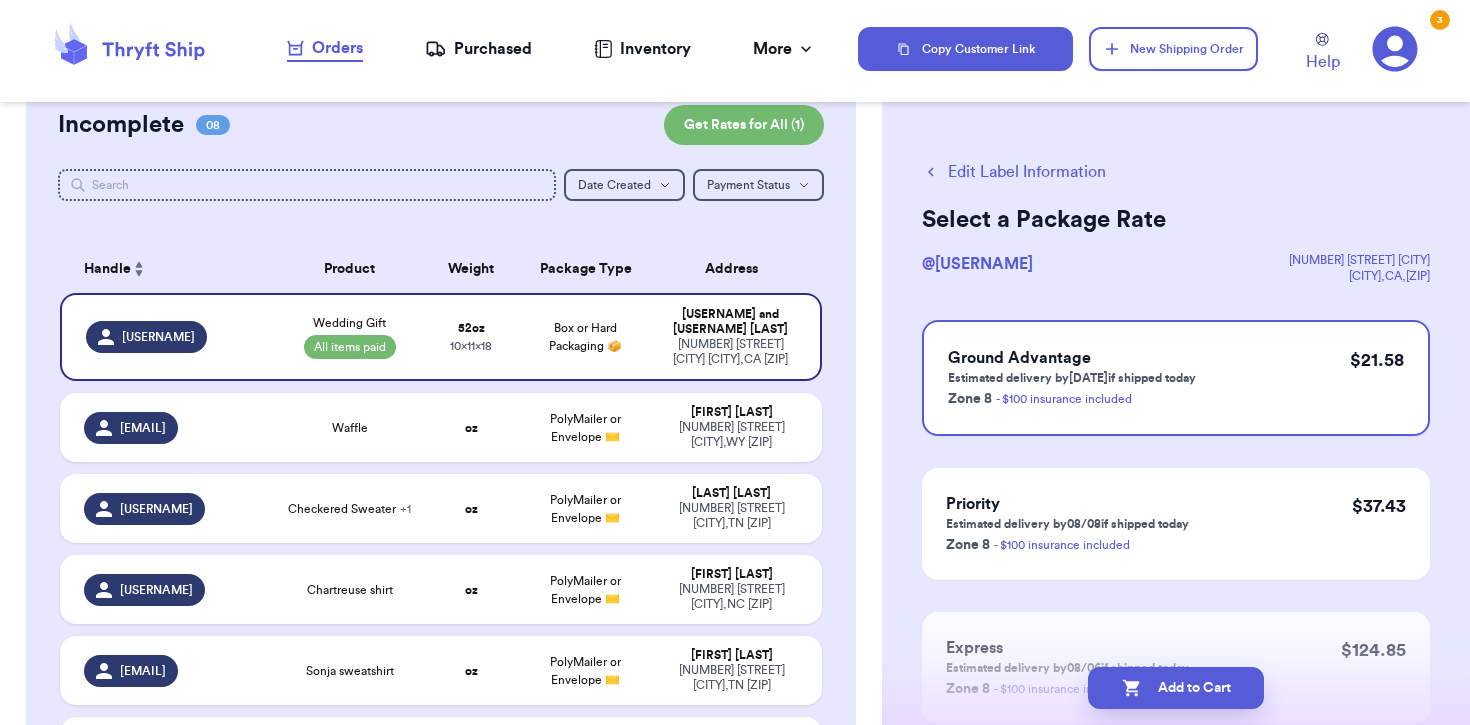 click on "Edit Label Information" at bounding box center [1014, 172] 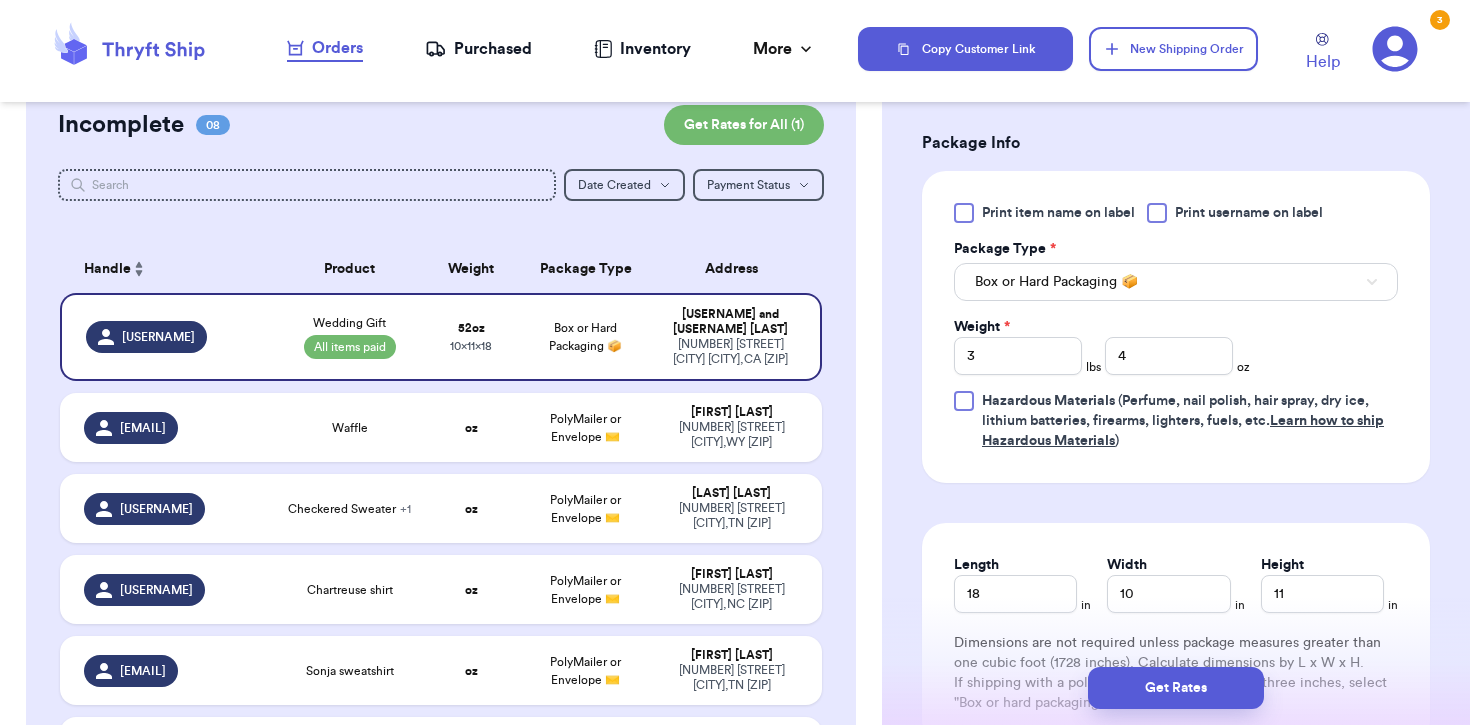 scroll, scrollTop: 752, scrollLeft: 0, axis: vertical 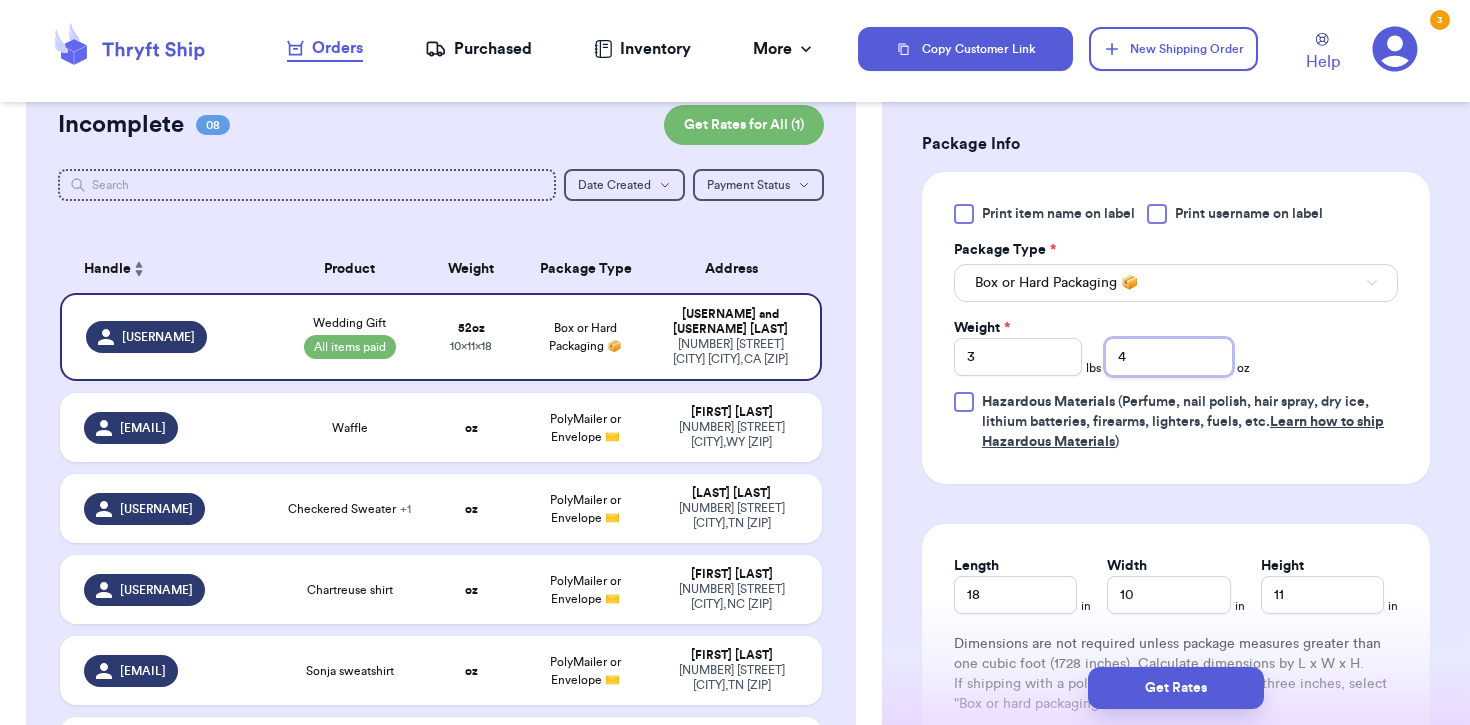 click on "4" at bounding box center [1169, 357] 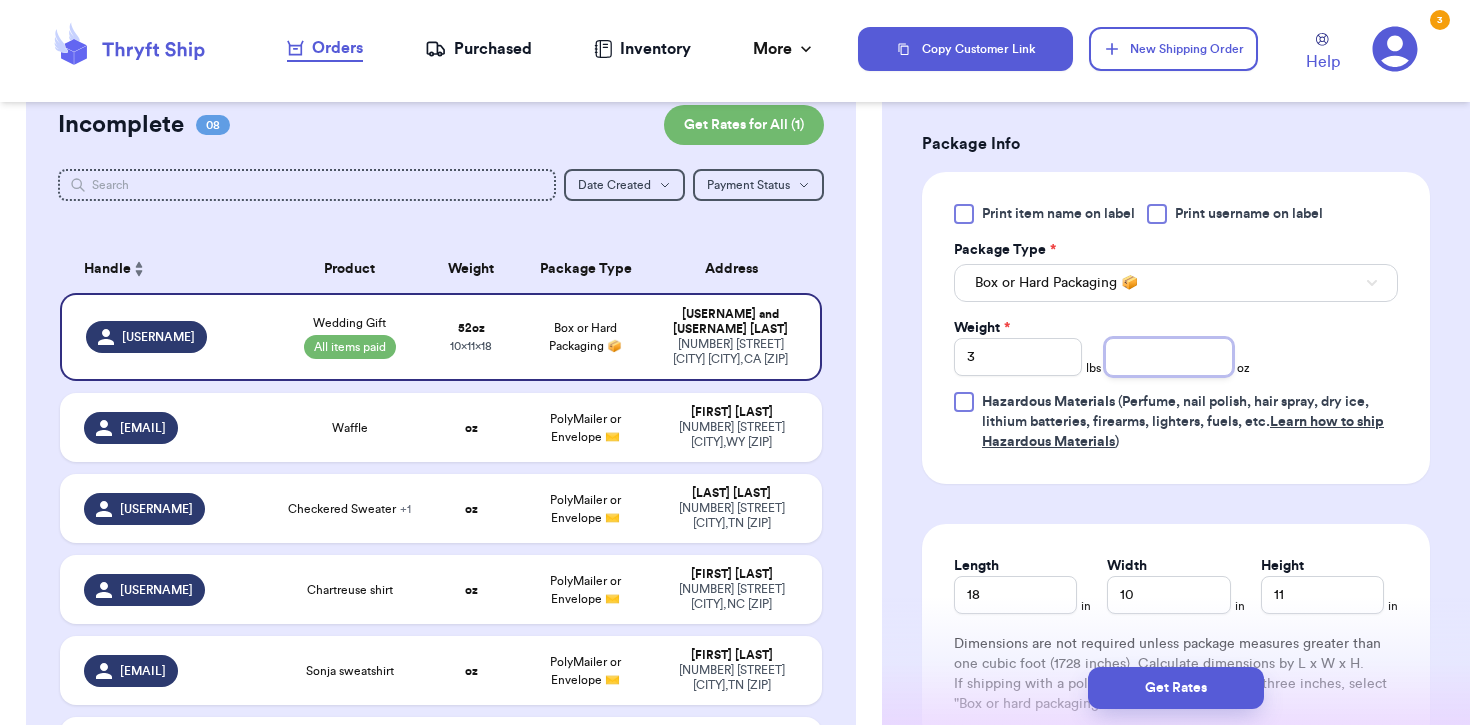 scroll, scrollTop: 1018, scrollLeft: 0, axis: vertical 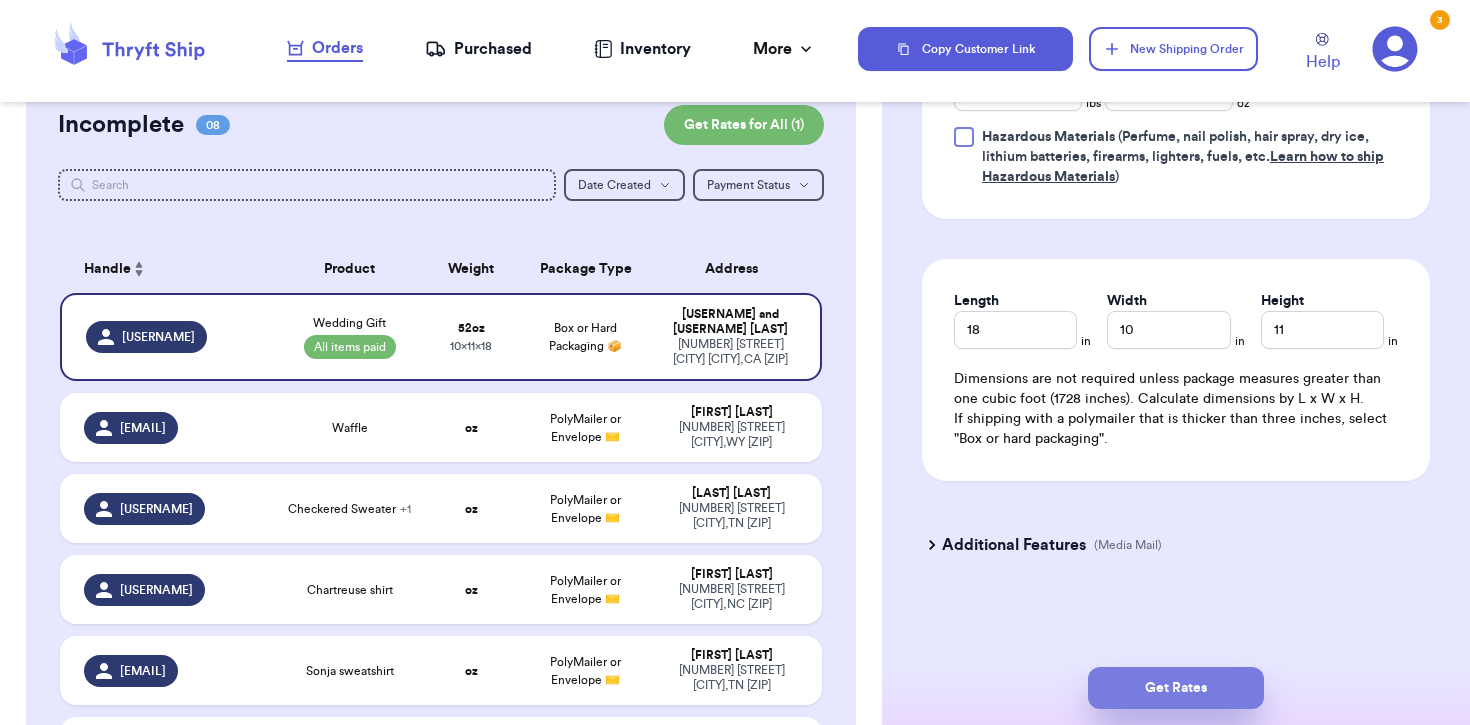 click on "Get Rates" at bounding box center (1176, 688) 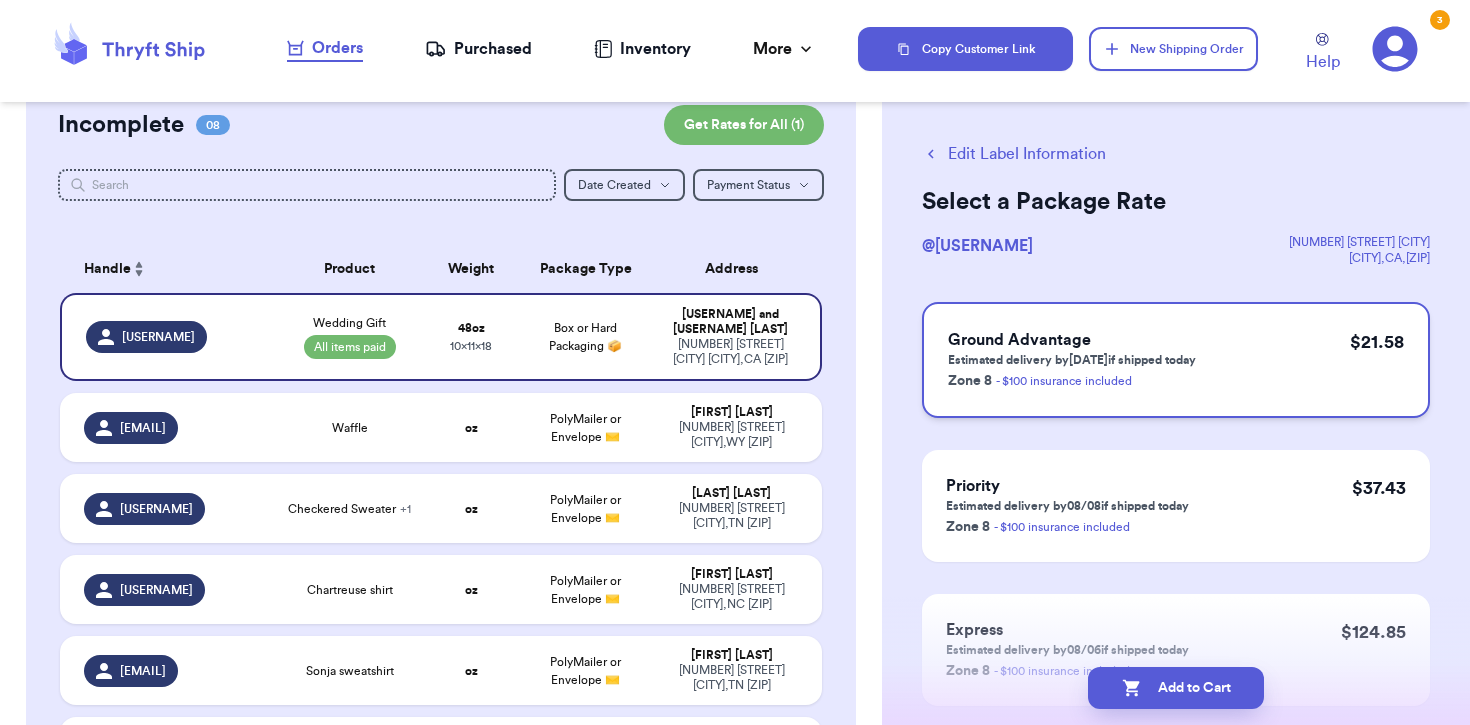 scroll, scrollTop: 7, scrollLeft: 0, axis: vertical 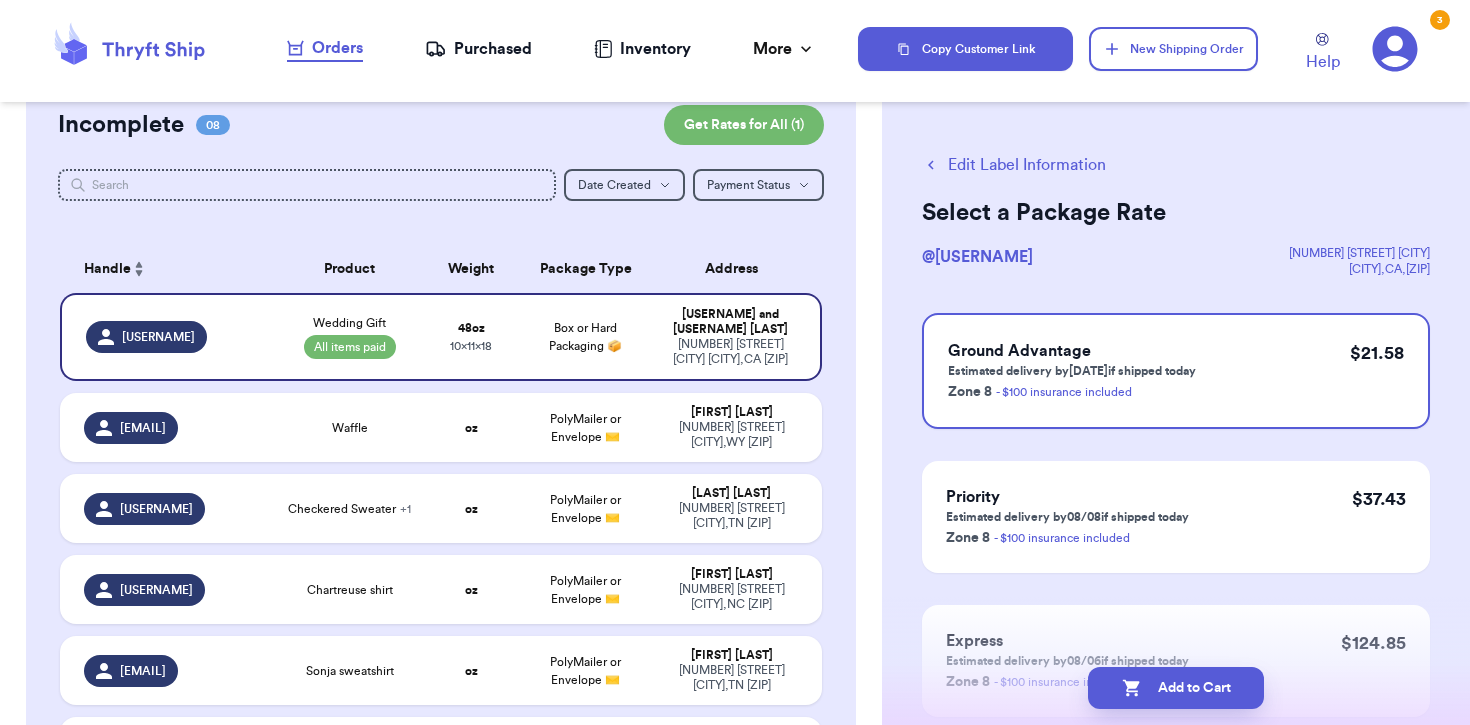 click on "Edit Label Information" at bounding box center (1014, 165) 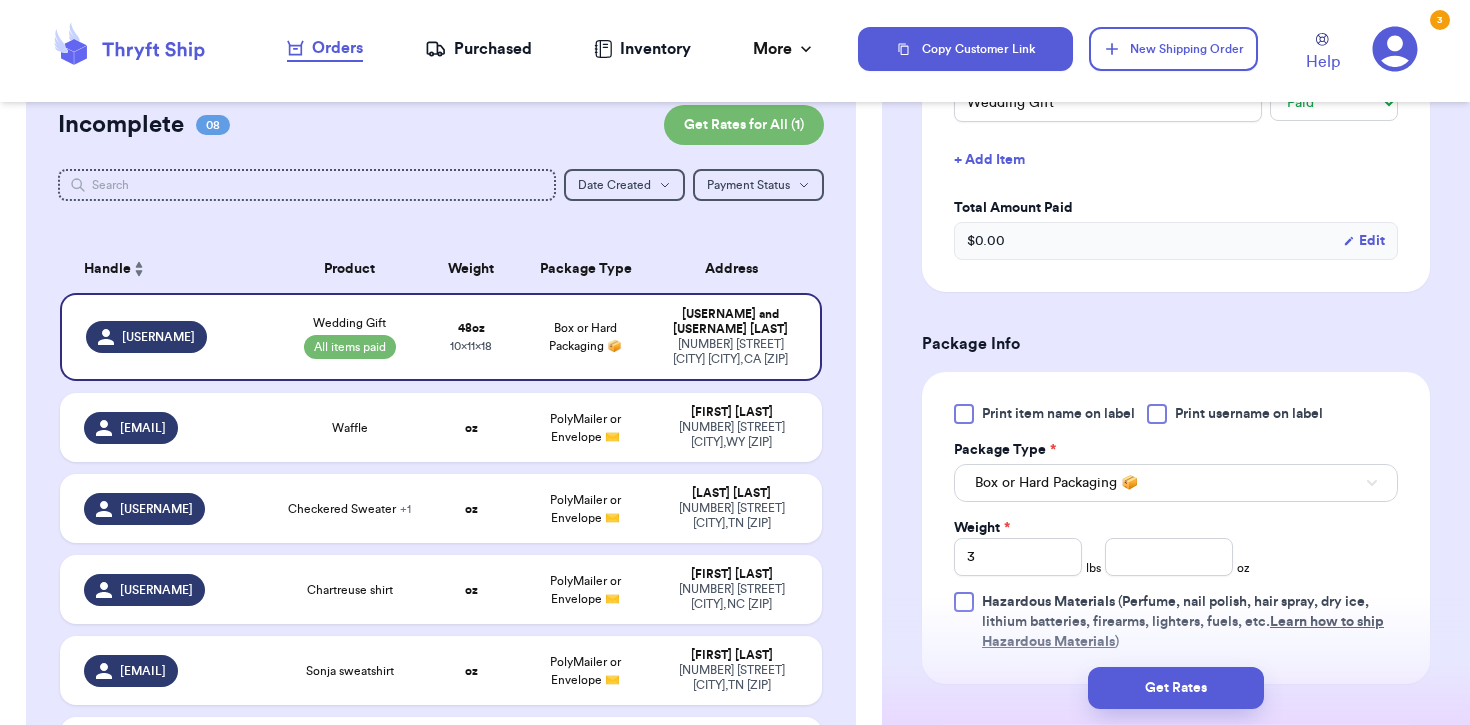 scroll, scrollTop: 641, scrollLeft: 0, axis: vertical 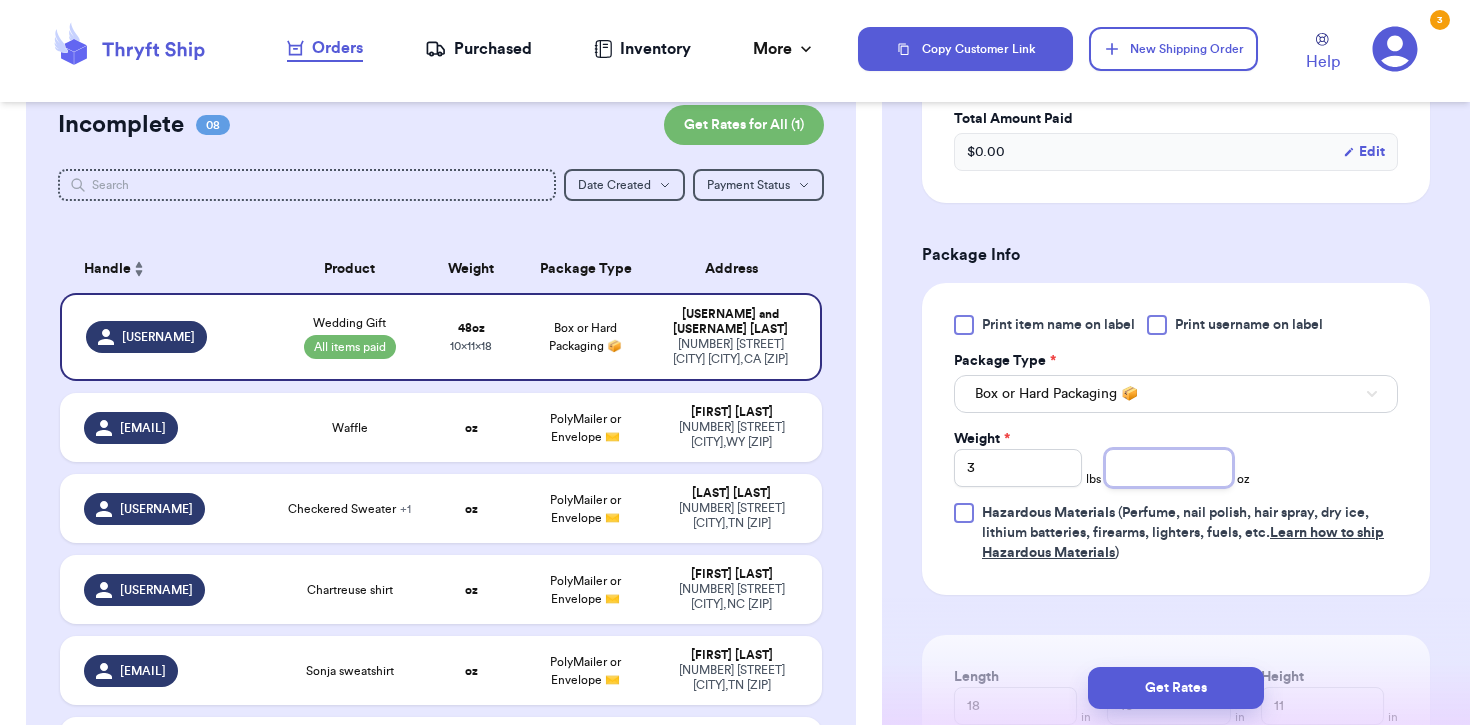 click at bounding box center [1169, 468] 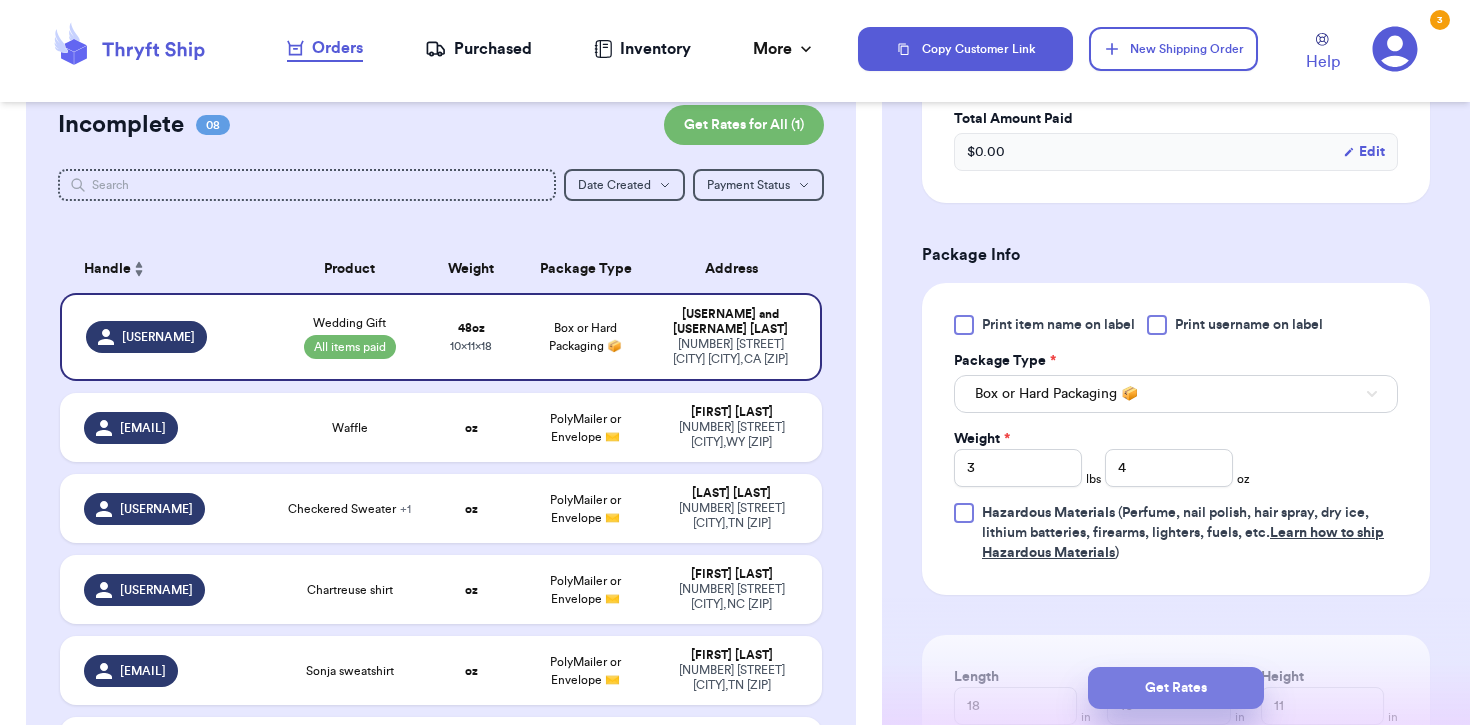 click on "Get Rates" at bounding box center [1176, 688] 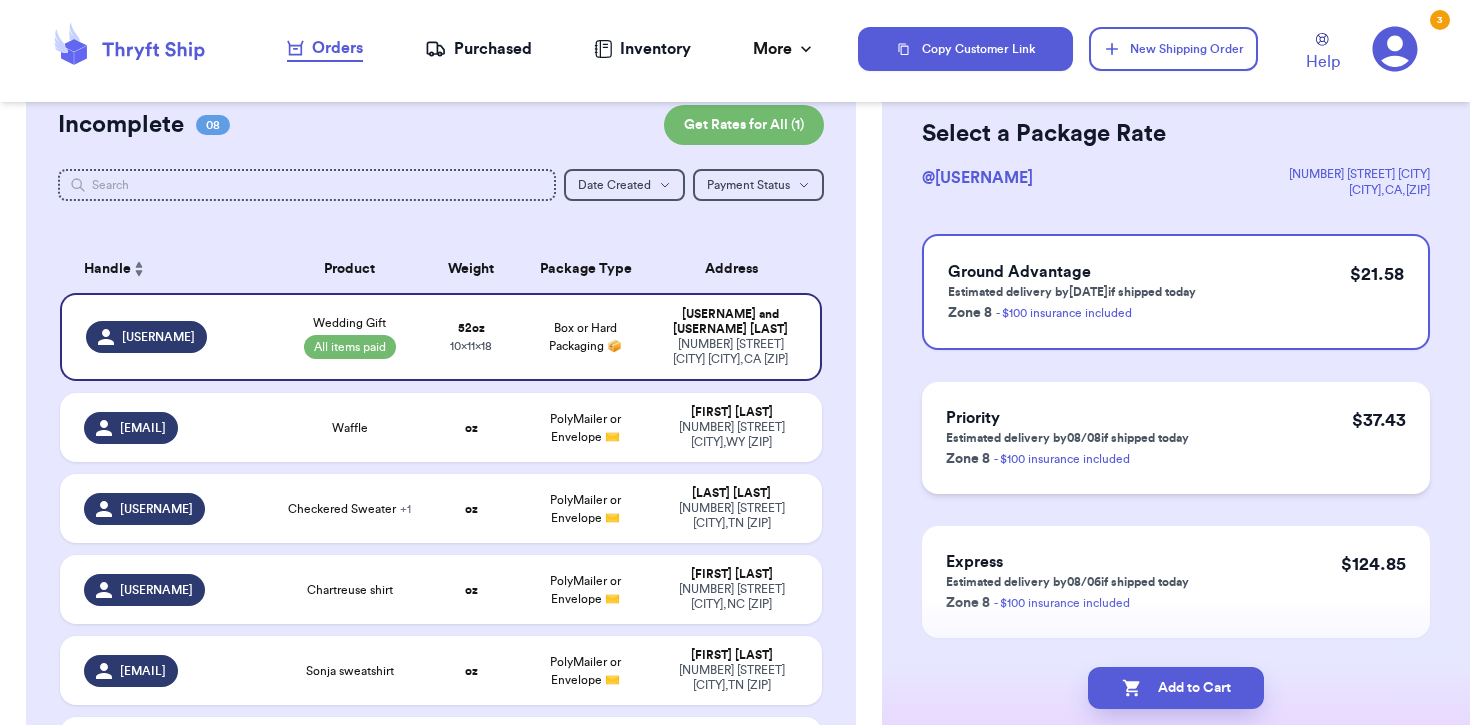 scroll, scrollTop: 103, scrollLeft: 0, axis: vertical 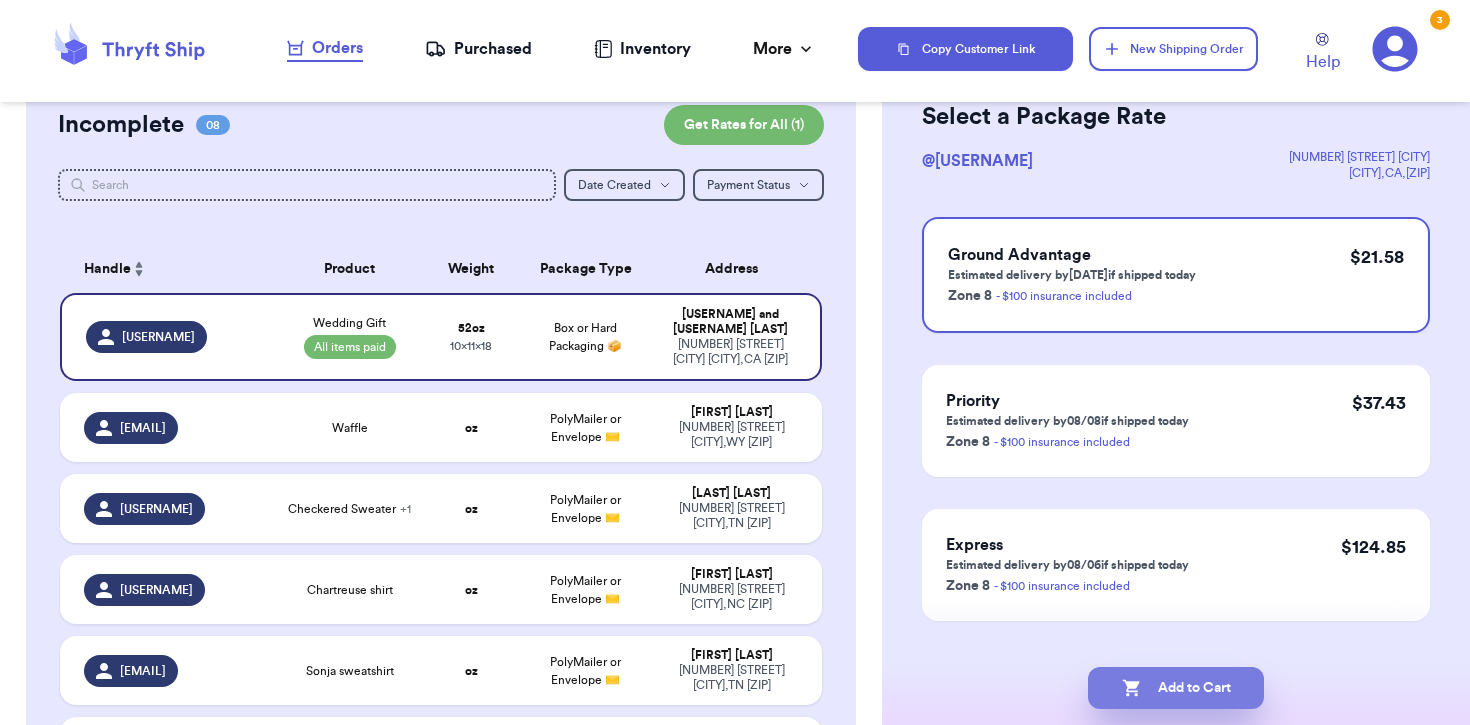 click on "Add to Cart" at bounding box center [1176, 688] 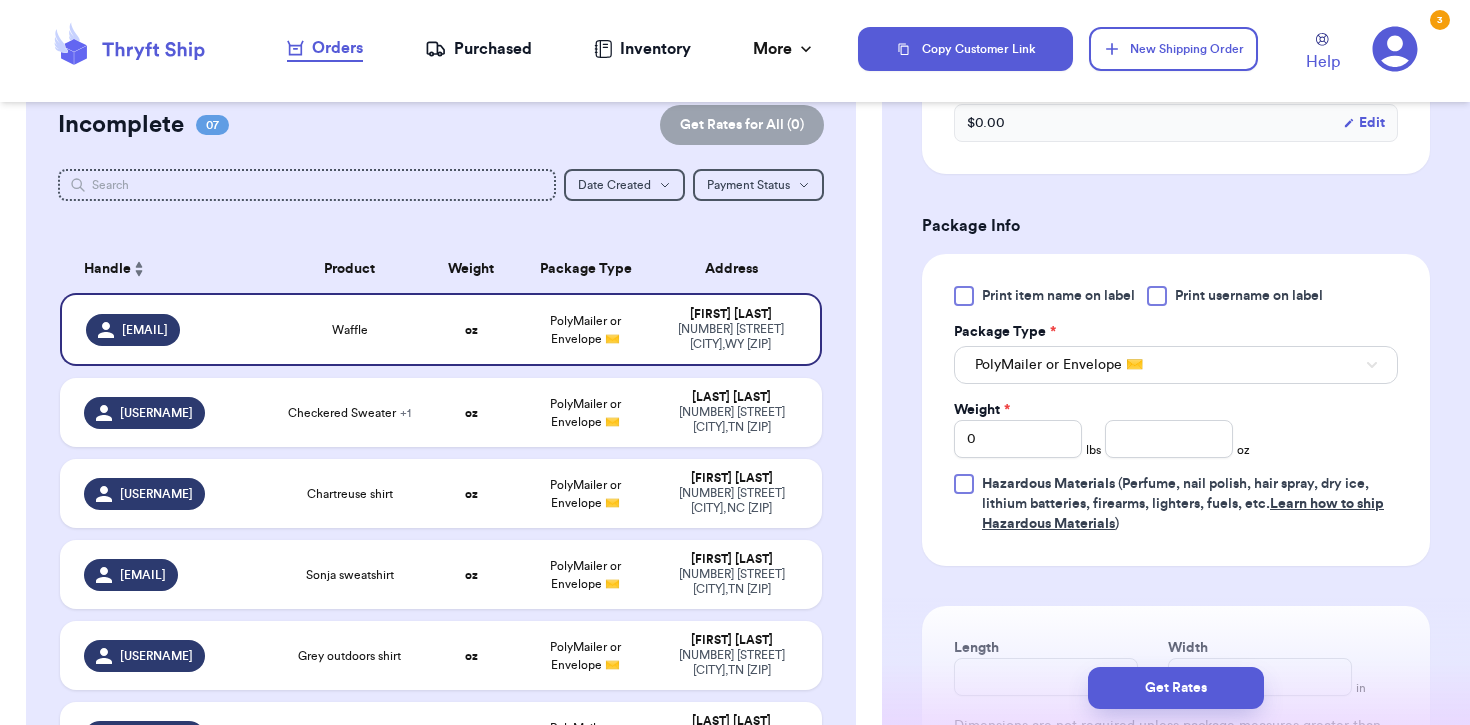 scroll, scrollTop: 735, scrollLeft: 0, axis: vertical 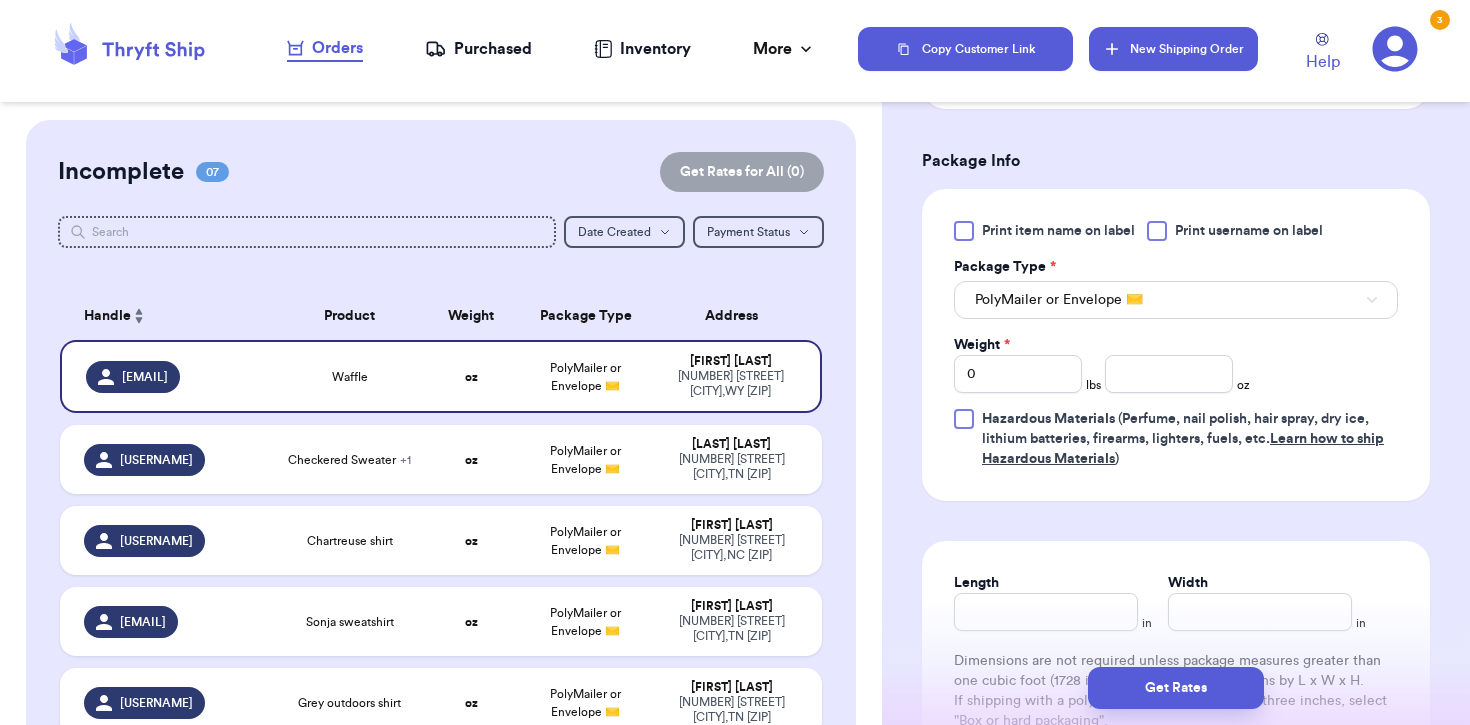 click on "New Shipping Order" at bounding box center [1173, 49] 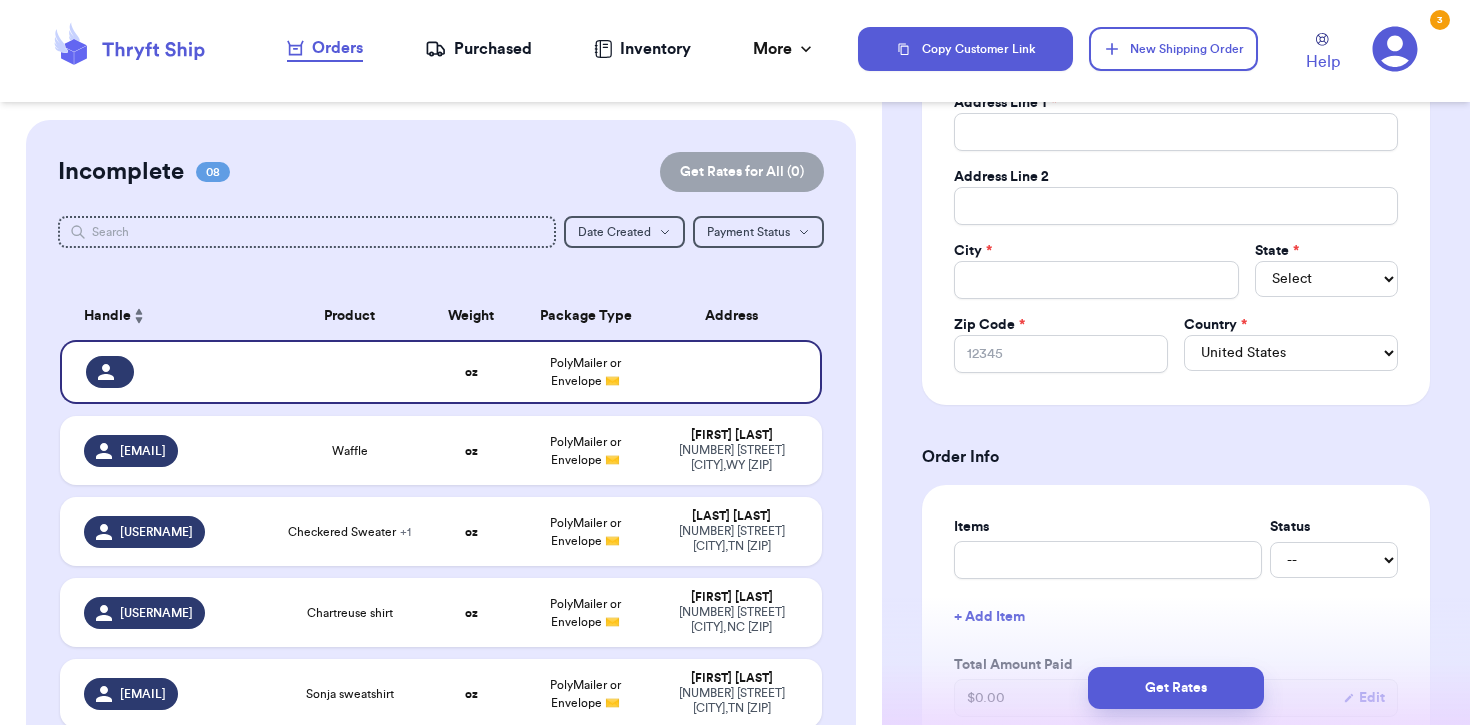 scroll, scrollTop: 0, scrollLeft: 0, axis: both 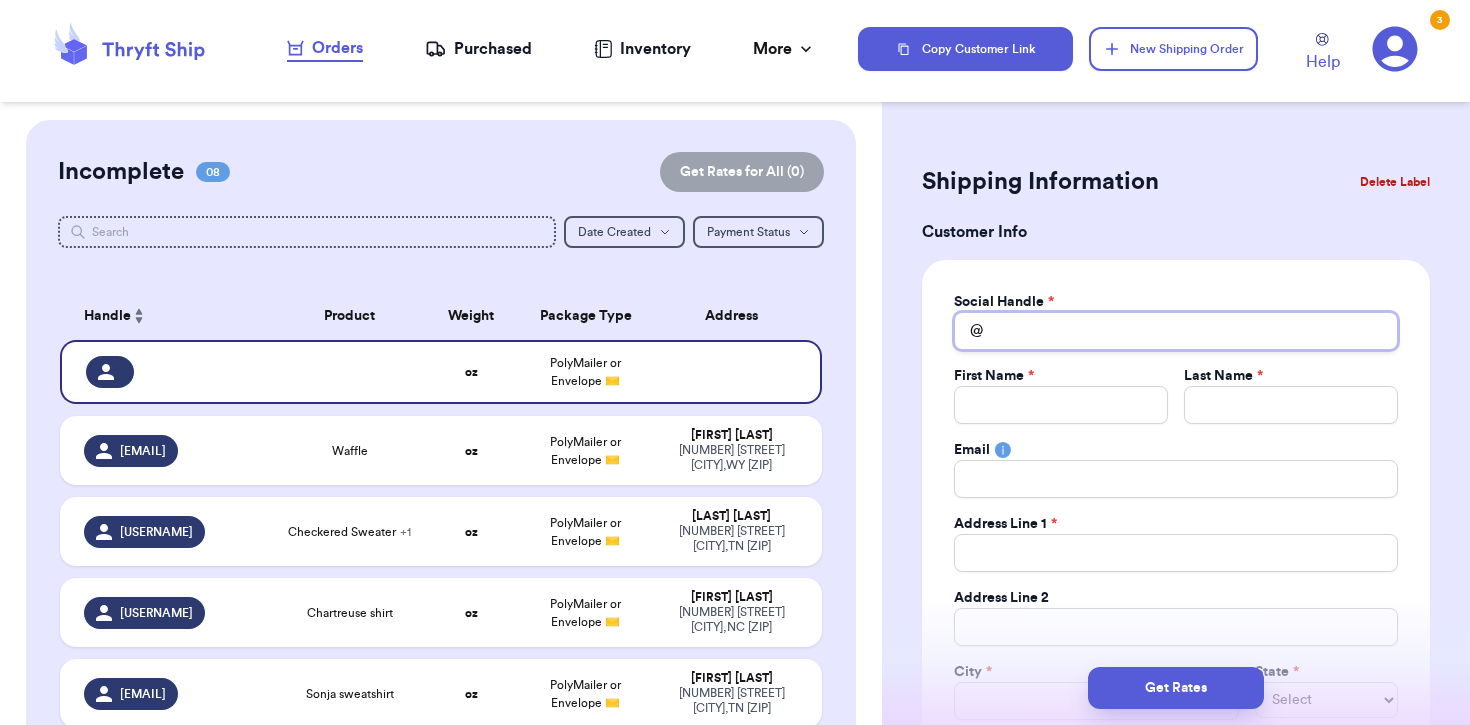 click on "Total Amount Paid" at bounding box center [1176, 331] 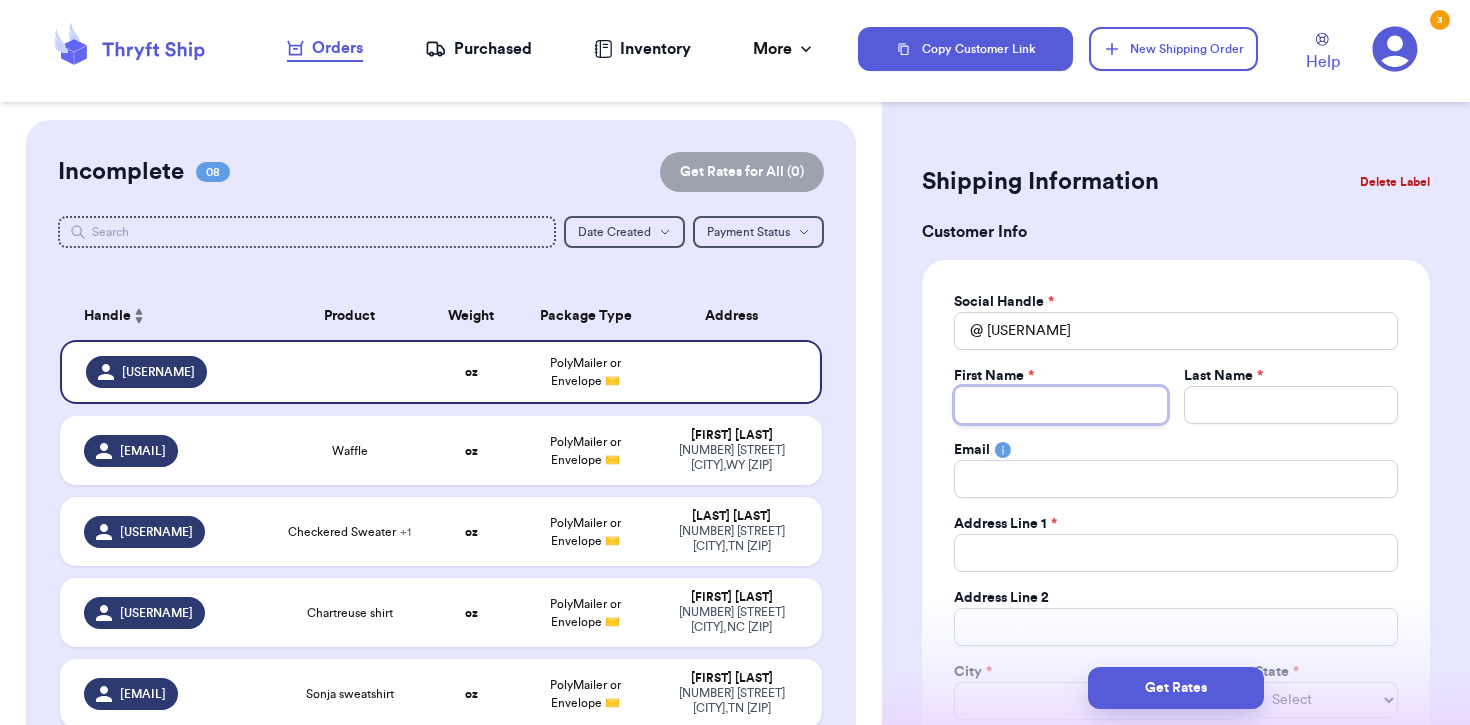 click on "Total Amount Paid" at bounding box center [1061, 405] 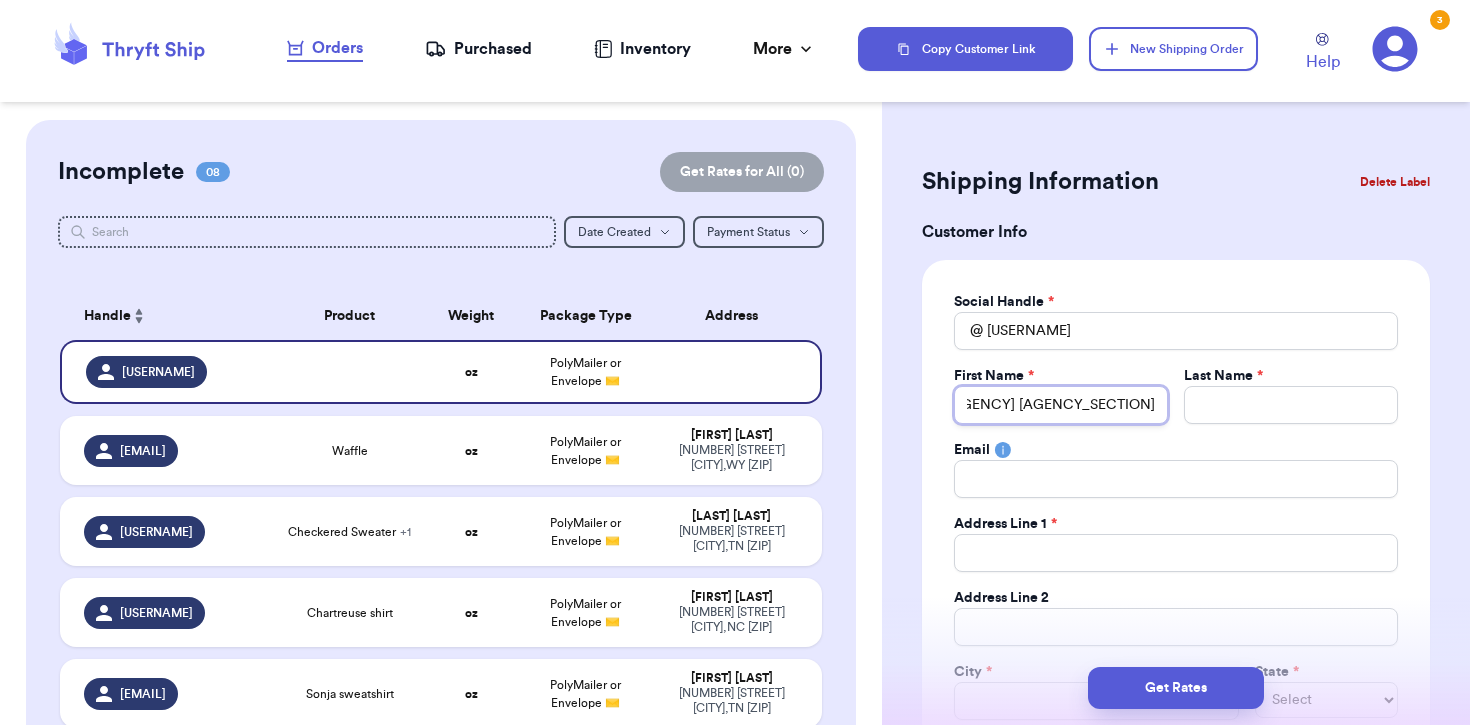 scroll, scrollTop: 0, scrollLeft: 45, axis: horizontal 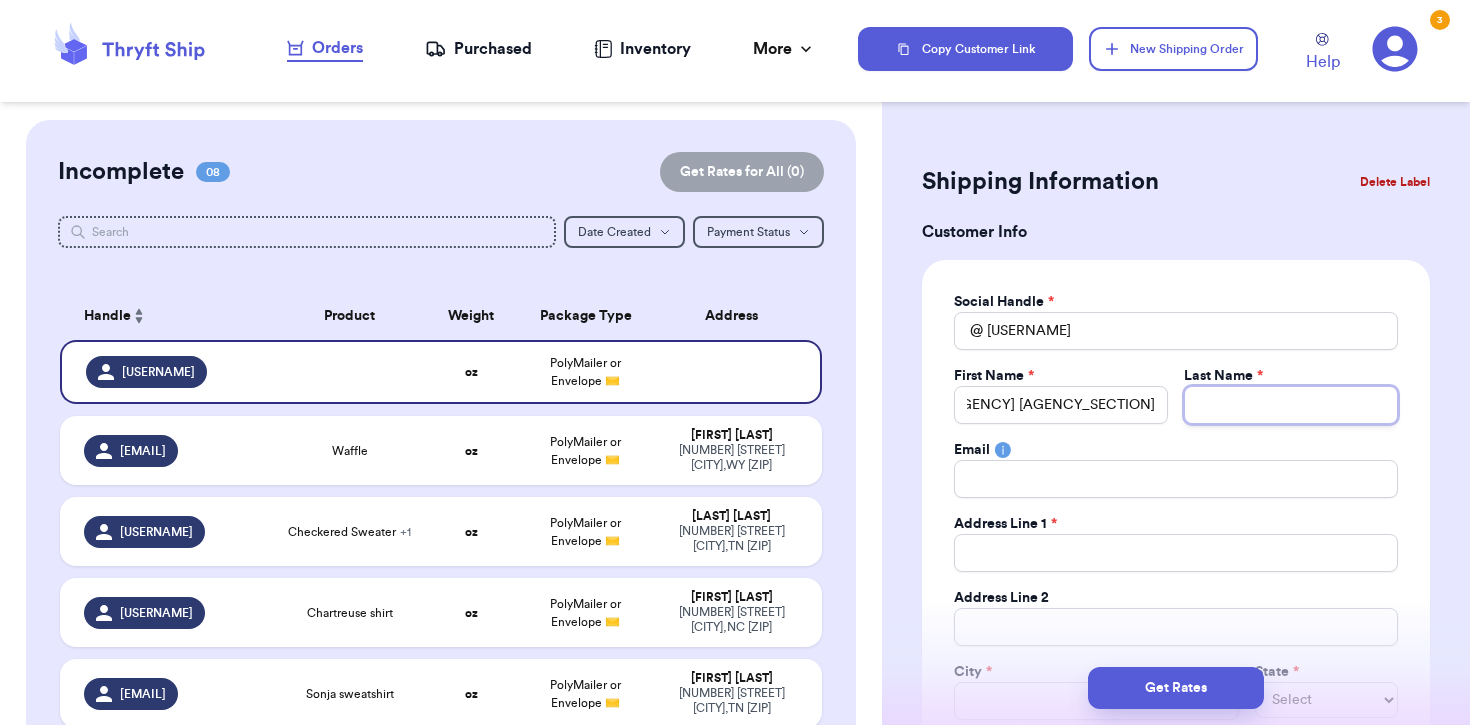 click on "Total Amount Paid" at bounding box center [1291, 405] 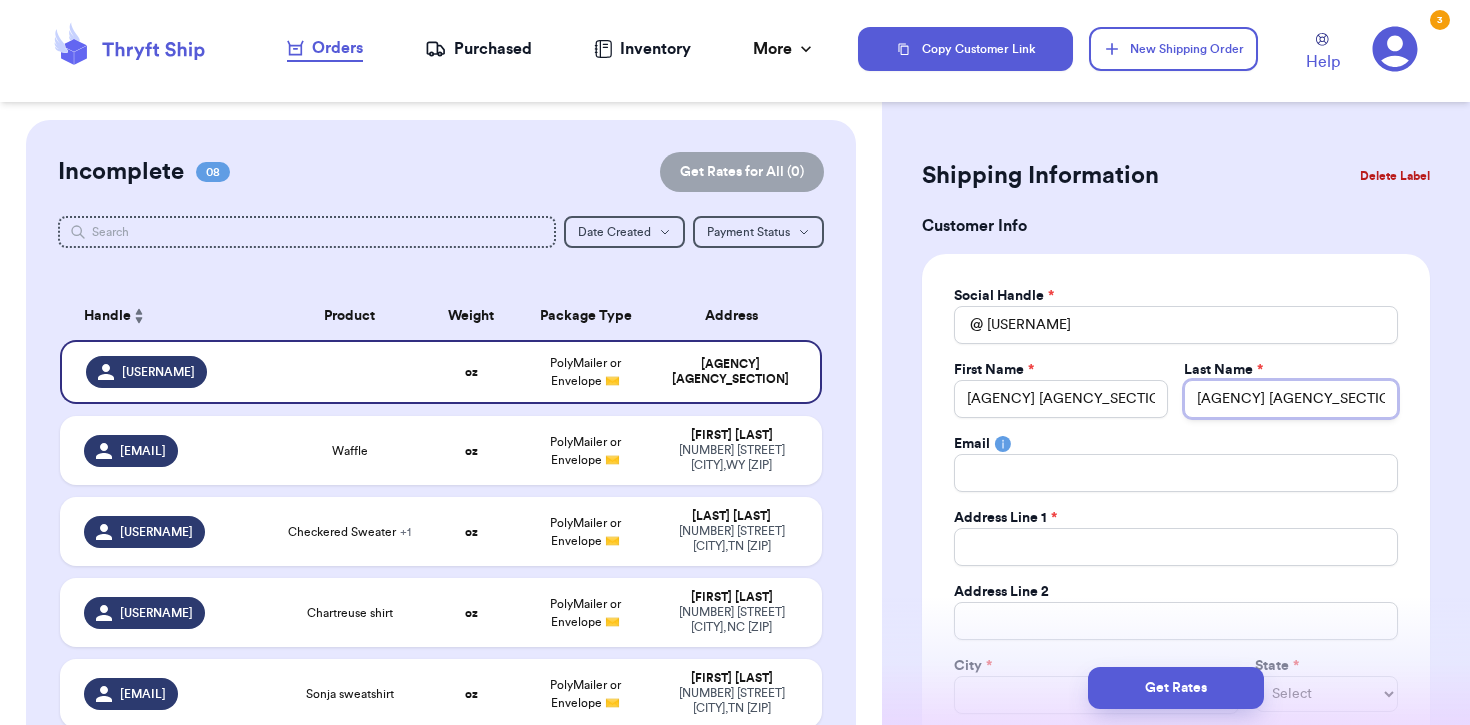 scroll, scrollTop: 4, scrollLeft: 0, axis: vertical 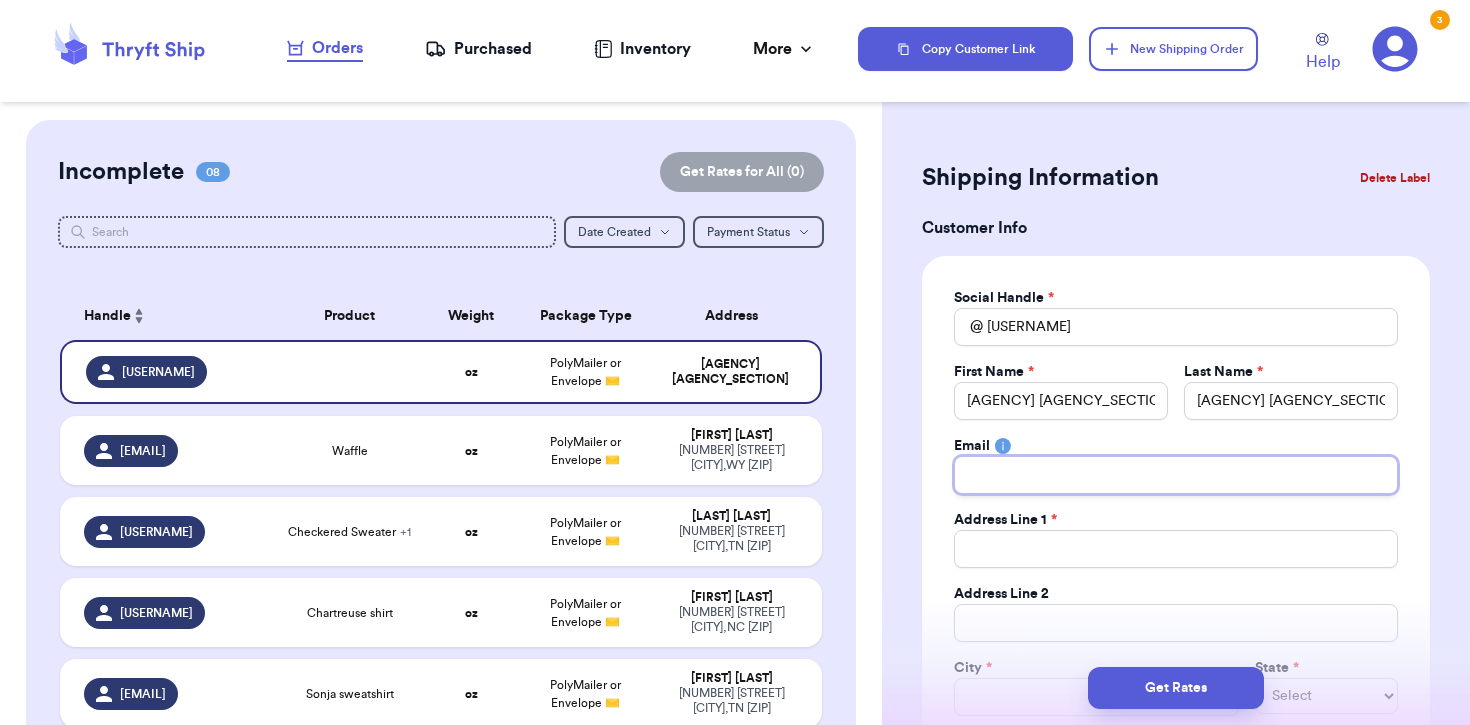 click on "Total Amount Paid" at bounding box center (1176, 475) 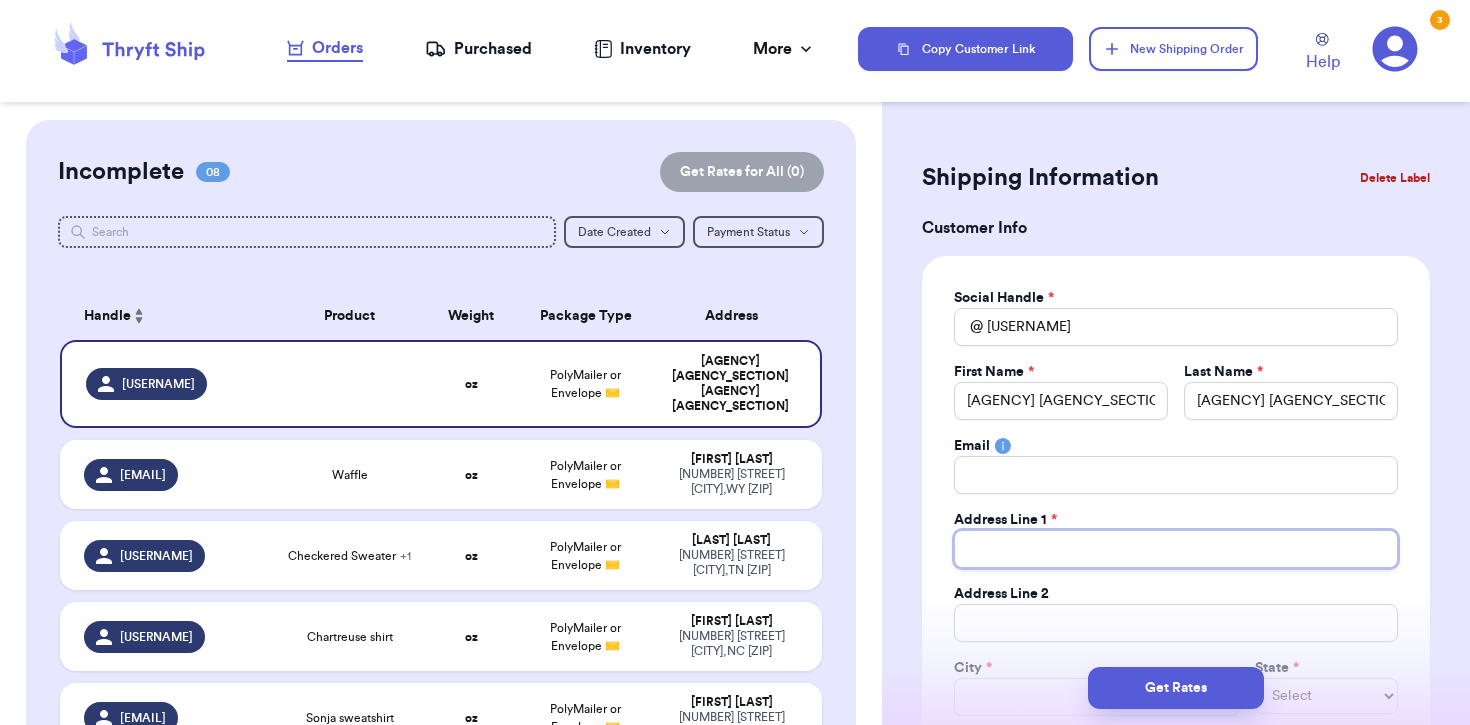 click on "Total Amount Paid" at bounding box center [1176, 549] 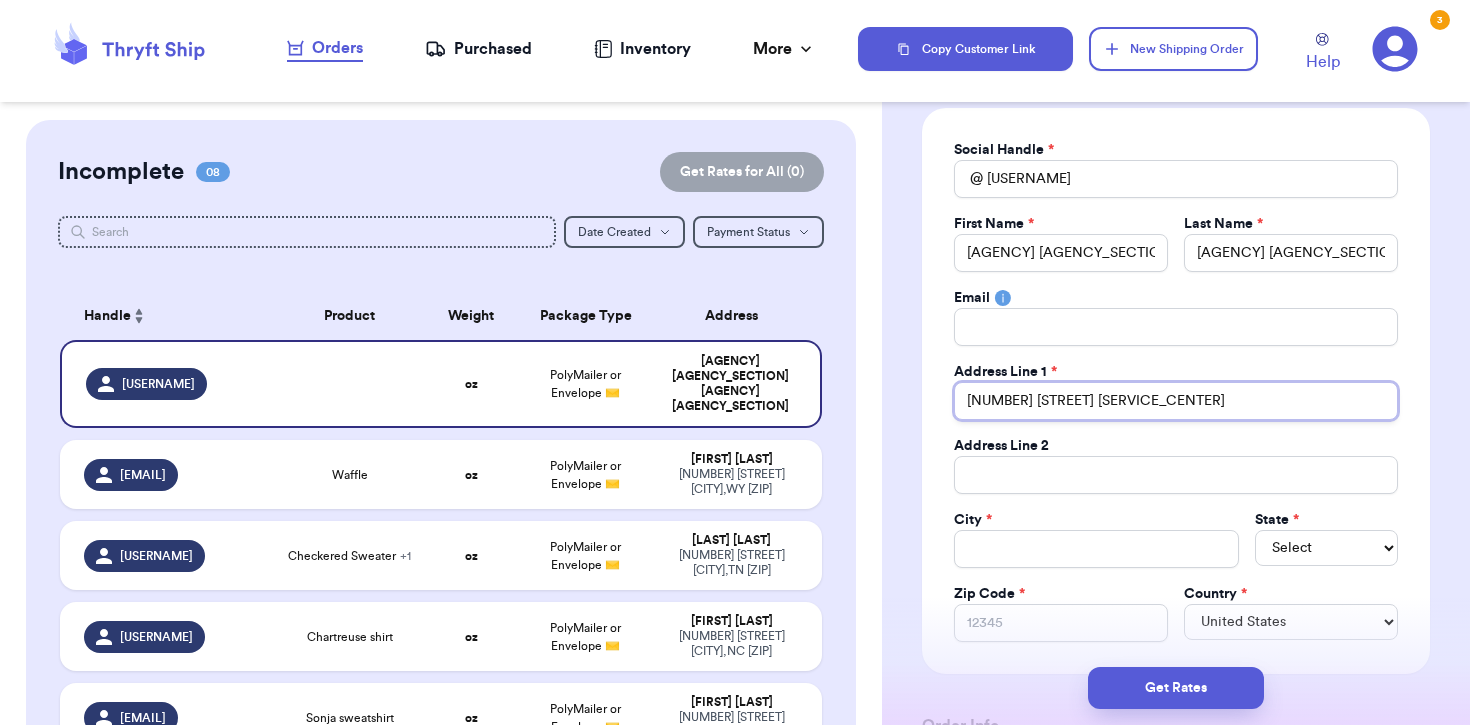 scroll, scrollTop: 174, scrollLeft: 0, axis: vertical 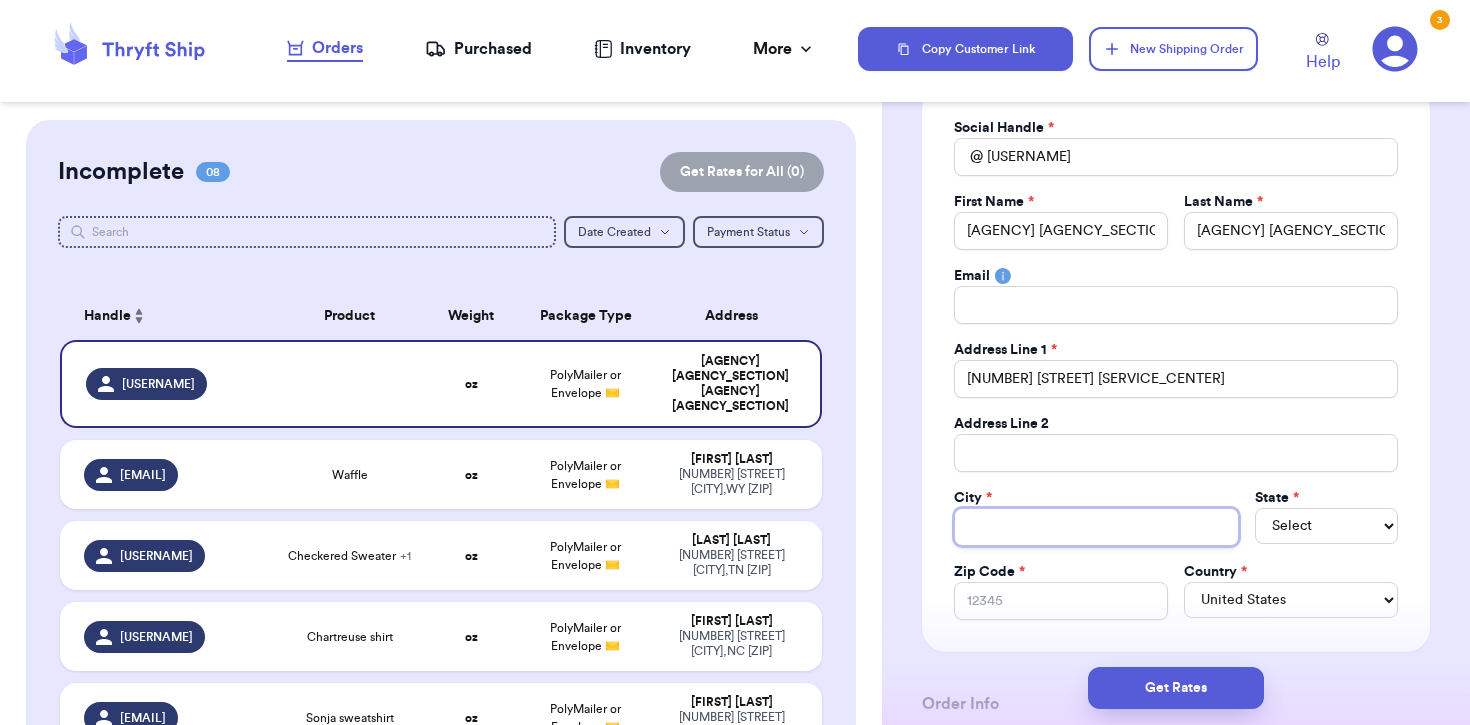 click on "Total Amount Paid" at bounding box center (1096, 527) 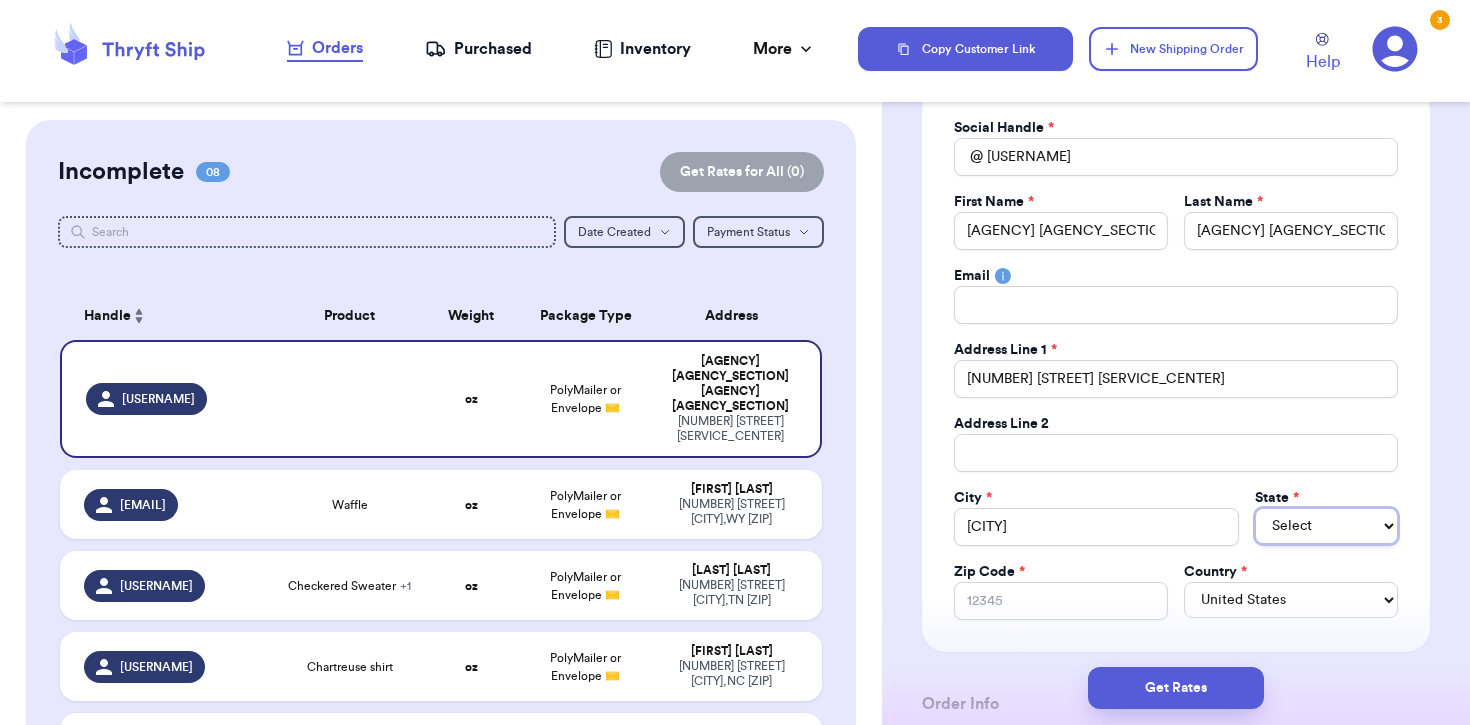 click on "Select AL AK AZ AR CA CO CT DE DC FL GA HI ID IL IN IA KS KY LA ME MD MA MI MN MS MO MT NE NV NH NJ NM NY NC ND OH OK OR PA RI SC SD TN TX UT VT VA WA WV WI WY AA AE AP AS GU MP PR VI" at bounding box center [1326, 526] 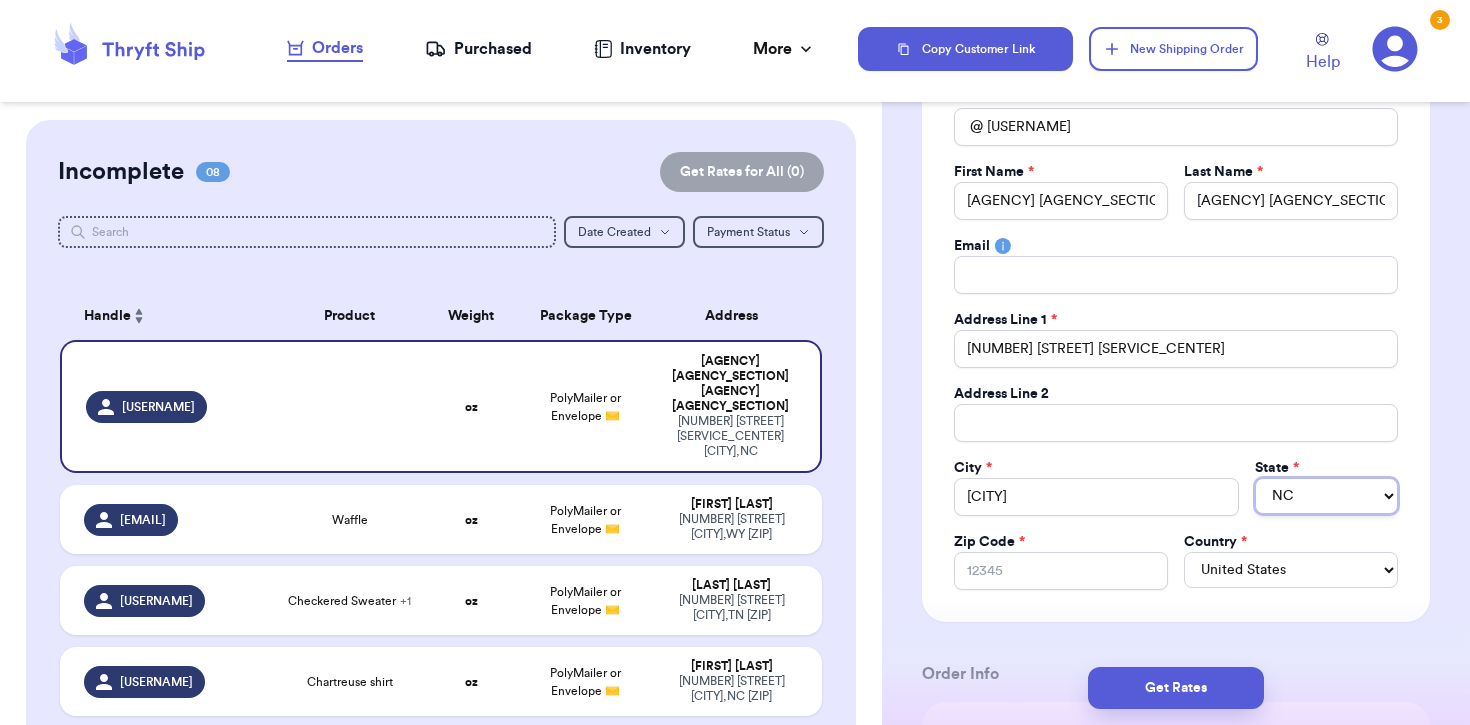 scroll, scrollTop: 206, scrollLeft: 0, axis: vertical 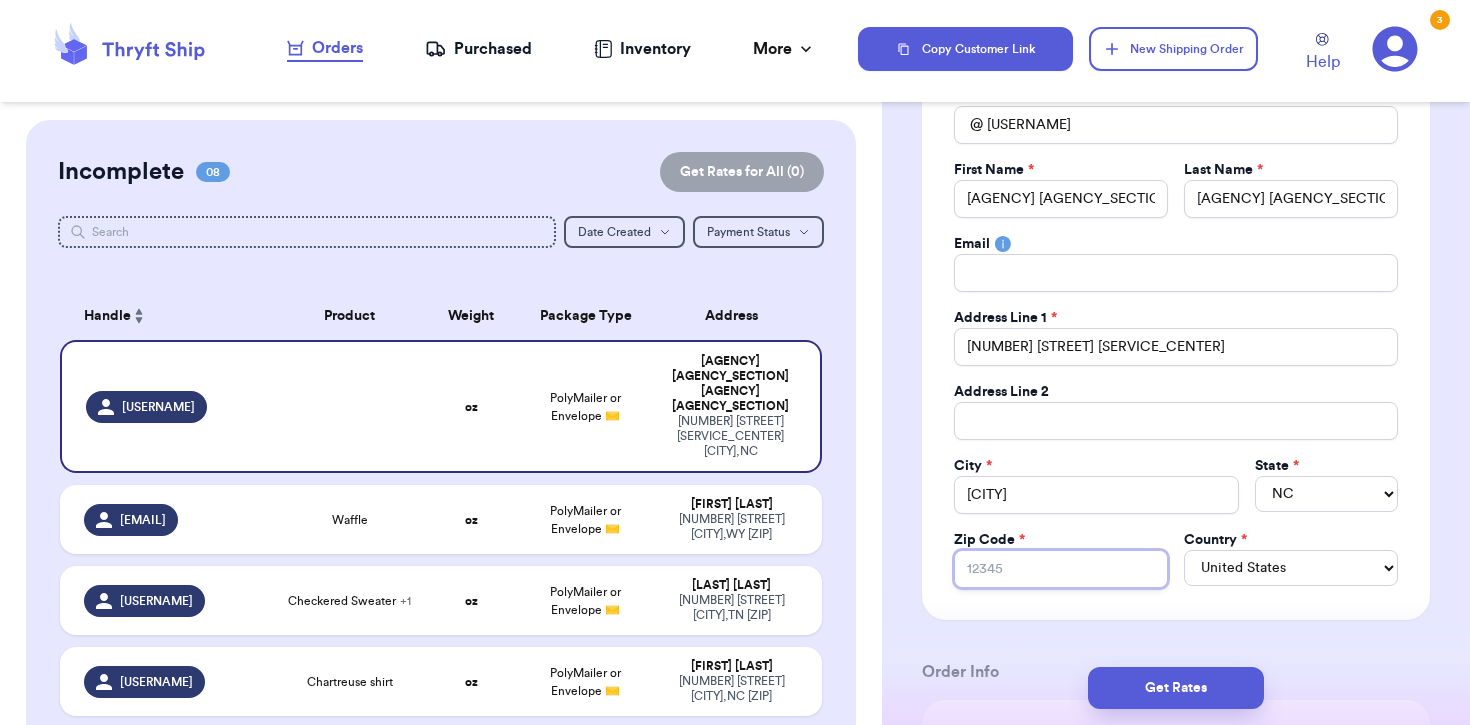 click on "Zip Code *" at bounding box center (1061, 569) 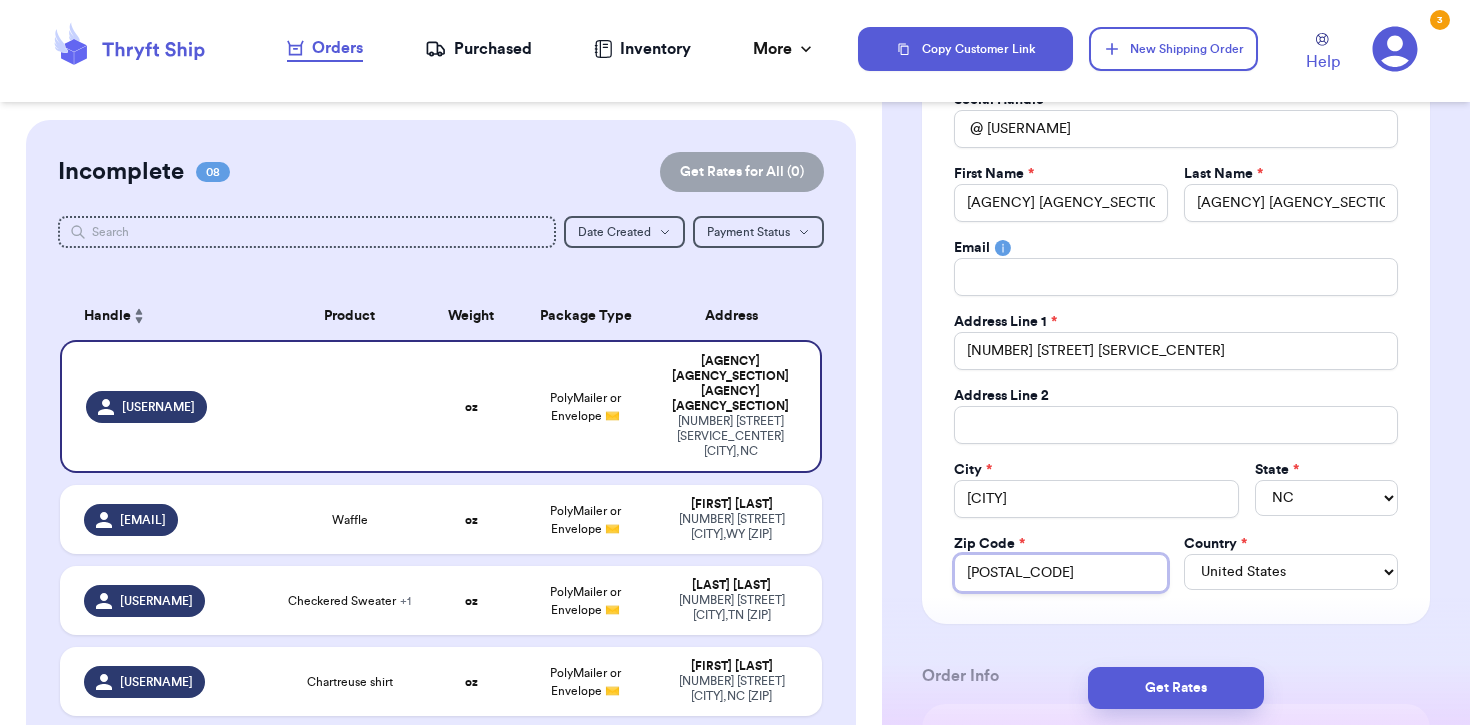 scroll, scrollTop: 223, scrollLeft: 0, axis: vertical 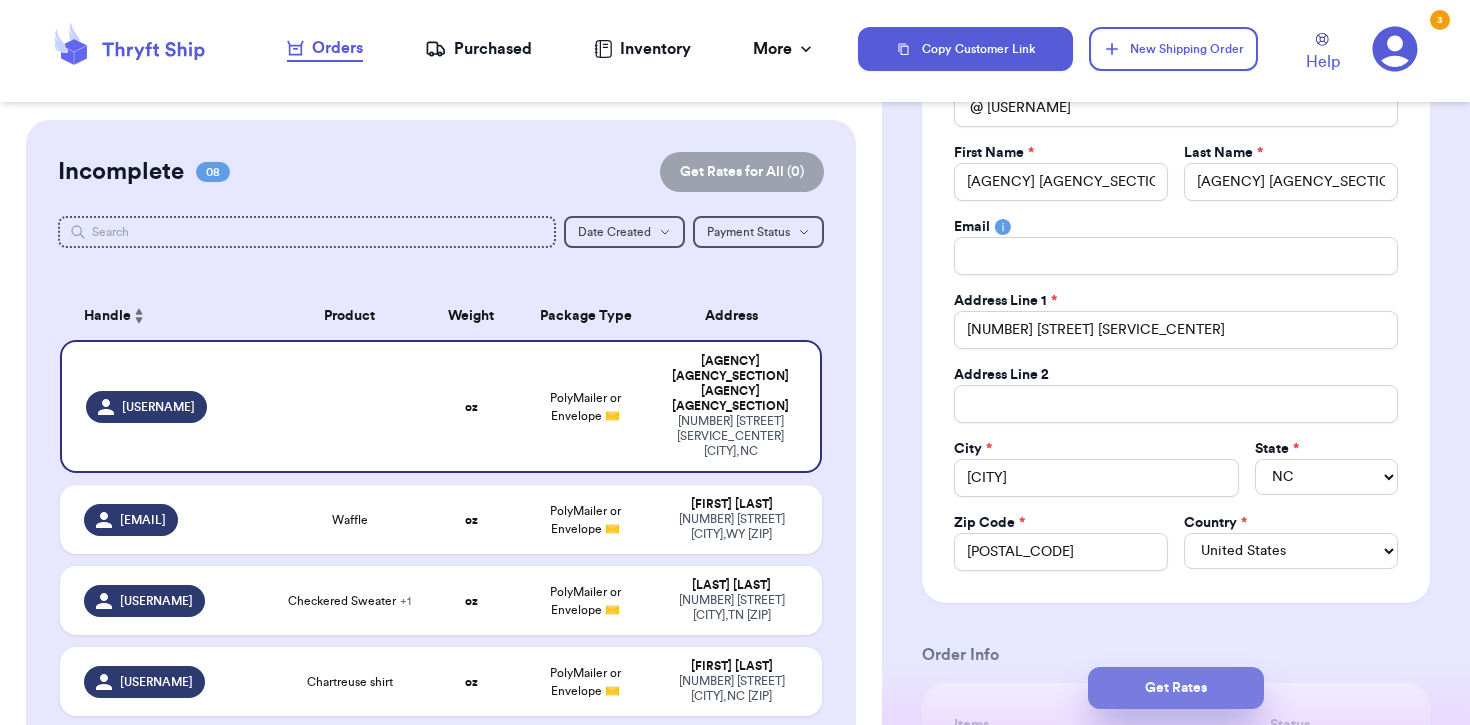 click on "Get Rates" at bounding box center (1176, 688) 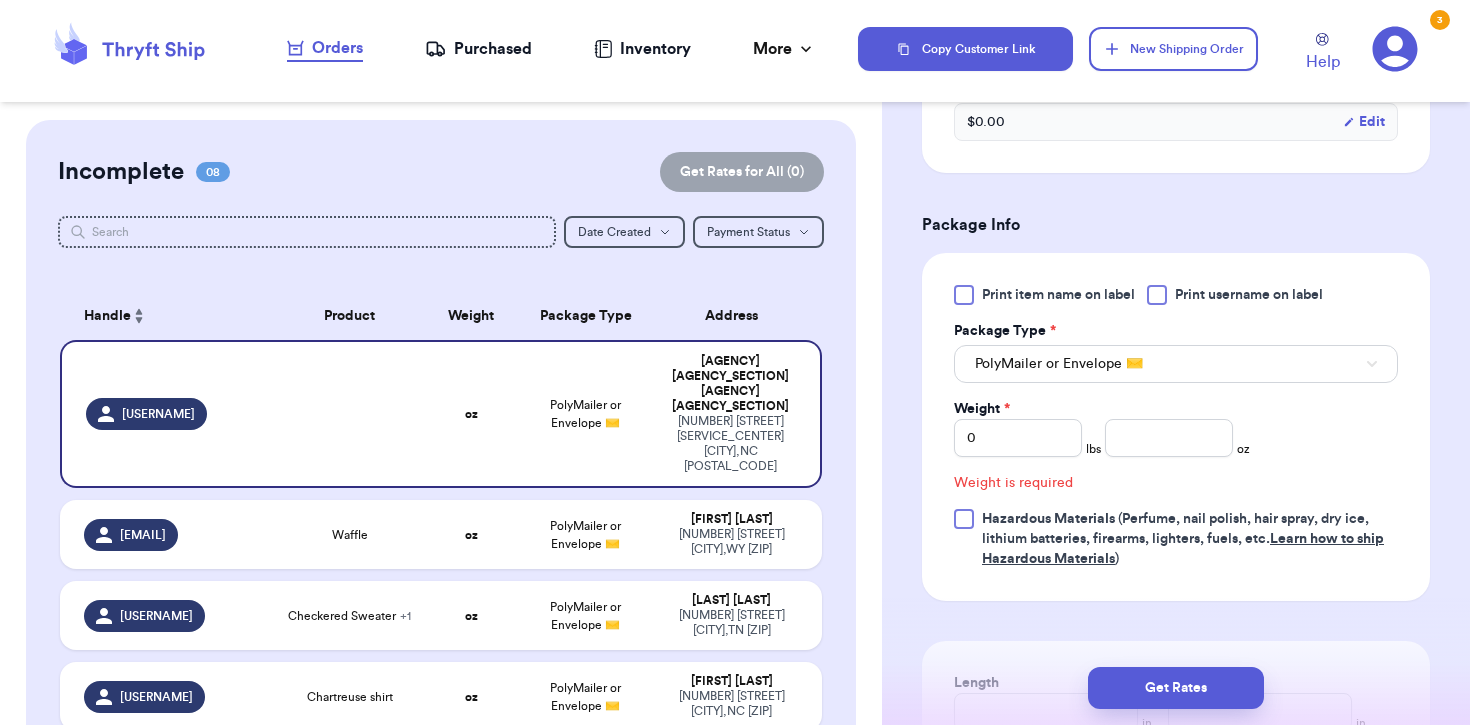 scroll, scrollTop: 771, scrollLeft: 0, axis: vertical 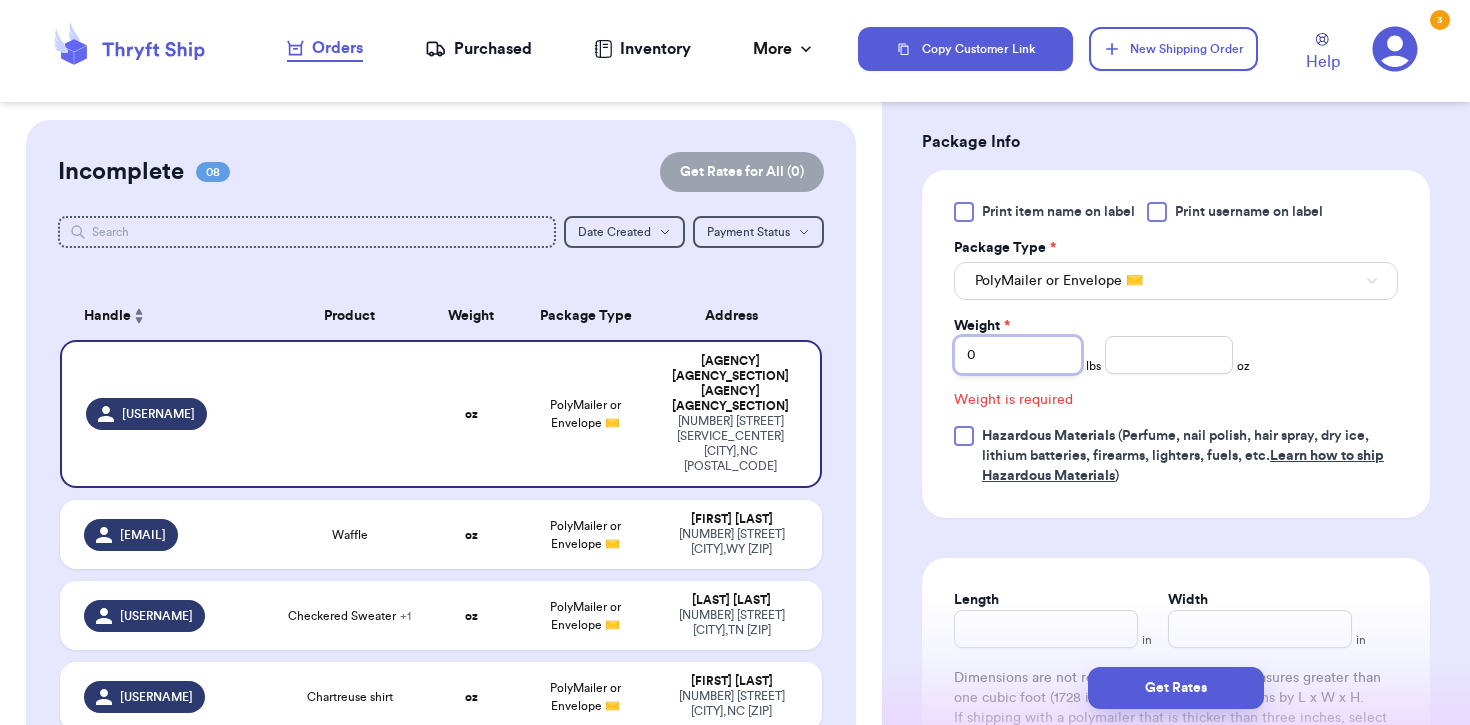 click on "0" at bounding box center [1018, 355] 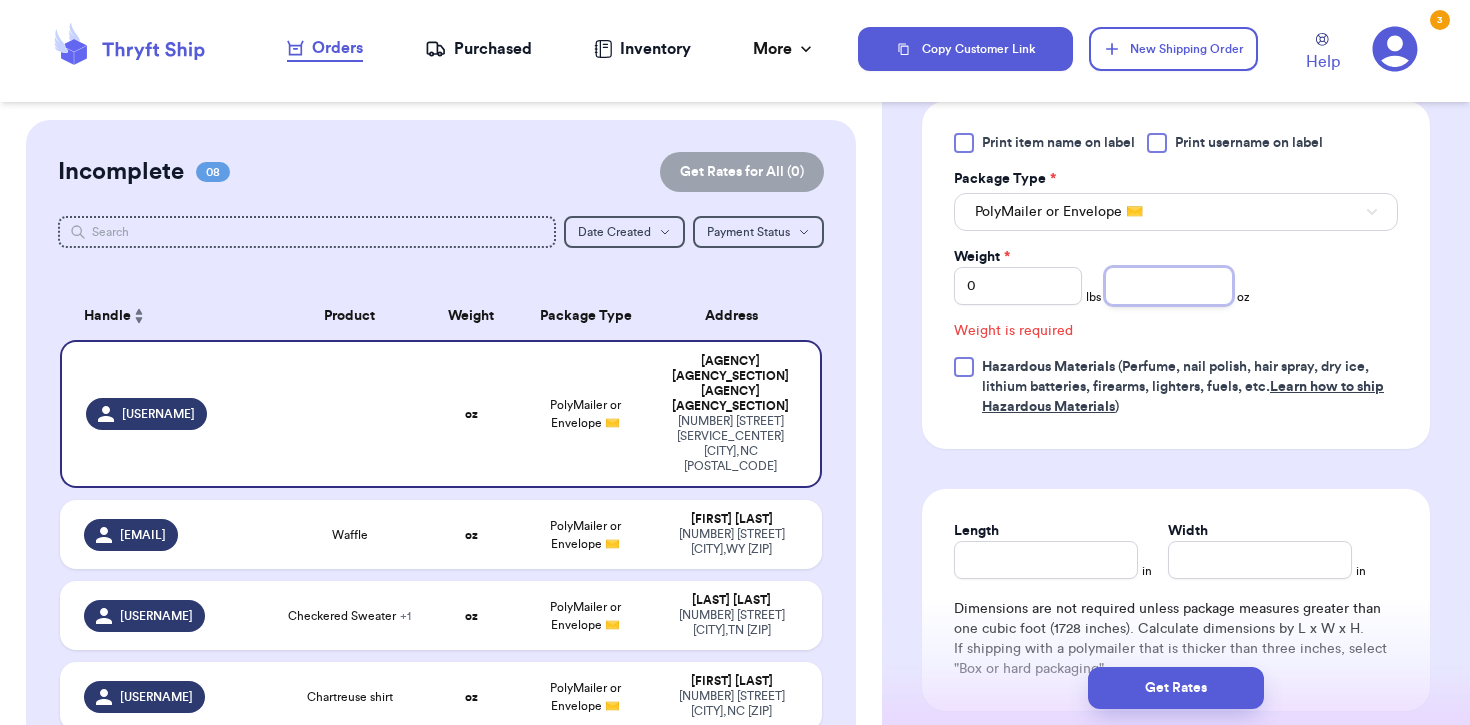 click at bounding box center [1169, 286] 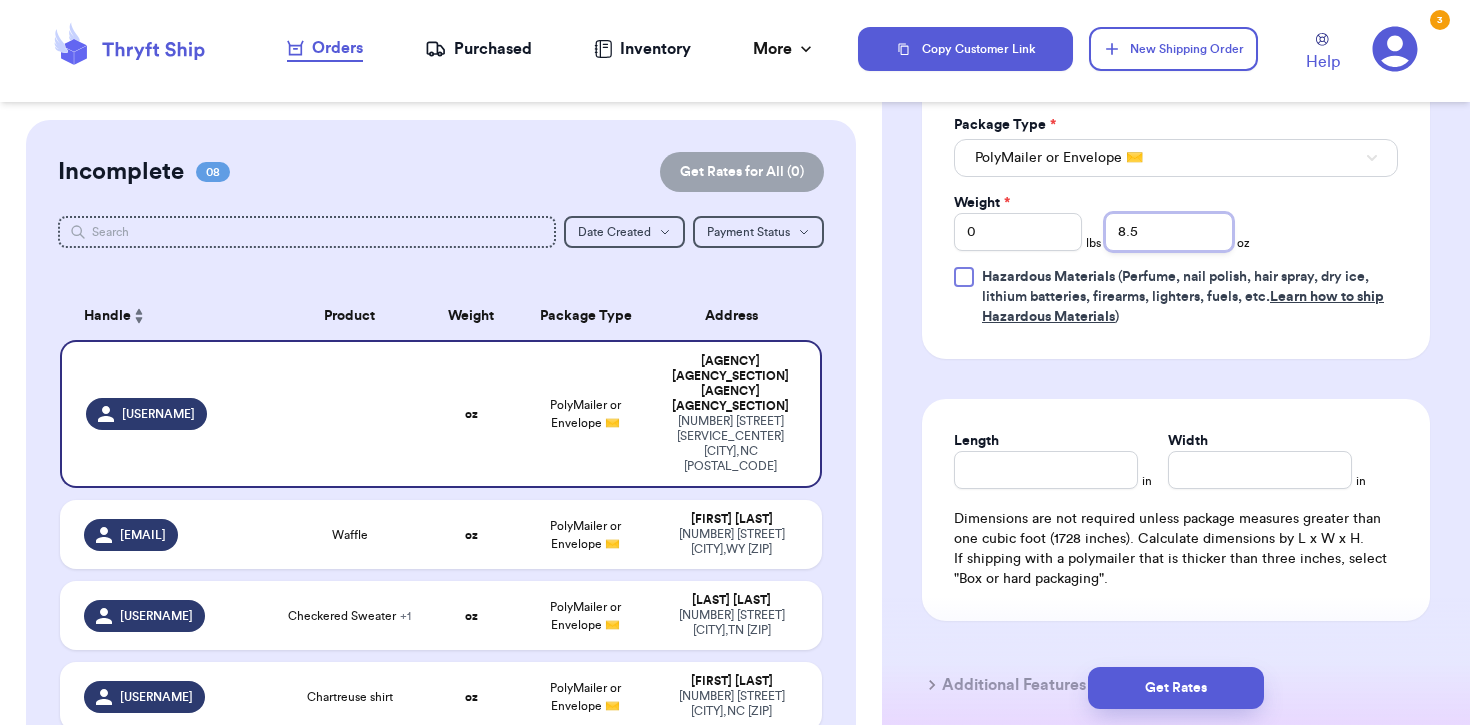 scroll, scrollTop: 935, scrollLeft: 0, axis: vertical 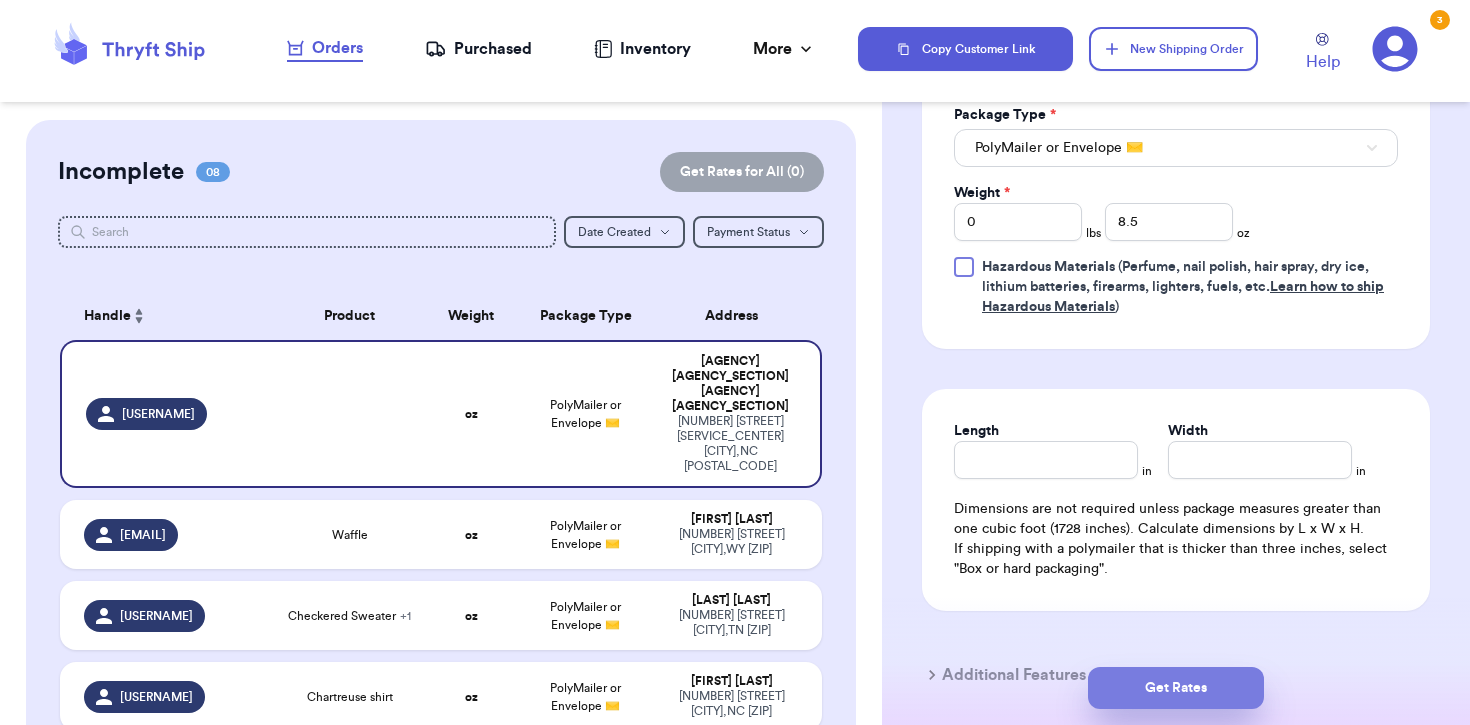 click on "Get Rates" at bounding box center [1176, 688] 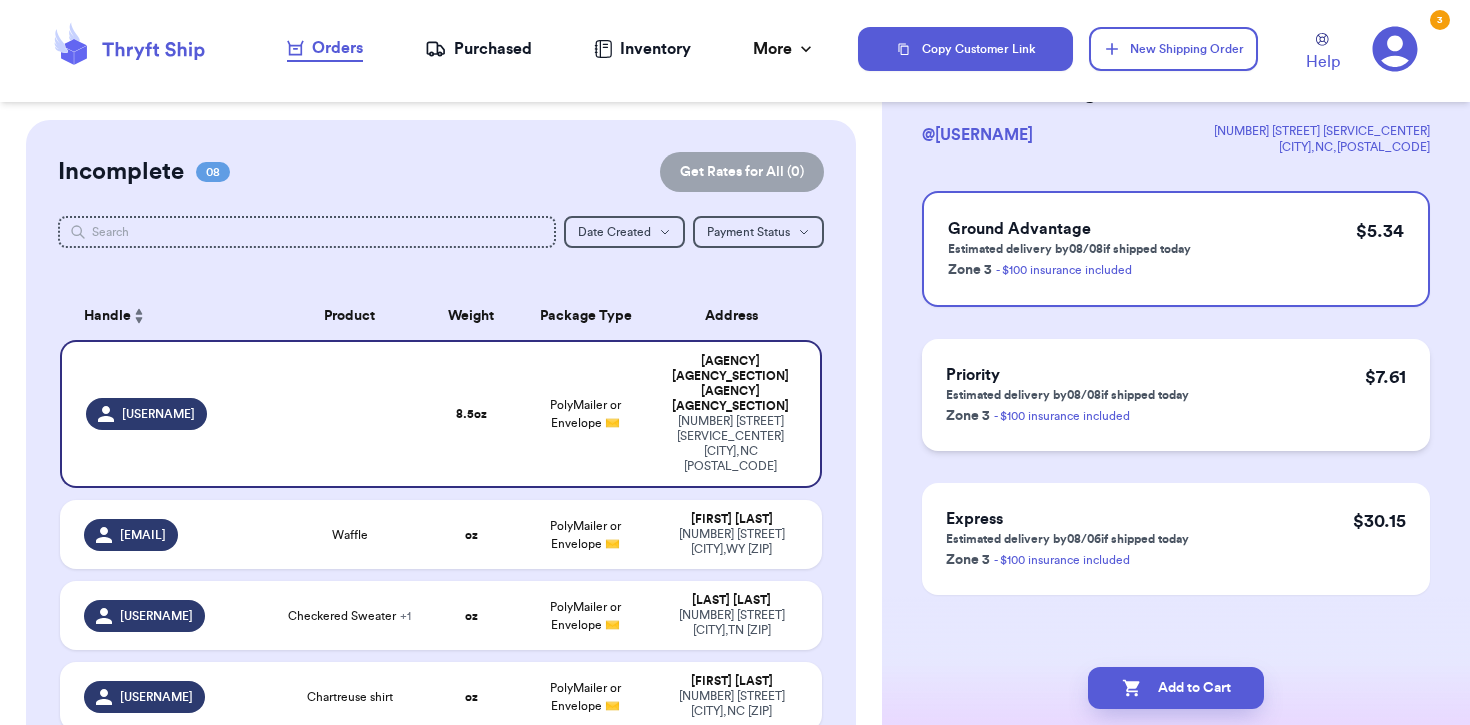 scroll, scrollTop: 139, scrollLeft: 0, axis: vertical 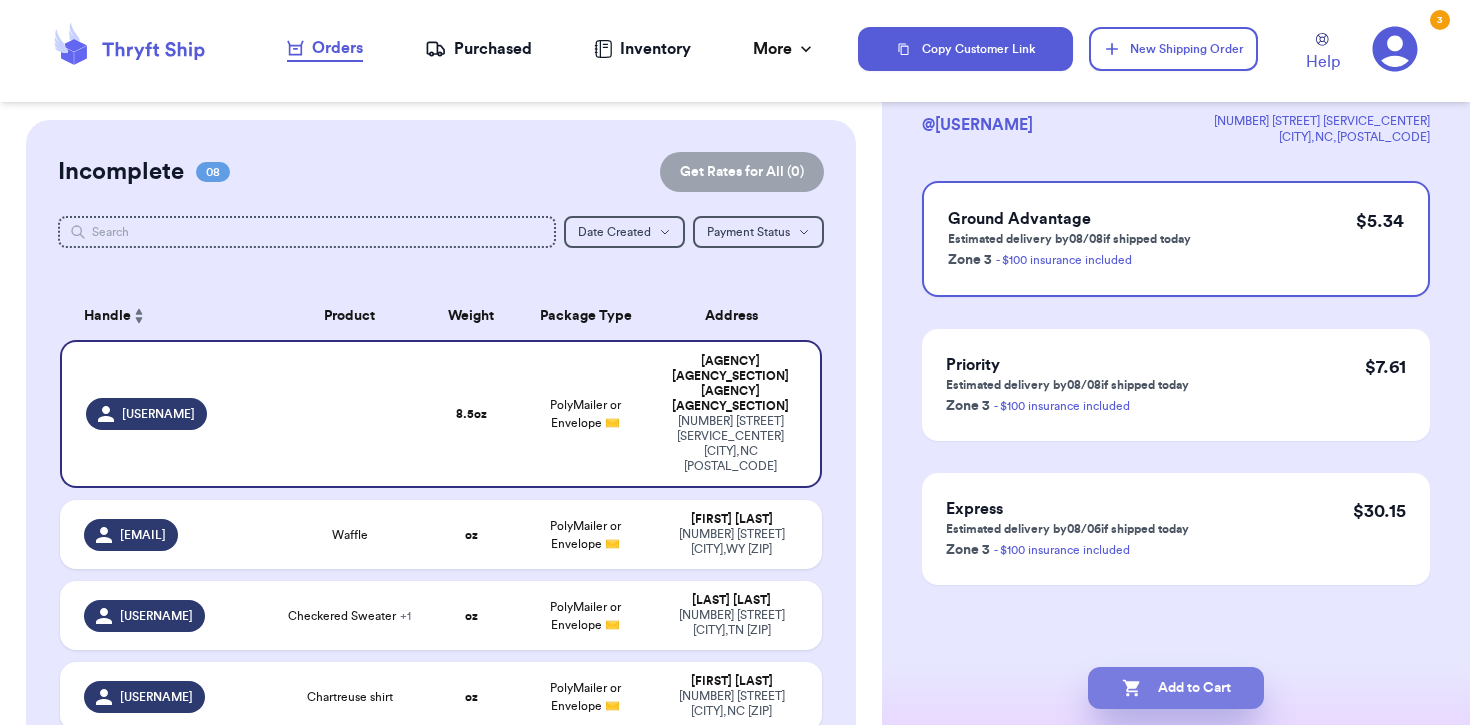 click on "Add to Cart" at bounding box center [1176, 688] 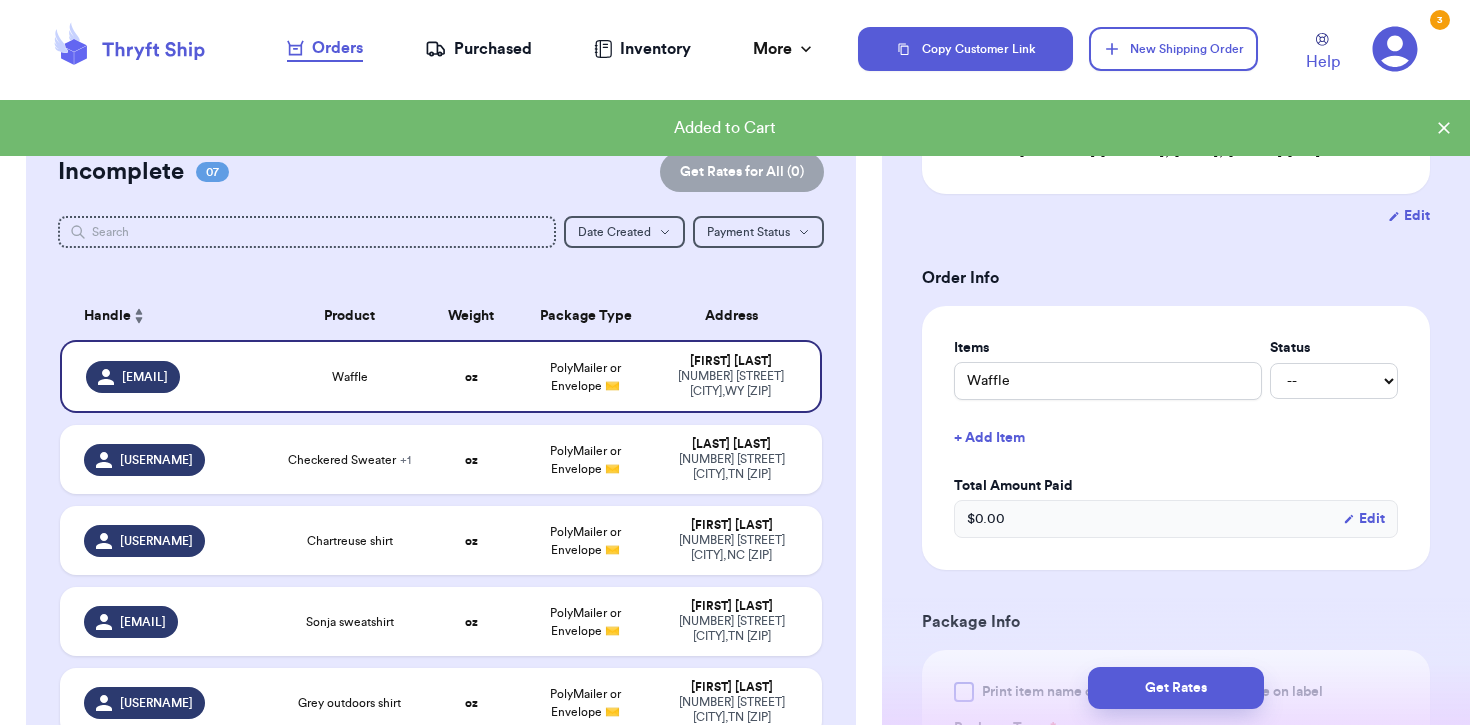 scroll, scrollTop: 0, scrollLeft: 0, axis: both 